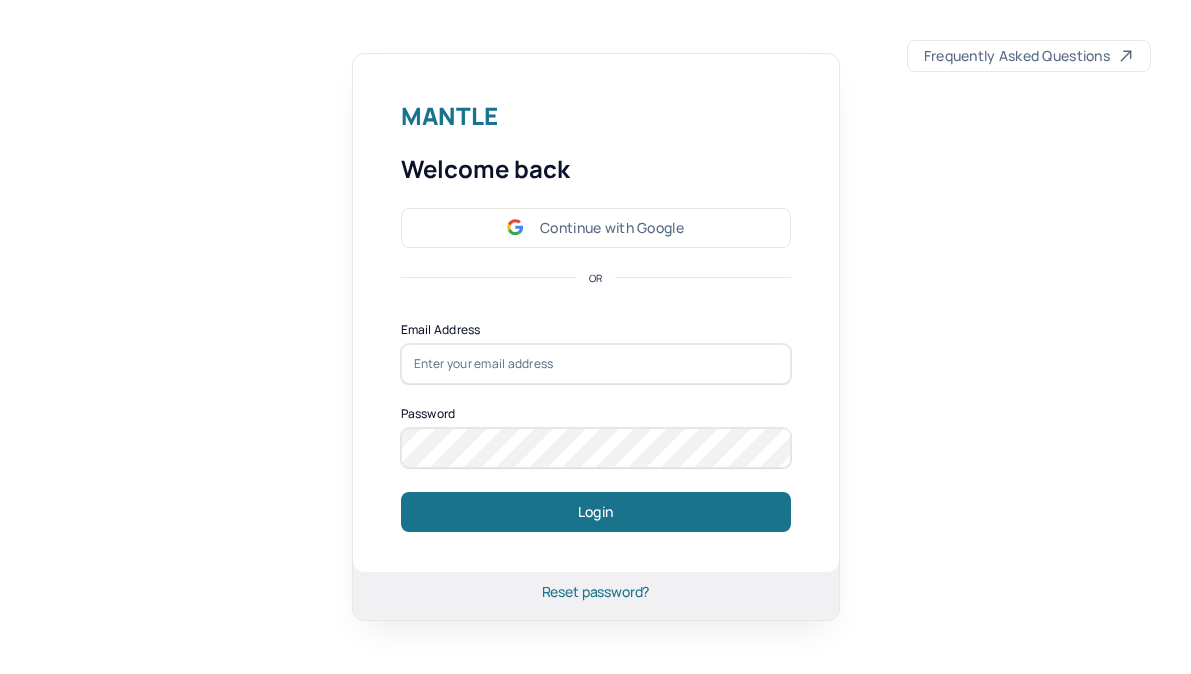 scroll, scrollTop: 0, scrollLeft: 0, axis: both 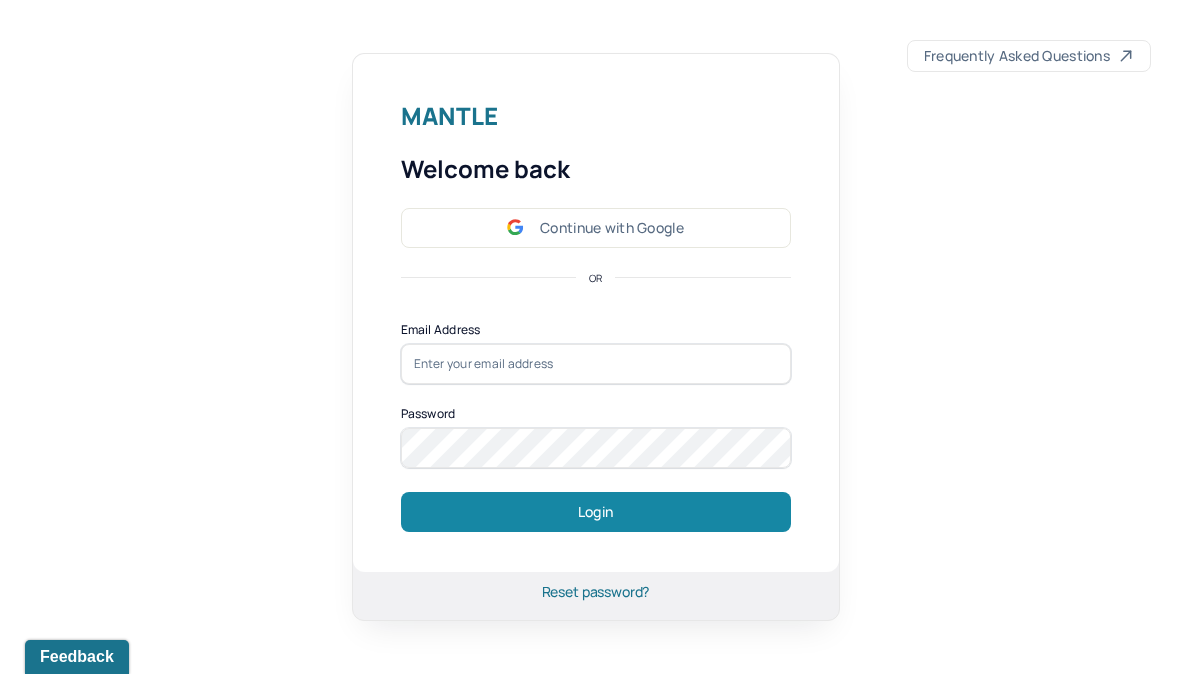 click on "Login" at bounding box center (596, 512) 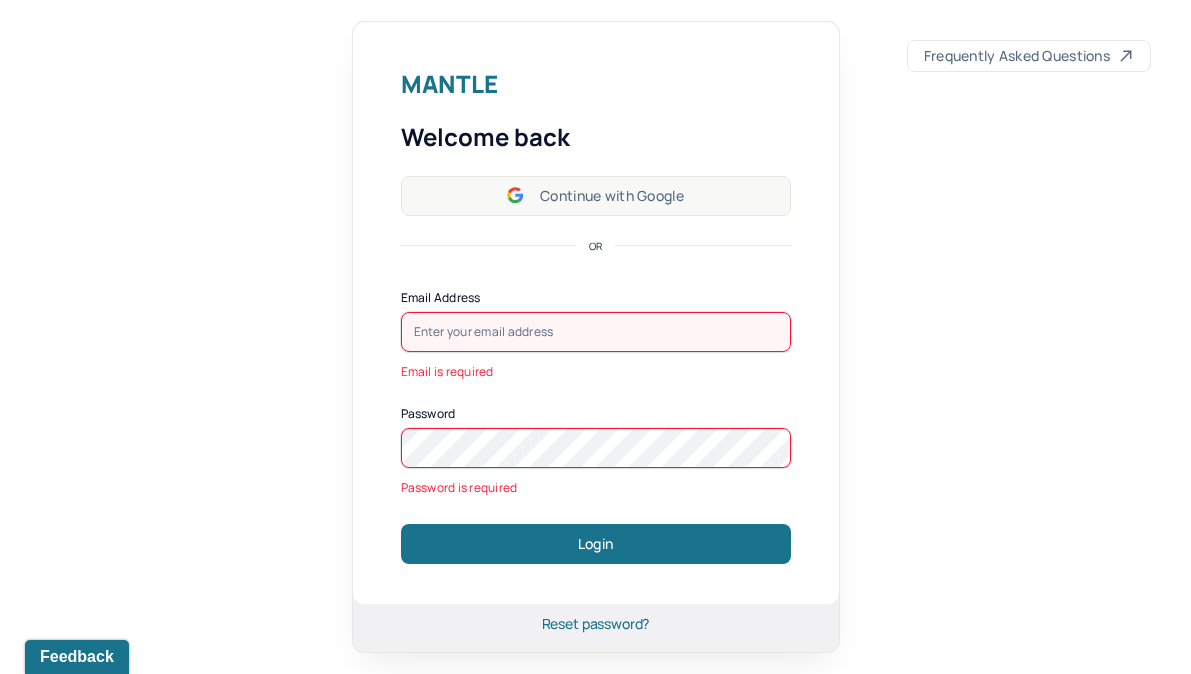 click on "Continue with Google" at bounding box center (596, 196) 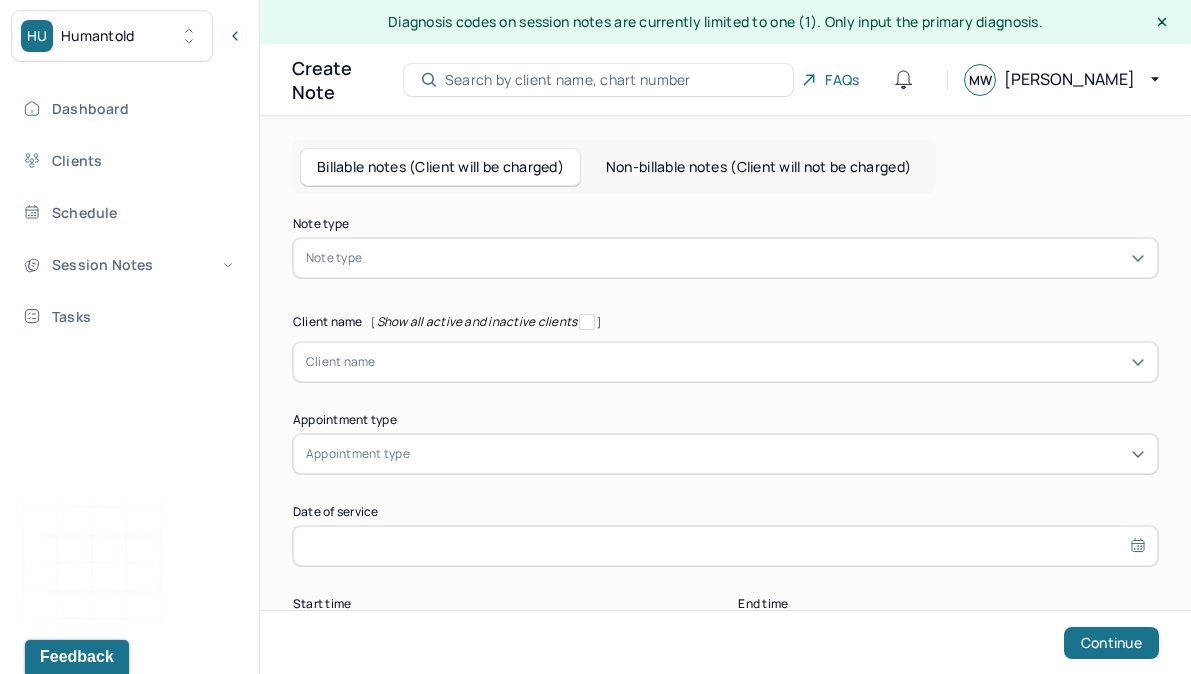 click on "Non-billable notes (Client will not be charged)" at bounding box center (758, 167) 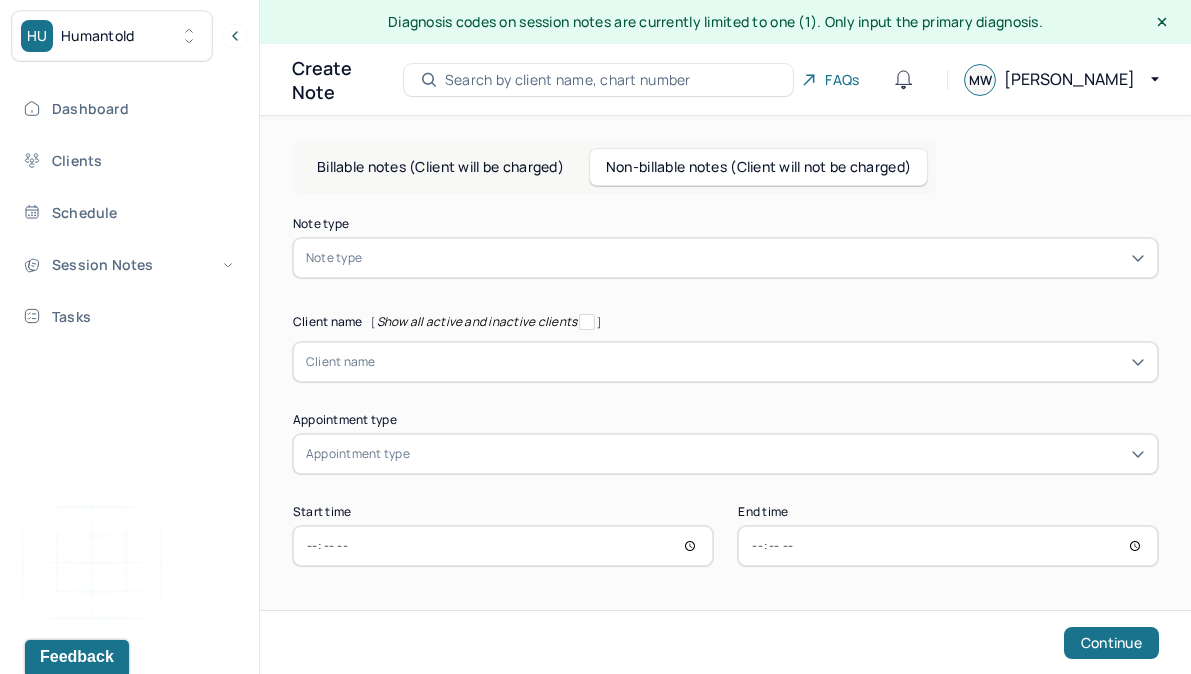 click on "Billable notes (Client will be charged)" at bounding box center [440, 167] 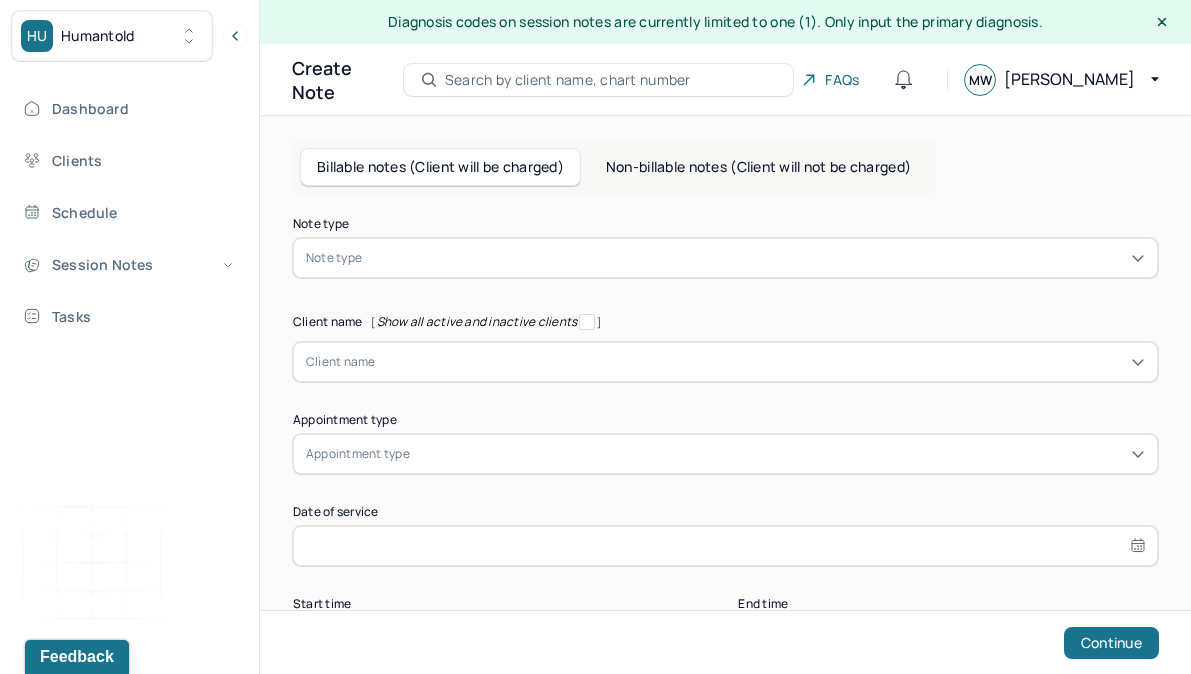 click at bounding box center [755, 258] 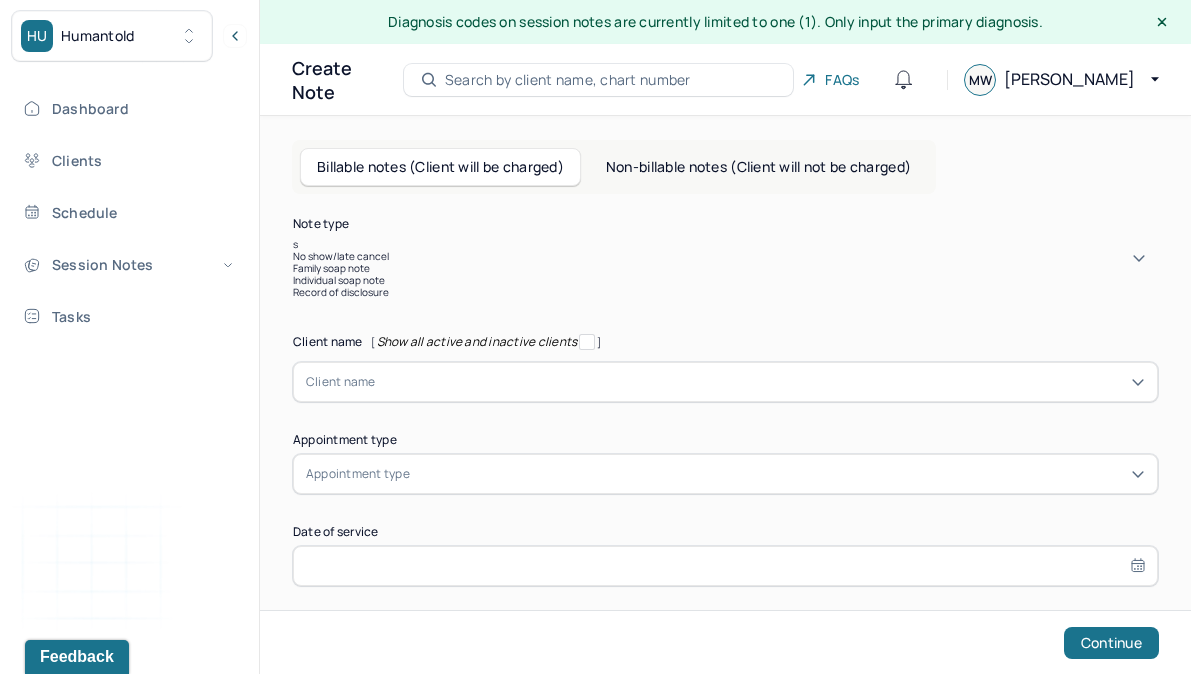 scroll, scrollTop: 0, scrollLeft: 0, axis: both 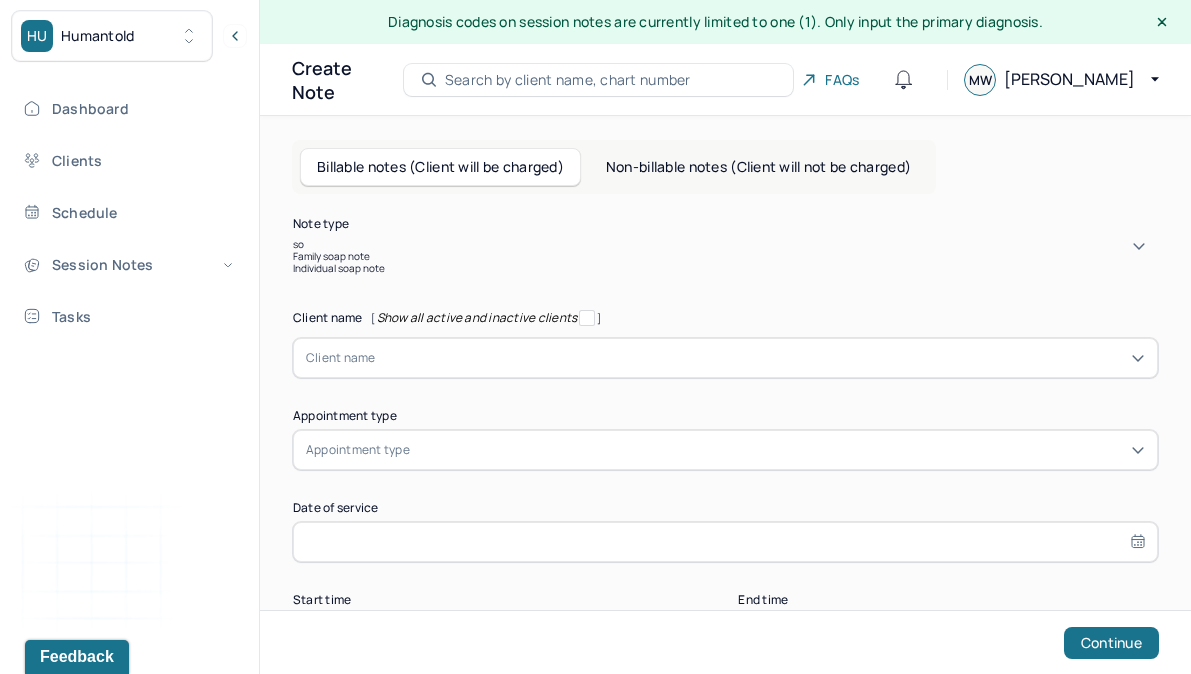 type on "soa" 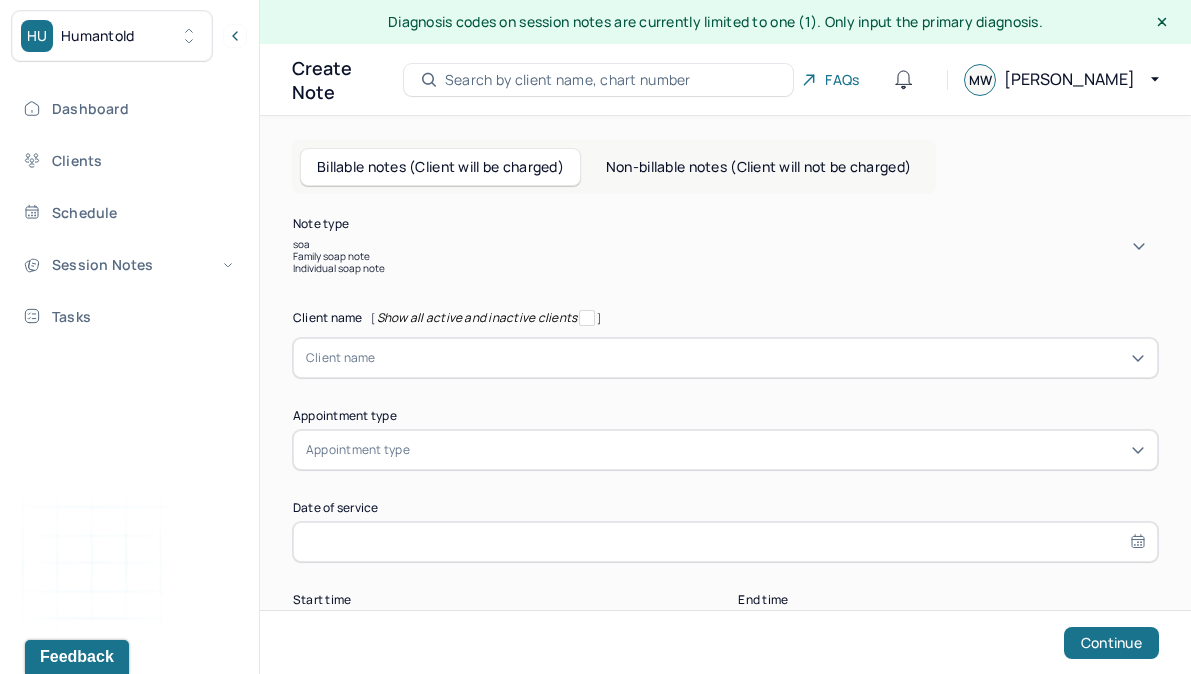 click on "Individual soap note" at bounding box center (725, 268) 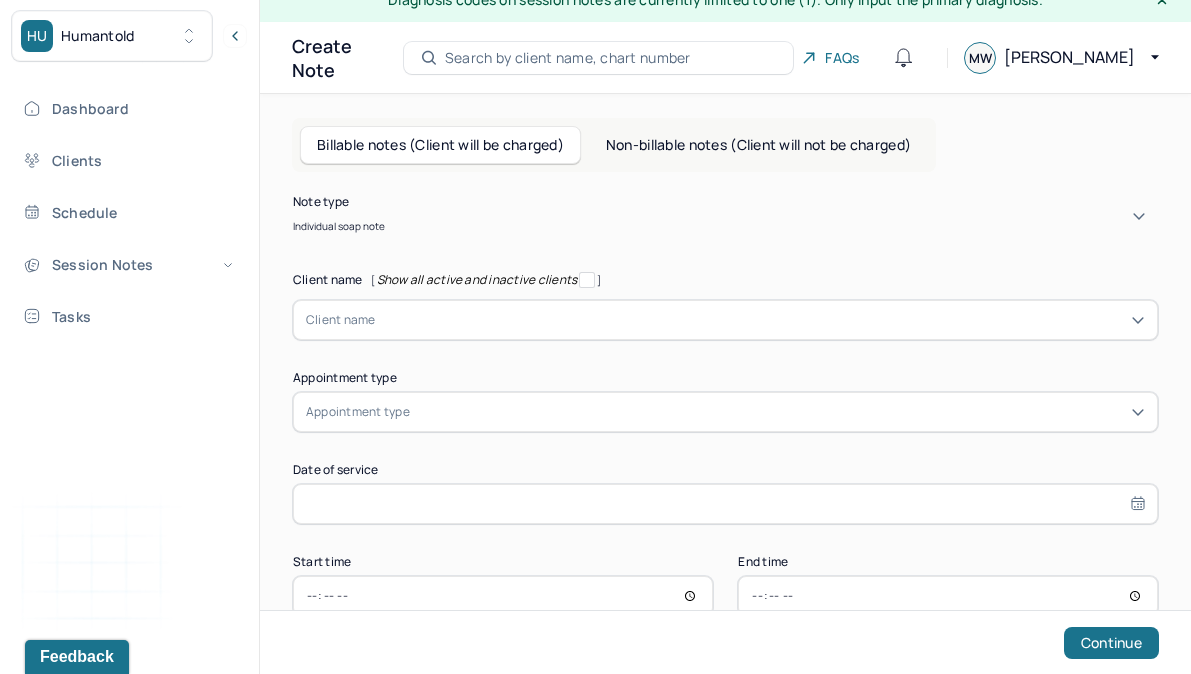 click on "Note type option Individual soap note, selected. Individual soap note Client name [ Show all active and inactive clients ] Client name Supervisee name Appointment type Appointment type Date of service Start time End time   Continue" at bounding box center [725, 406] 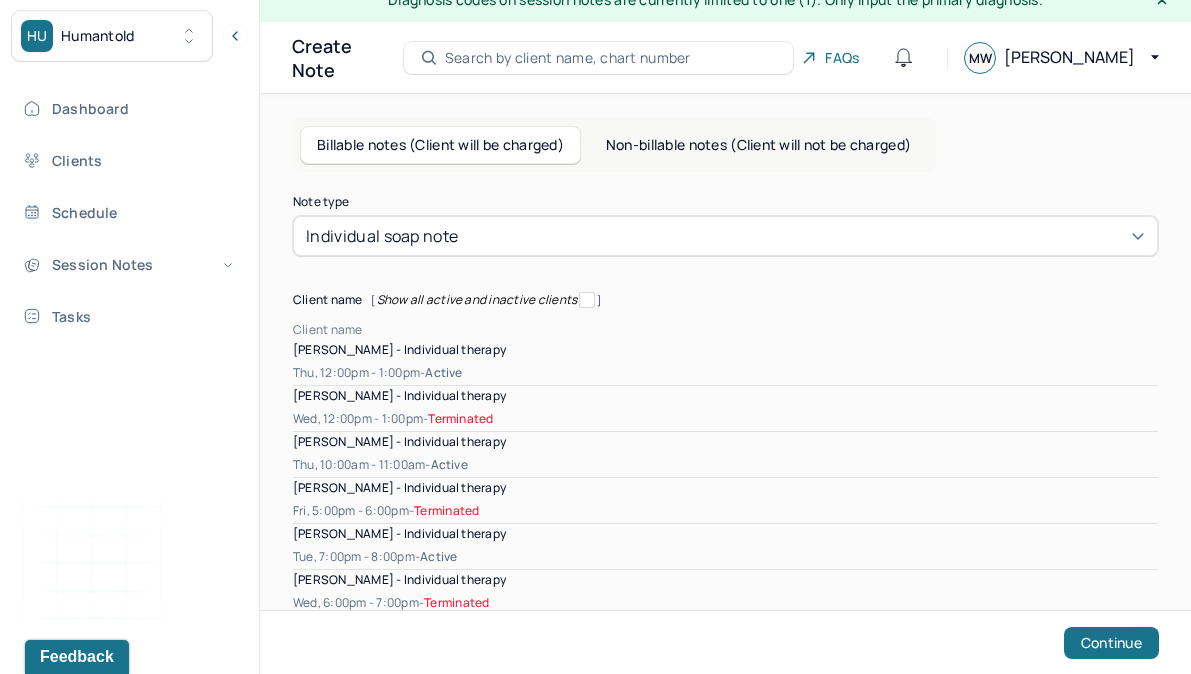 scroll, scrollTop: 25, scrollLeft: 0, axis: vertical 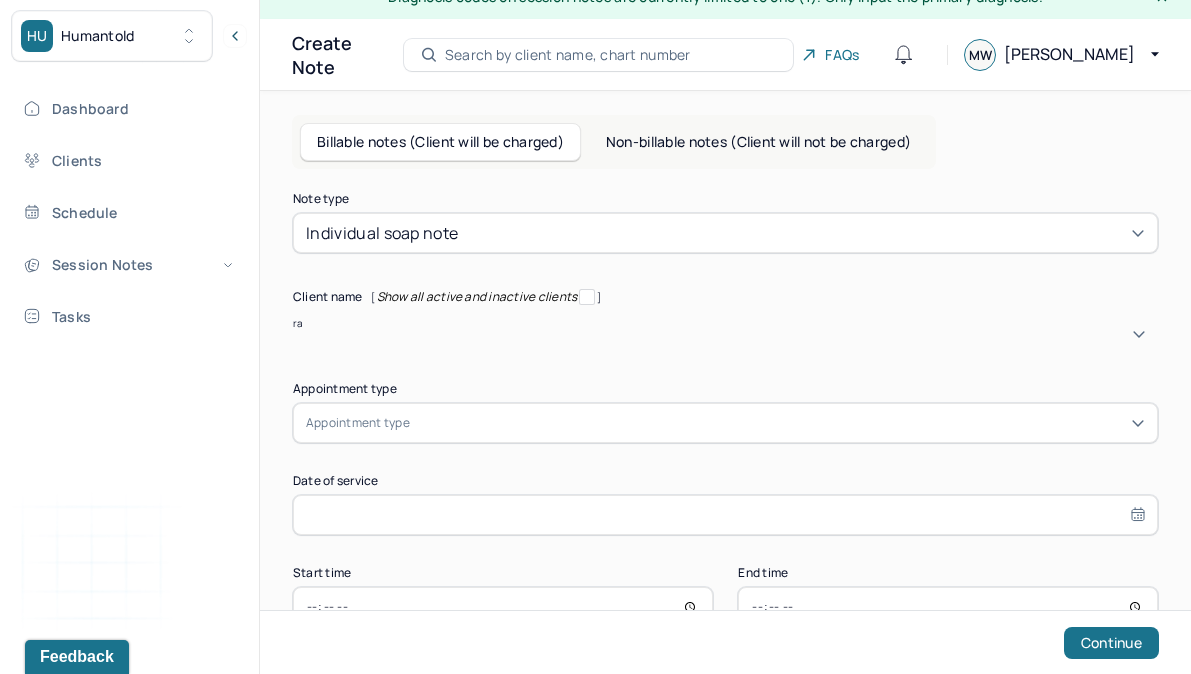 type on "rac" 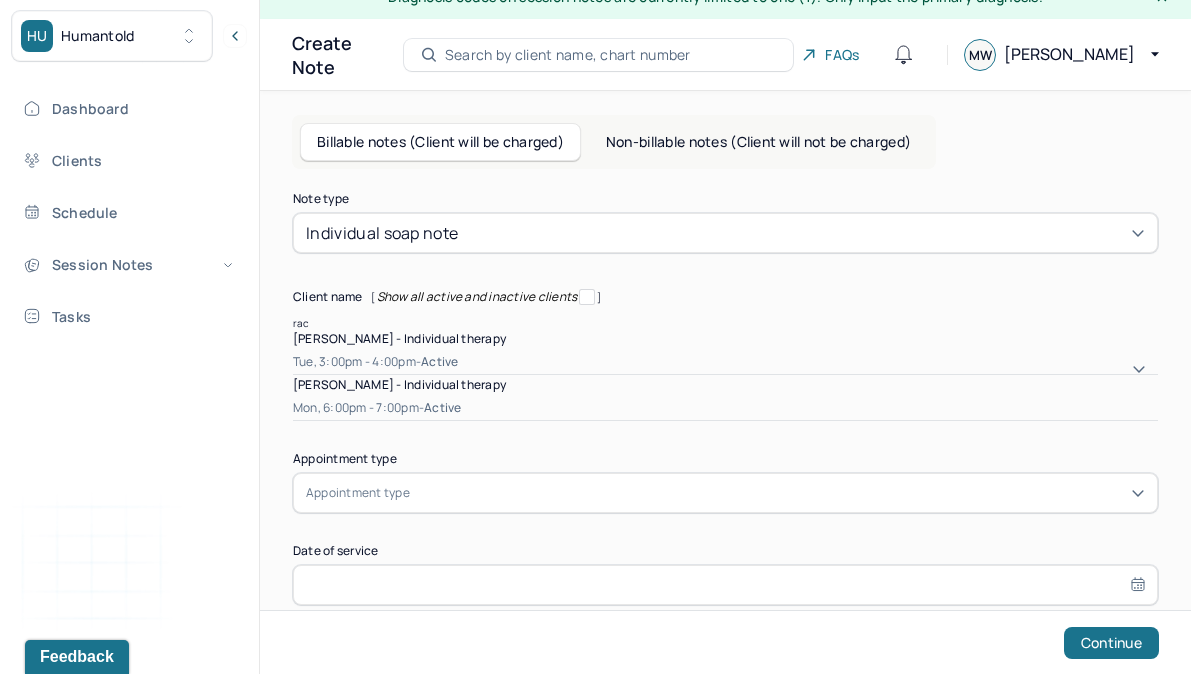 click on "Rachel Olszewski - Individual therapy Tue, 3:00pm - 4:00pm  -  active" at bounding box center [725, 352] 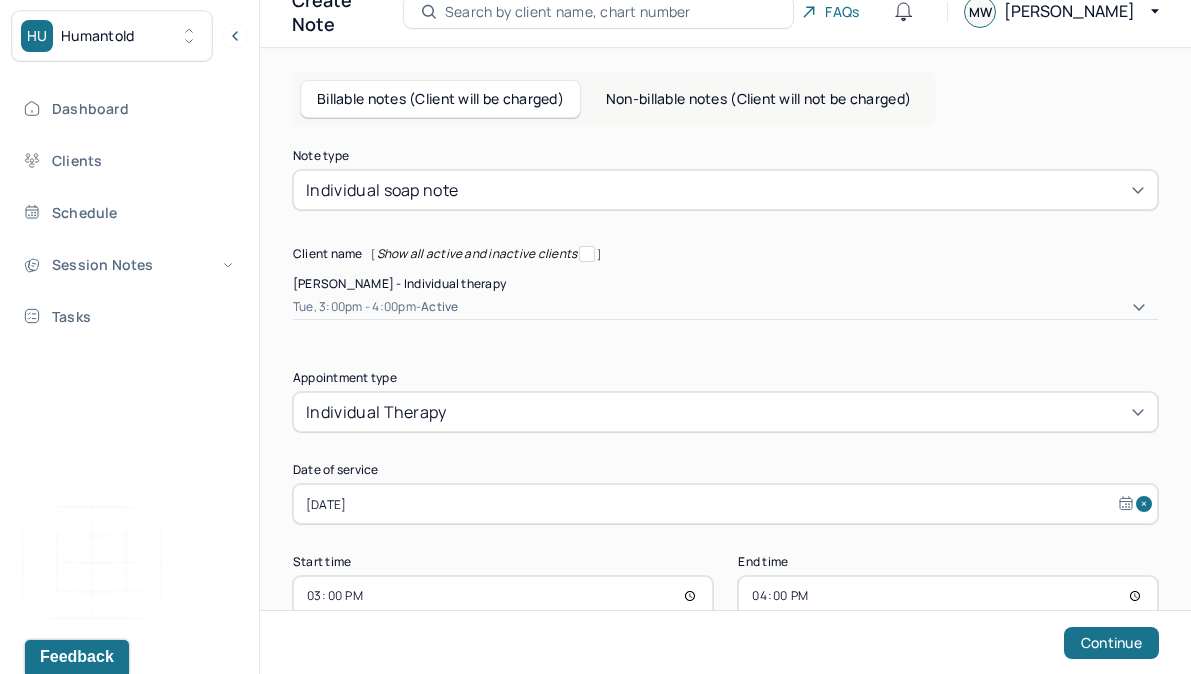 scroll, scrollTop: 97, scrollLeft: 0, axis: vertical 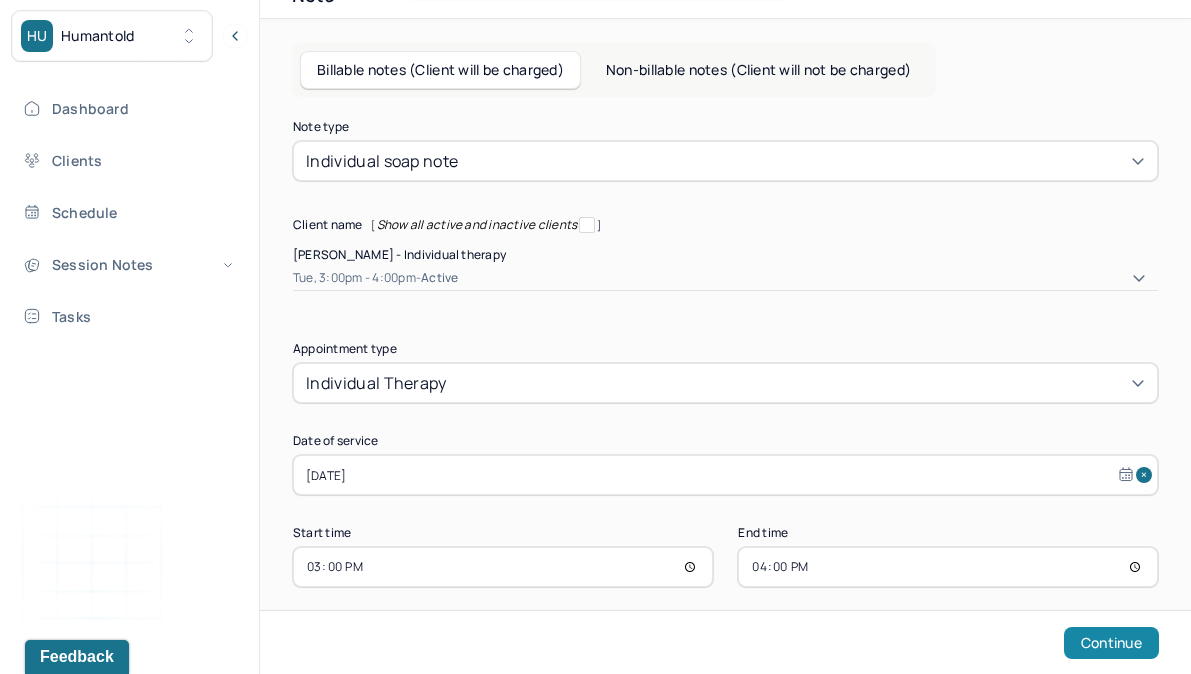 click on "Continue" at bounding box center [1111, 643] 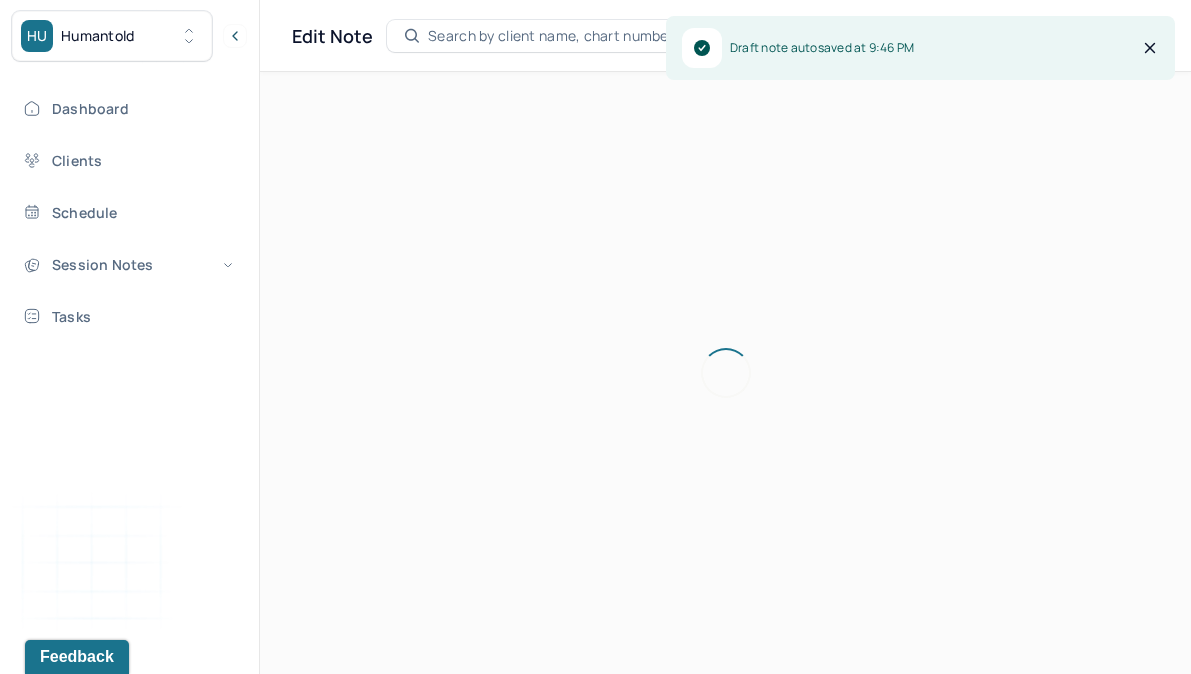 scroll, scrollTop: 36, scrollLeft: 0, axis: vertical 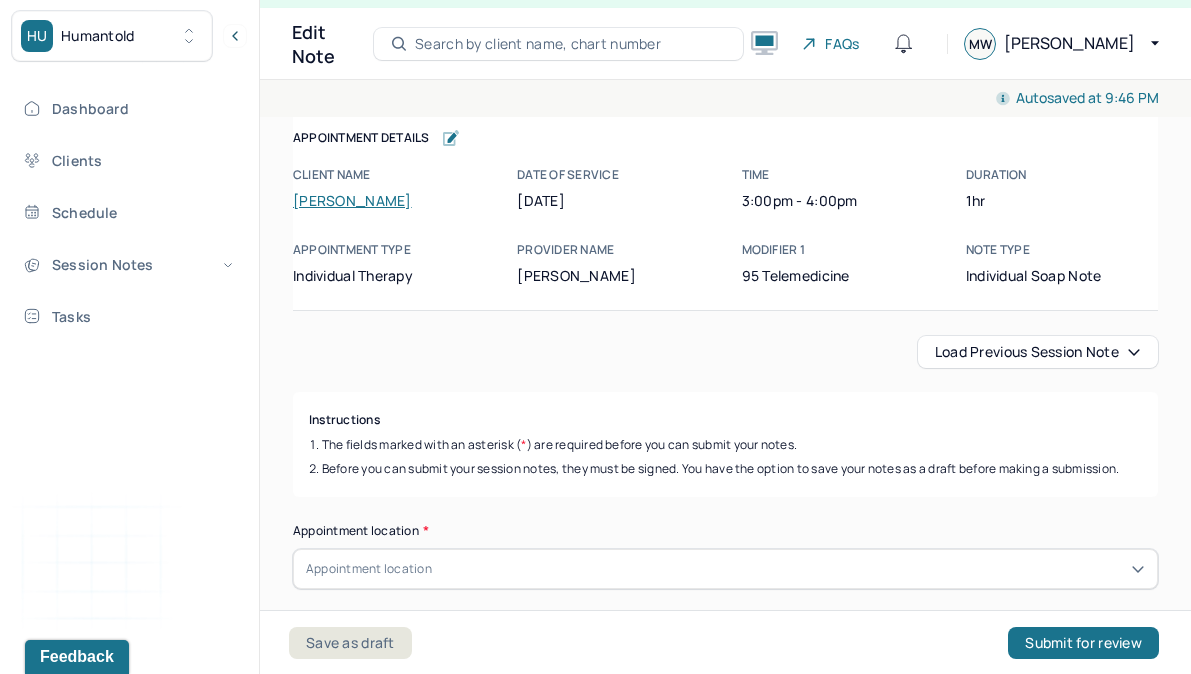 click on "Load previous session note" at bounding box center (1038, 352) 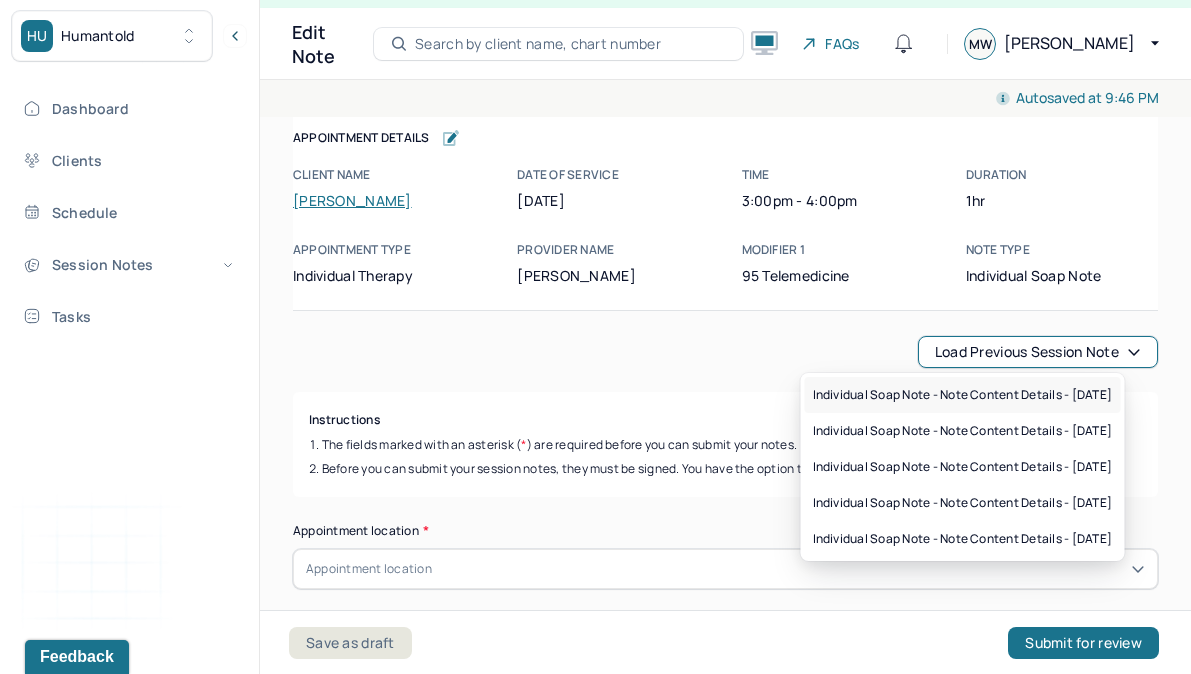 click on "Individual soap note   - Note content Details -   [DATE]" at bounding box center (963, 395) 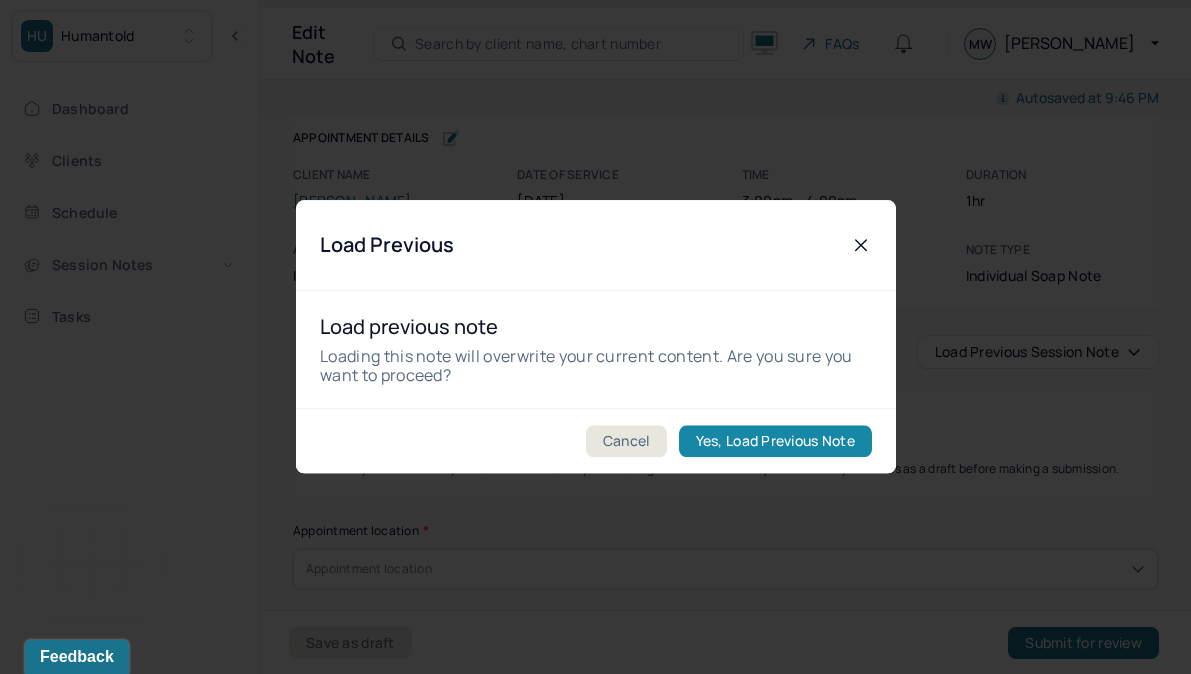 click on "Yes, Load Previous Note" at bounding box center (774, 442) 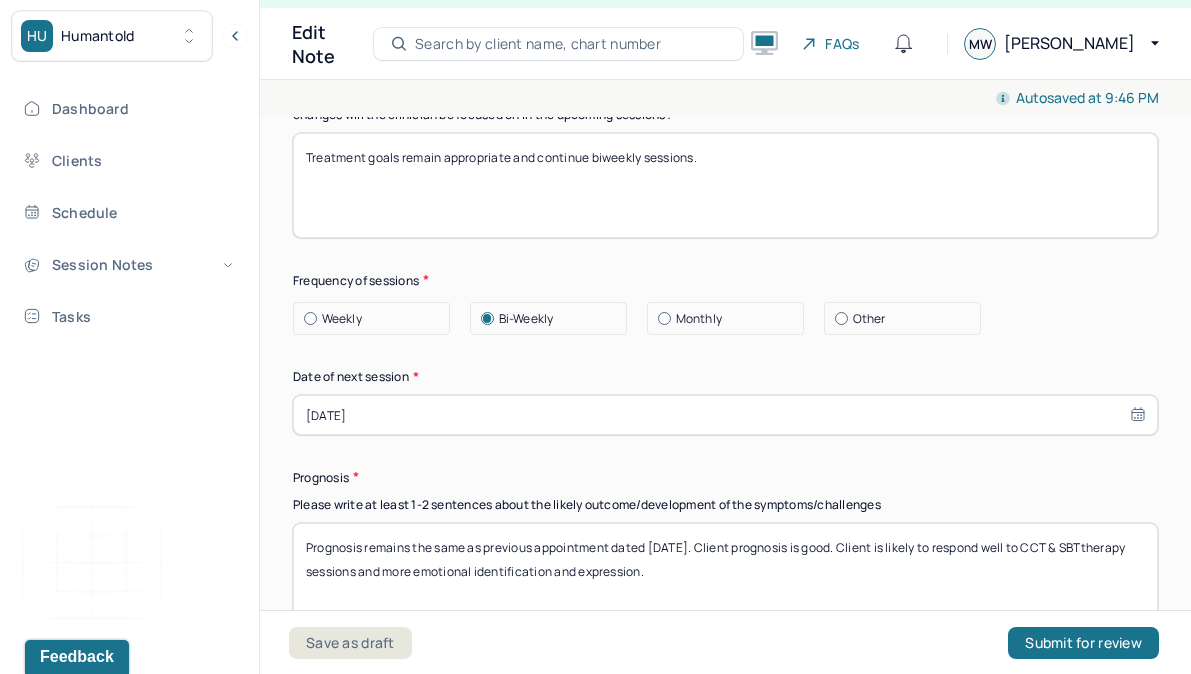 scroll, scrollTop: 2963, scrollLeft: 0, axis: vertical 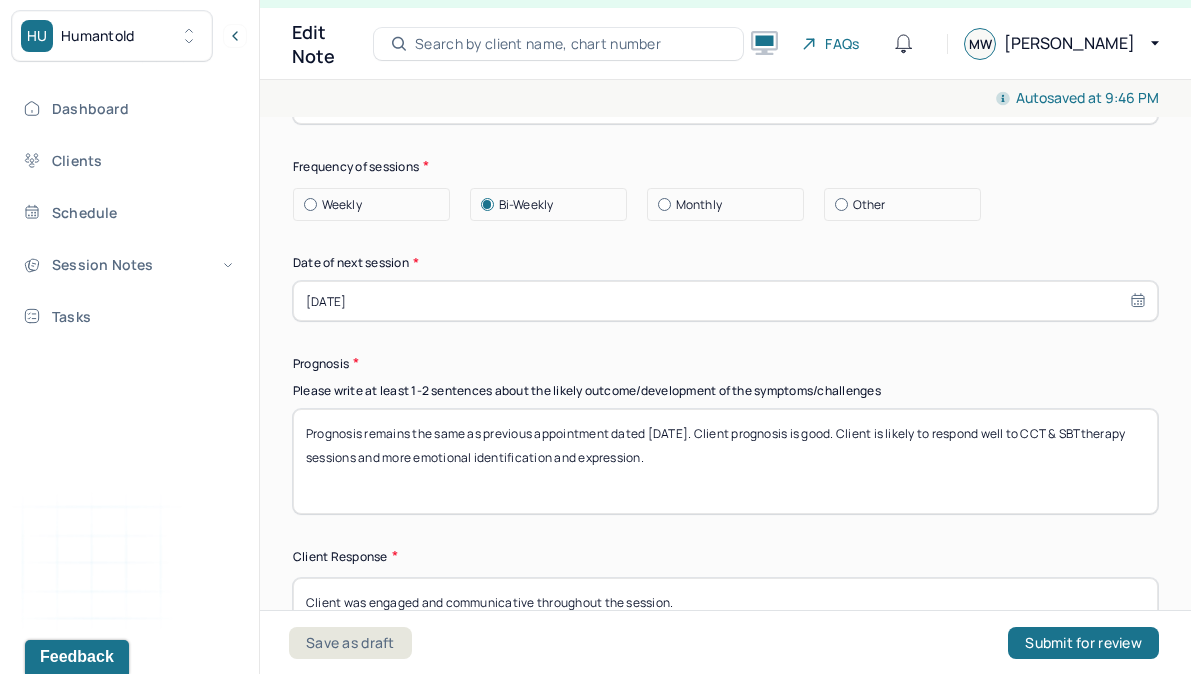 click on "Prognosis remains the same as previous appointment dated 5/6/2025. Client prognosis is good. Client is likely to respond well to CCT & SBTtherapy sessions and more emotional identification and expression." at bounding box center [725, 461] 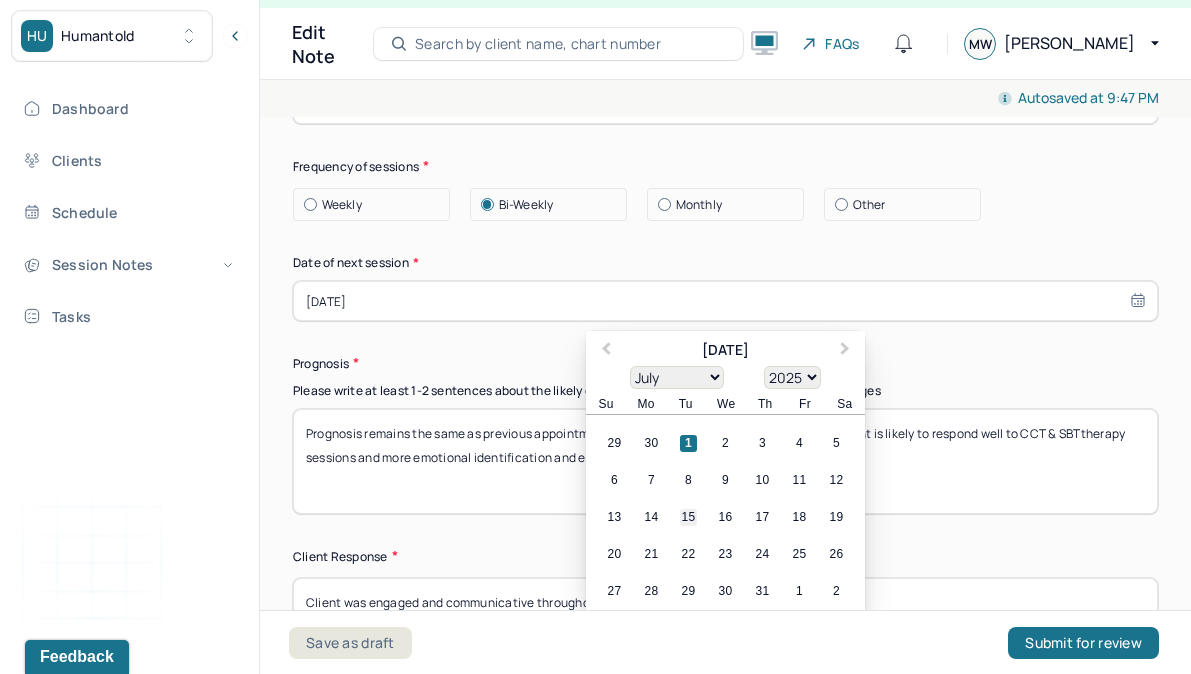 click on "15" at bounding box center (688, 518) 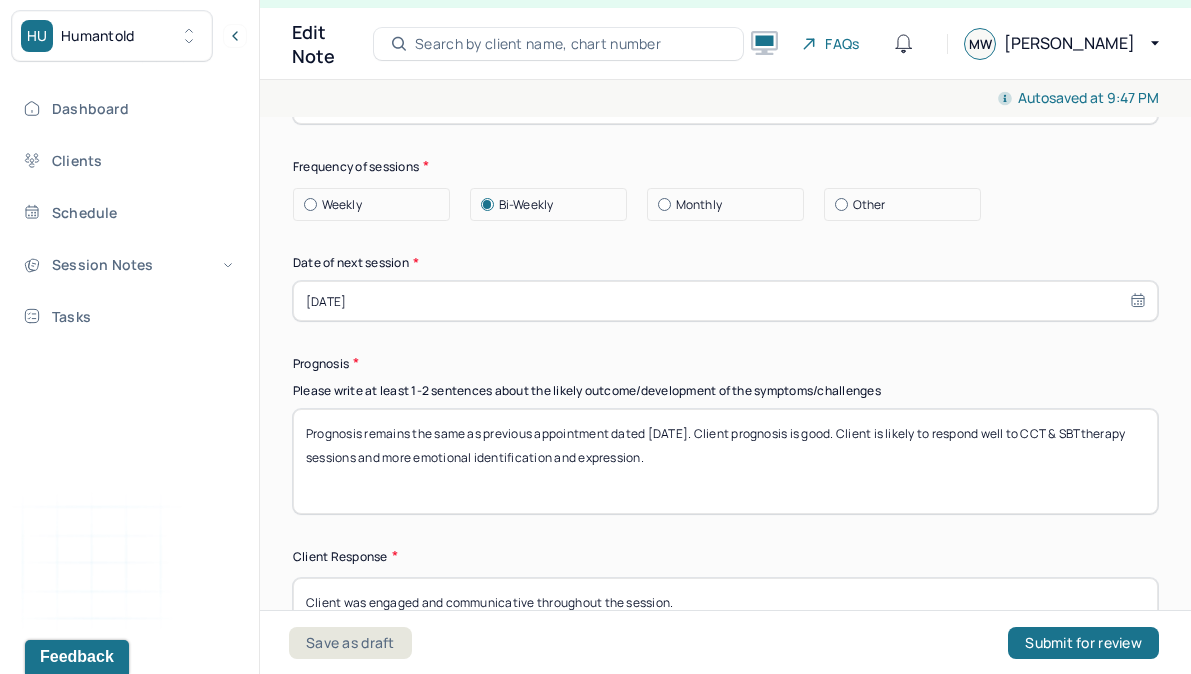 scroll, scrollTop: 3026, scrollLeft: 0, axis: vertical 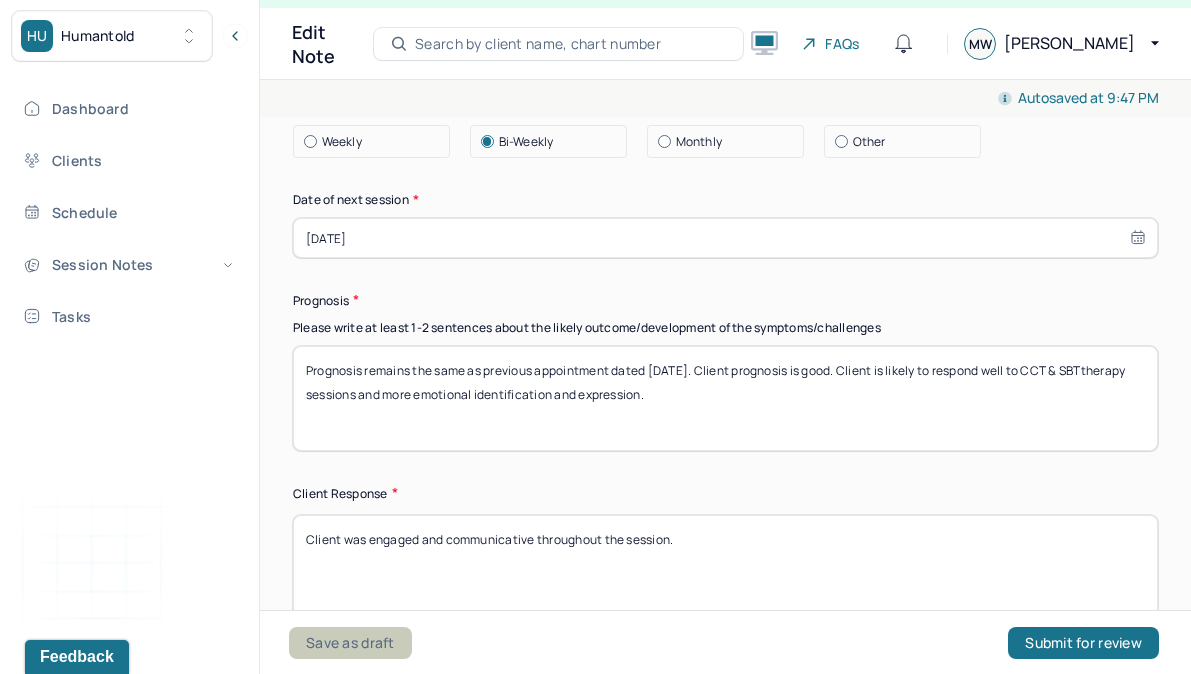 click on "Save as draft" at bounding box center (350, 643) 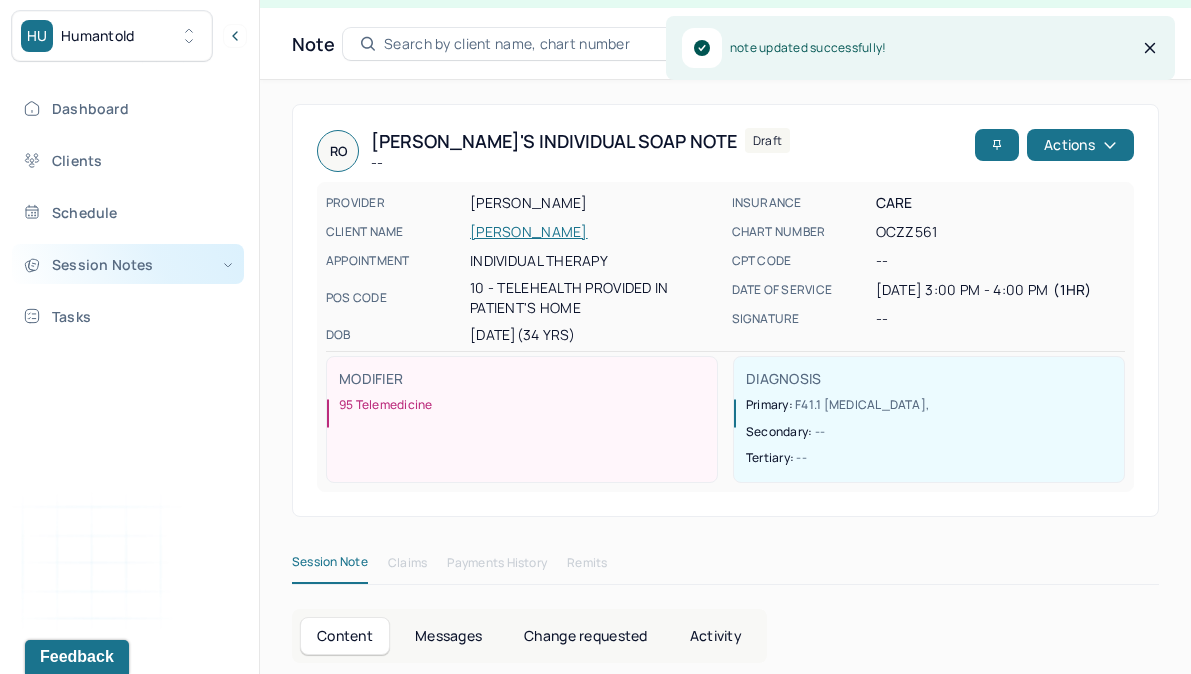 click on "Session Notes" at bounding box center [128, 264] 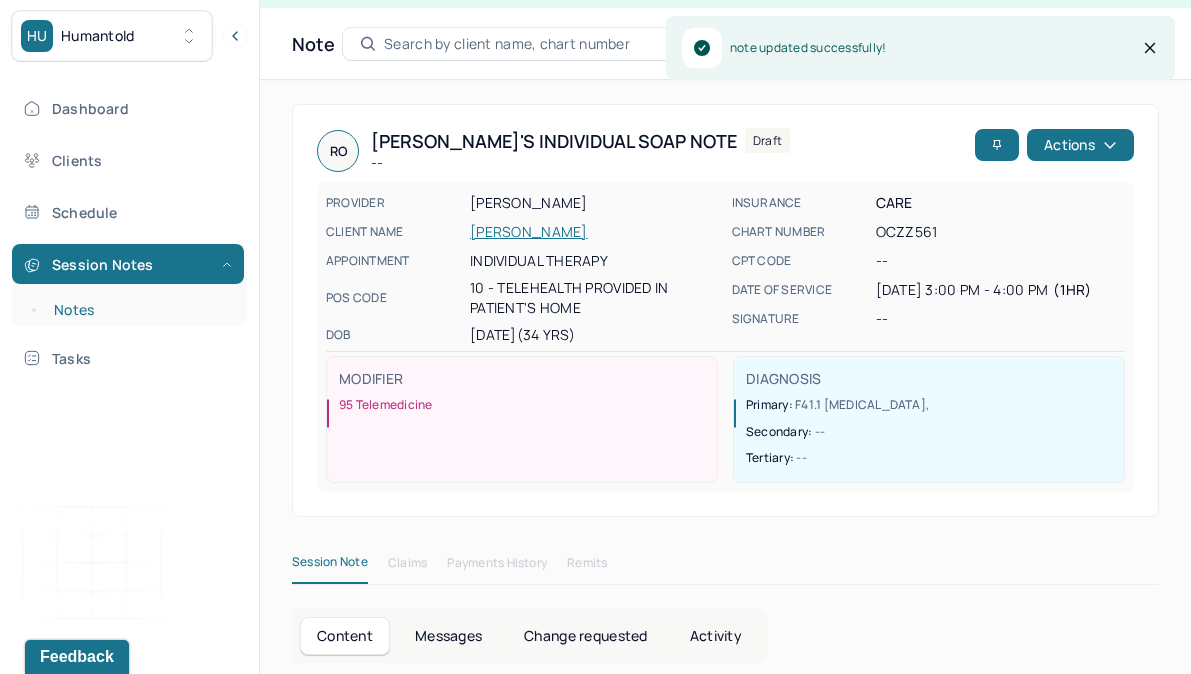 click on "Notes" at bounding box center [139, 310] 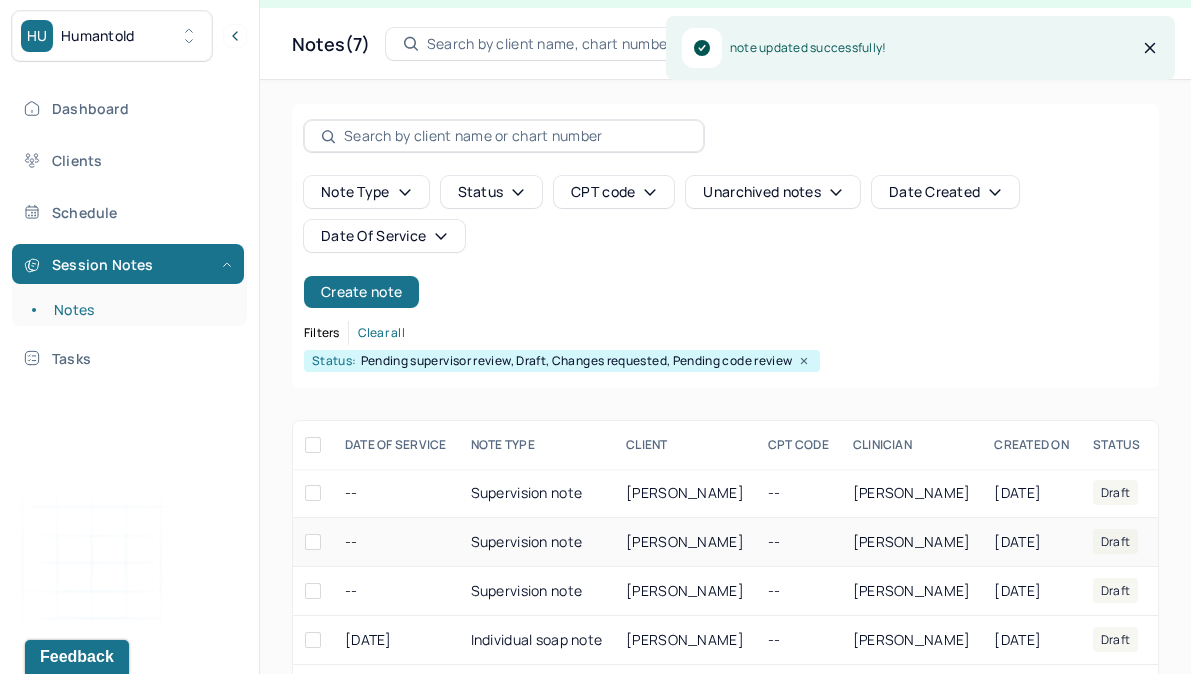 scroll, scrollTop: 200, scrollLeft: 0, axis: vertical 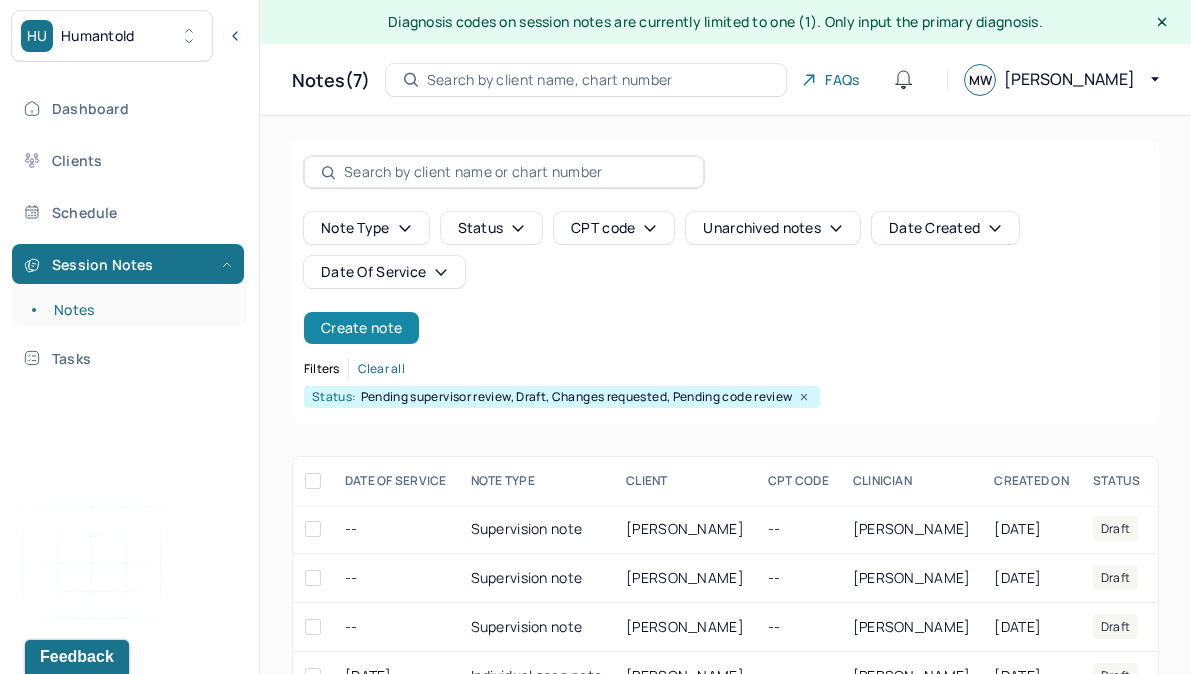 click on "Create note" at bounding box center [361, 328] 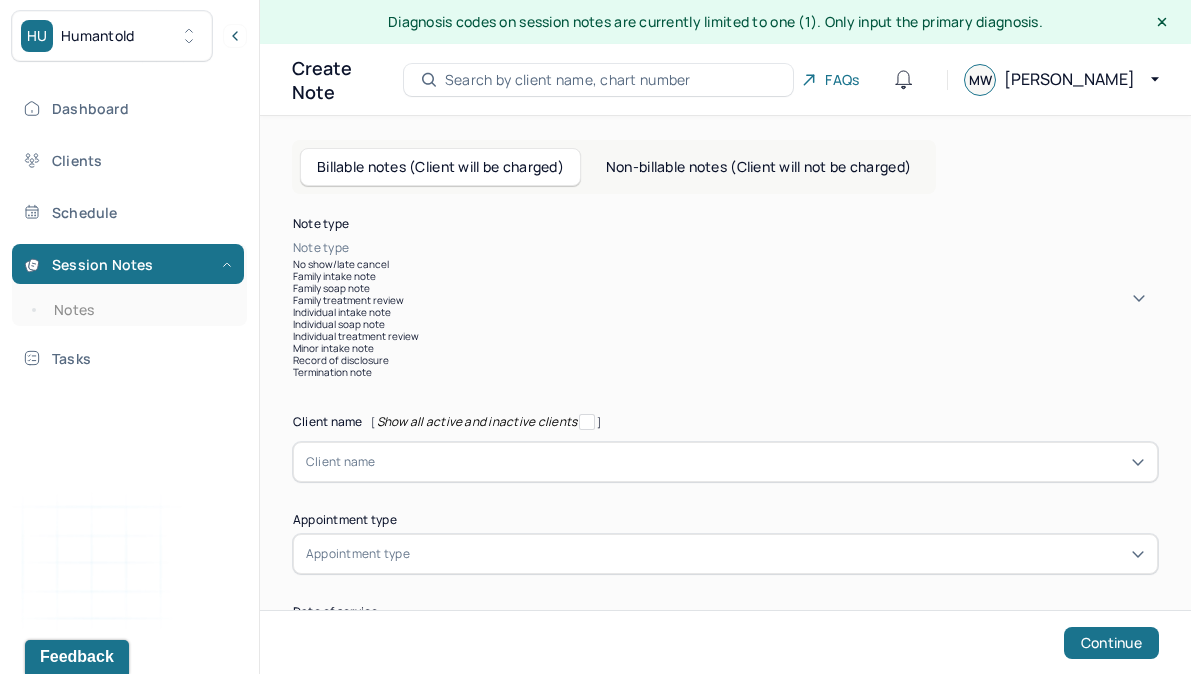 click on "Note type" at bounding box center [321, 248] 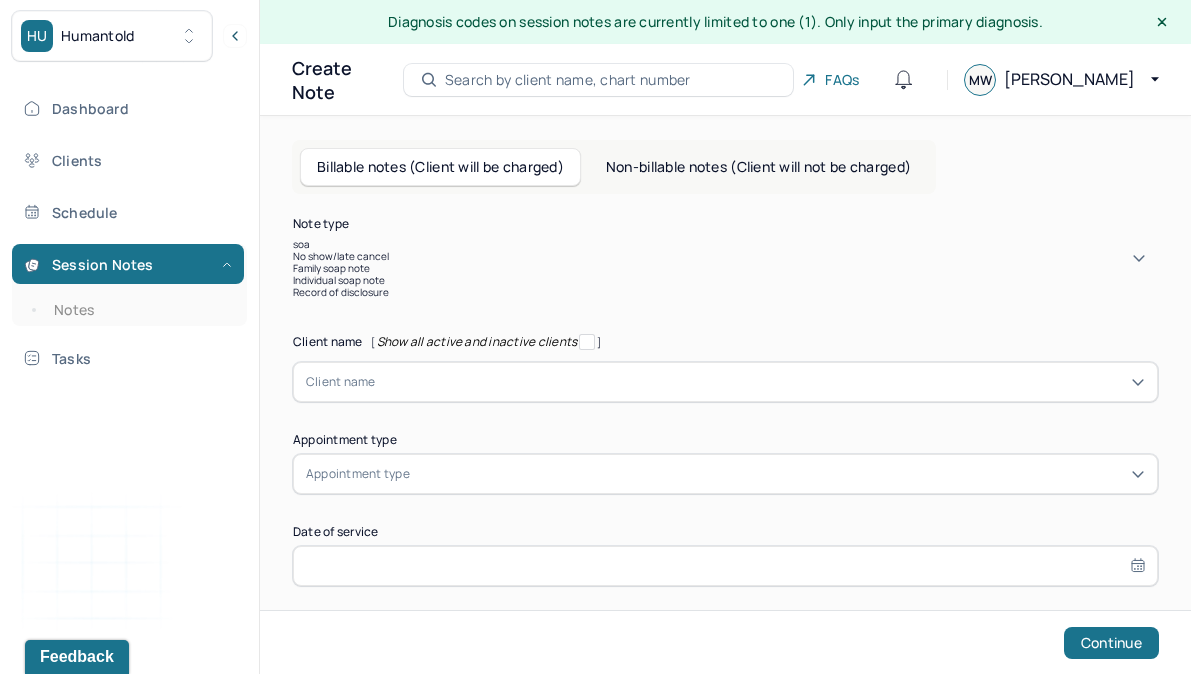 type on "soap" 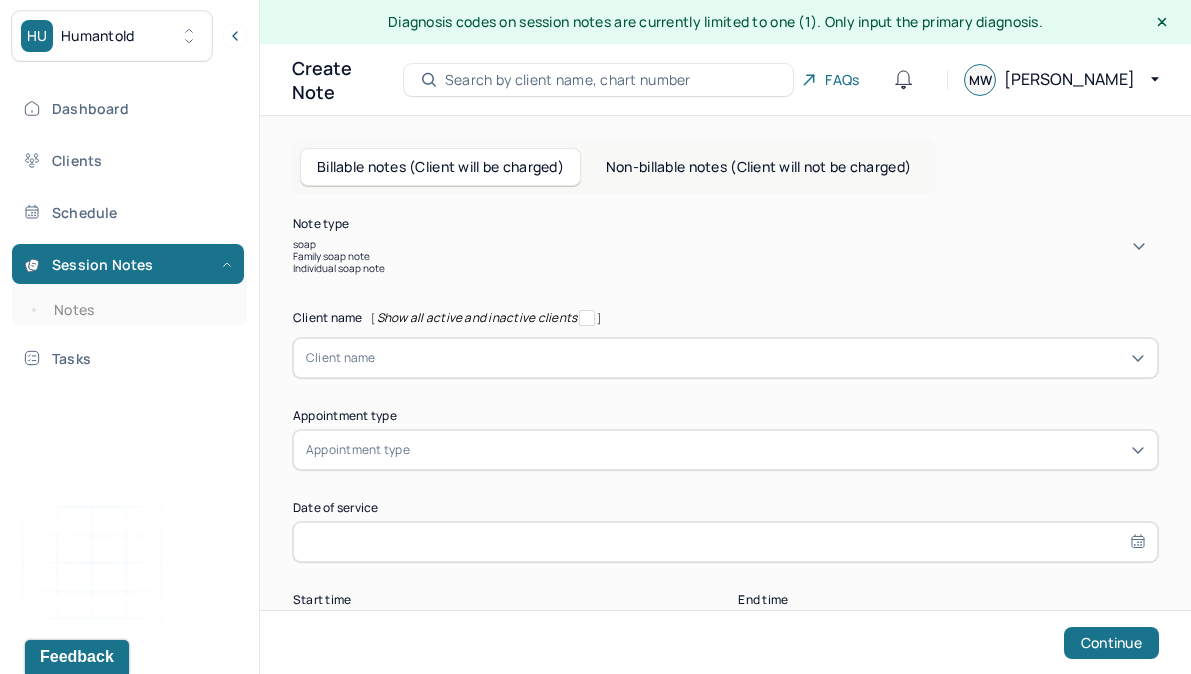 click on "Individual soap note" at bounding box center [725, 268] 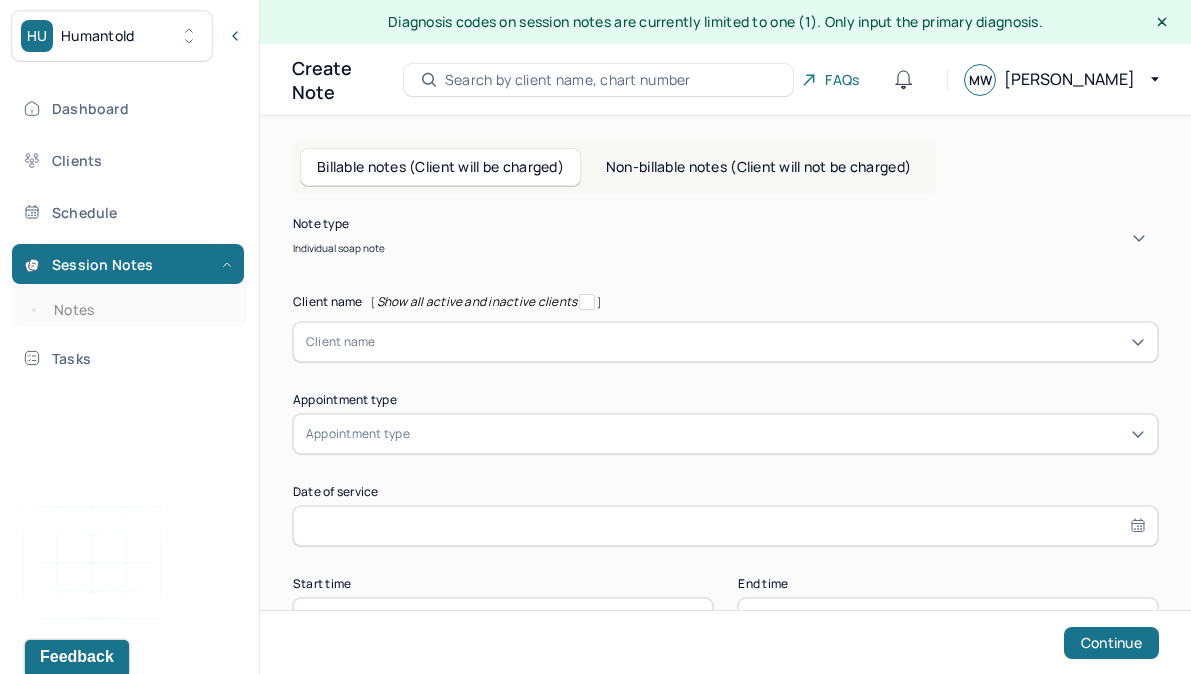 click on "Client name" at bounding box center [725, 342] 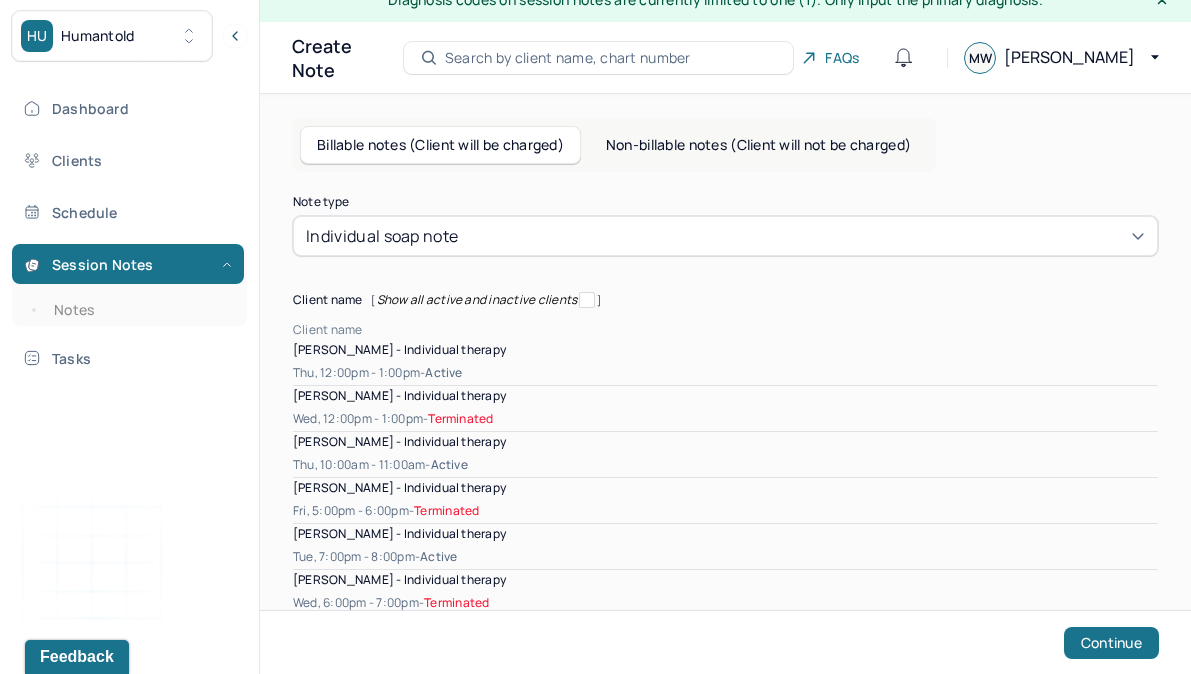 scroll, scrollTop: 25, scrollLeft: 0, axis: vertical 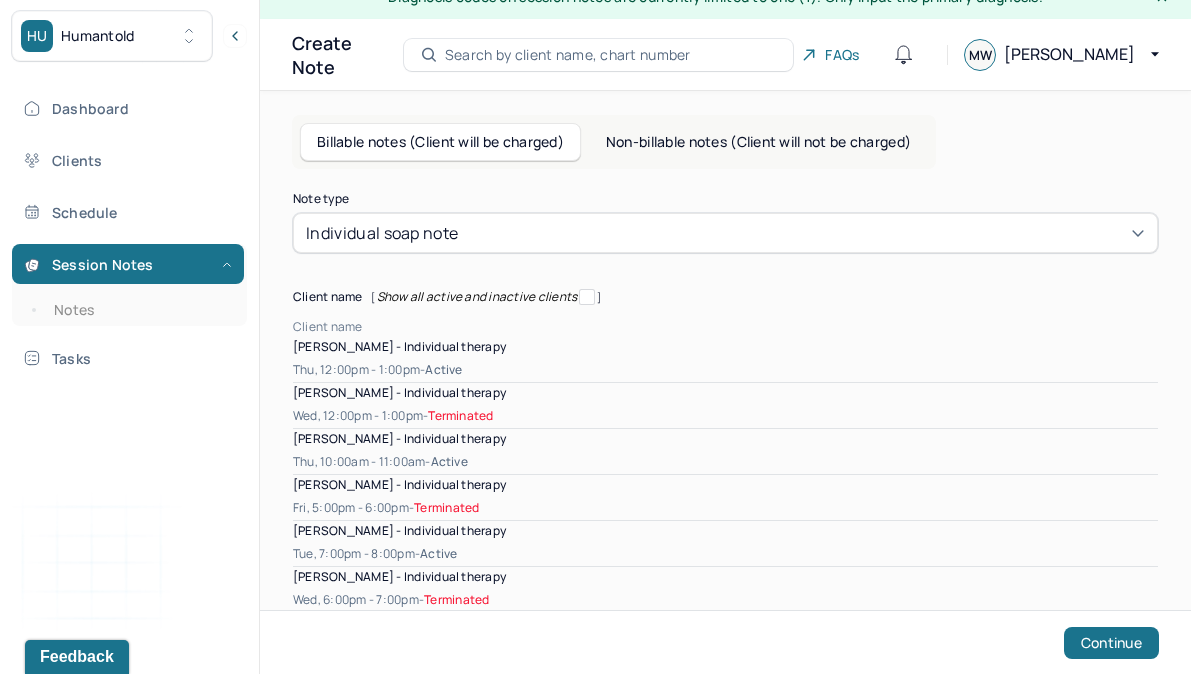 click on "Individual soap note" at bounding box center (382, 233) 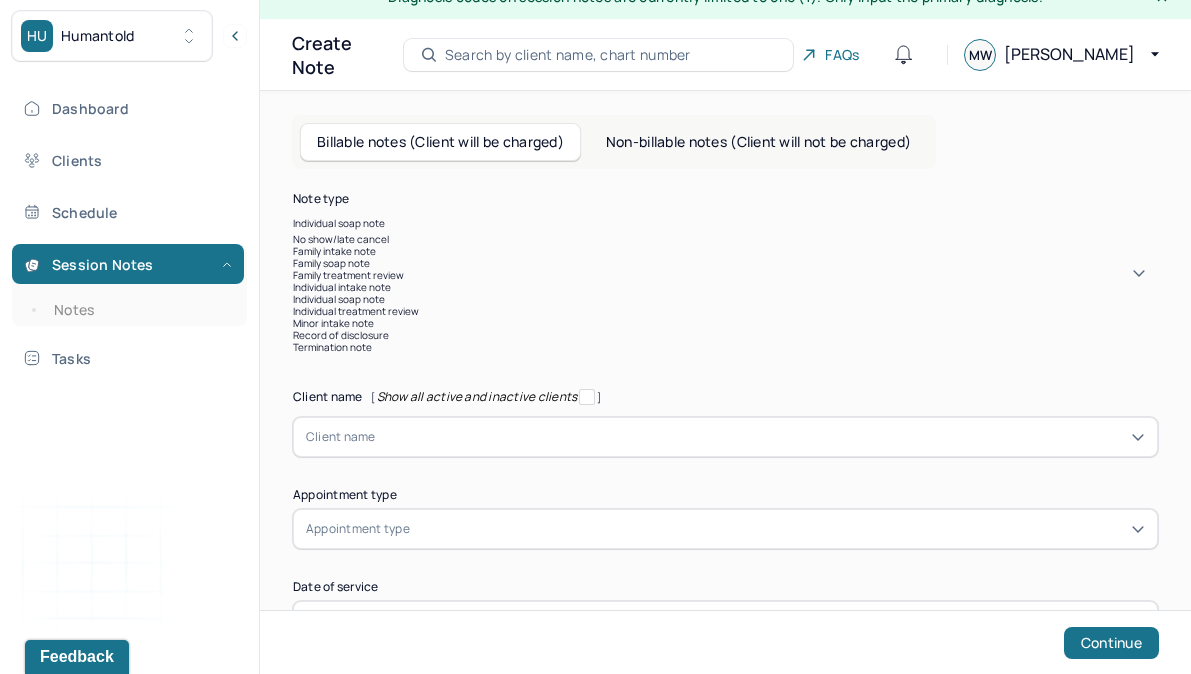 click on "Billable notes (Client will be charged)     Non-billable notes (Client will not be charged)   Note type No show/late cancel, 1 of 10. 10 results available. Use Up and Down to choose options, press Enter to select the currently focused option, press Escape to exit the menu, press Tab to select the option and exit the menu. Individual soap note No show/late cancel Family intake note Family soap note Family treatment review Individual intake note Individual soap note Individual treatment review Minor intake note Record of disclosure Termination note Client name [ Show all active and inactive clients ] Client name Supervisee name Appointment type Appointment type Date of service Start time End time   Continue" at bounding box center (725, 465) 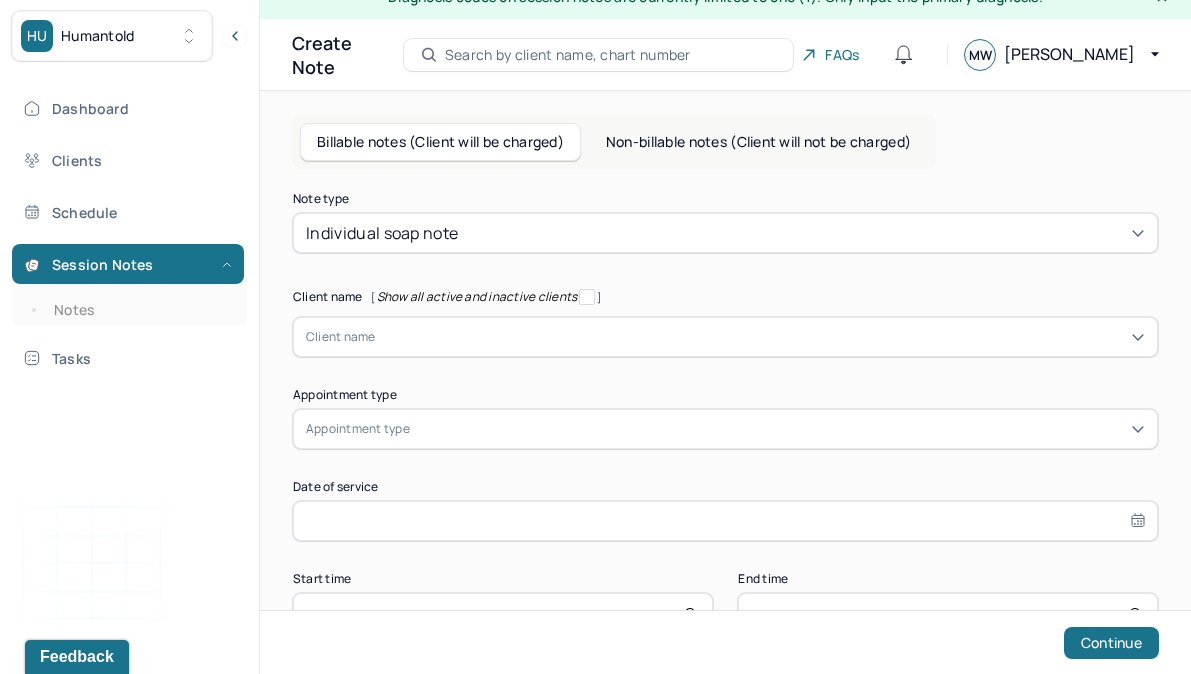 click on "Client name" at bounding box center (341, 337) 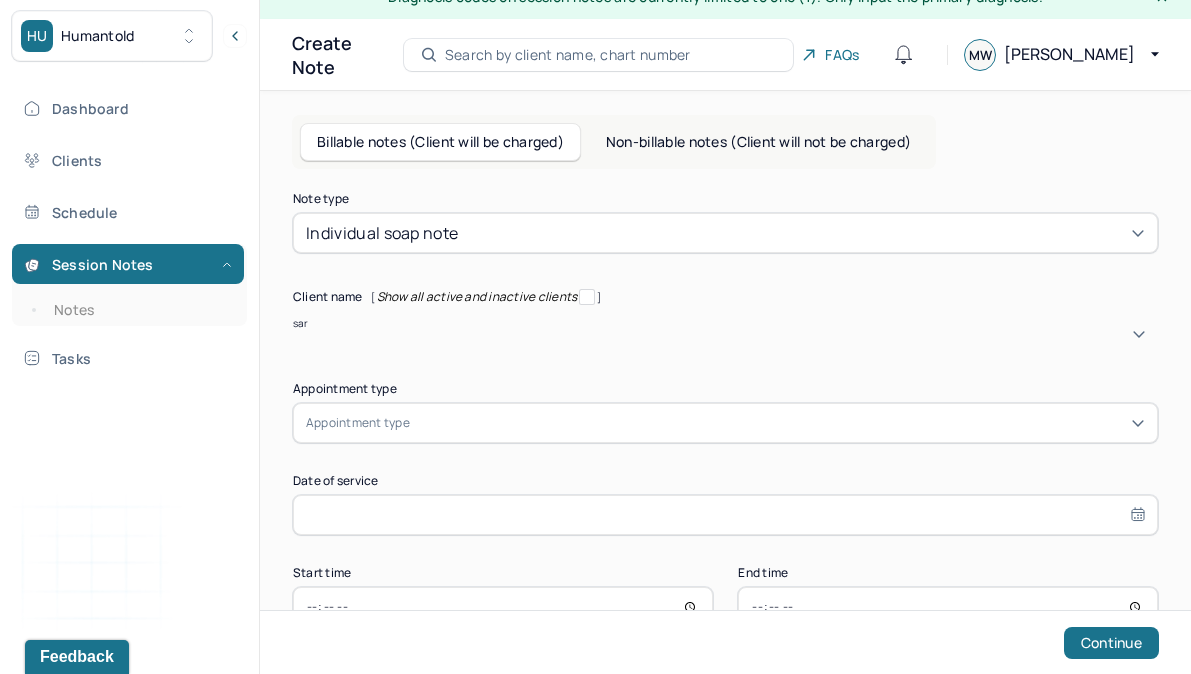 type on "sara" 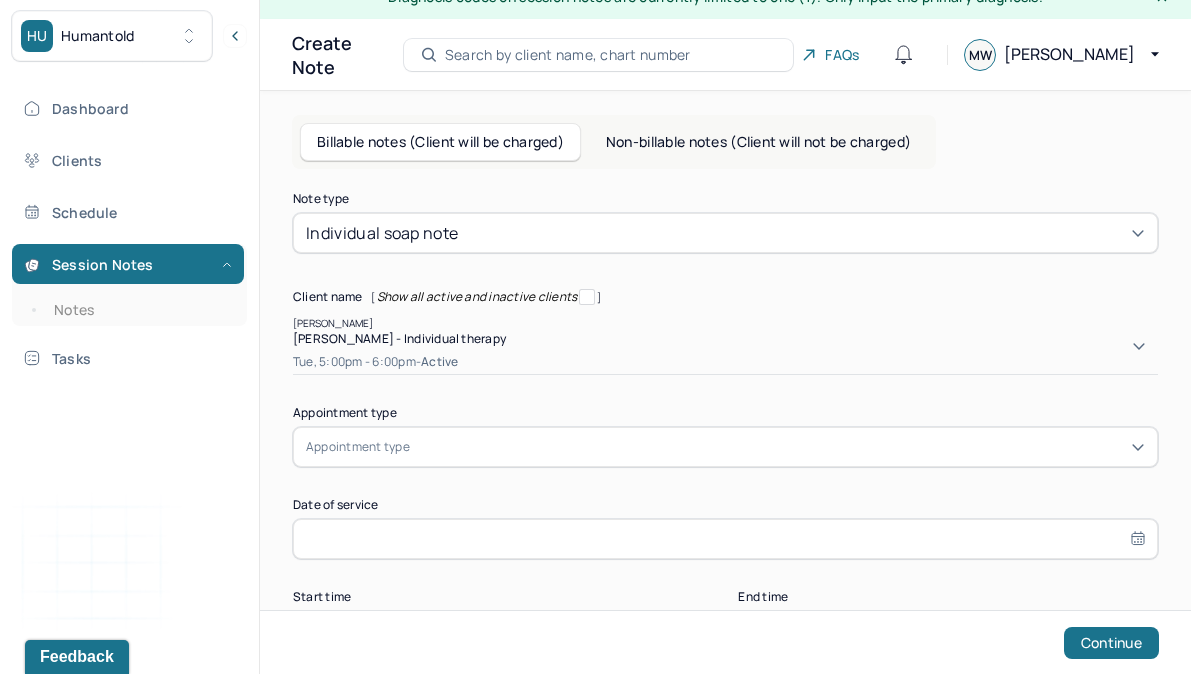 click on "[PERSON_NAME] - Individual therapy" at bounding box center (399, 338) 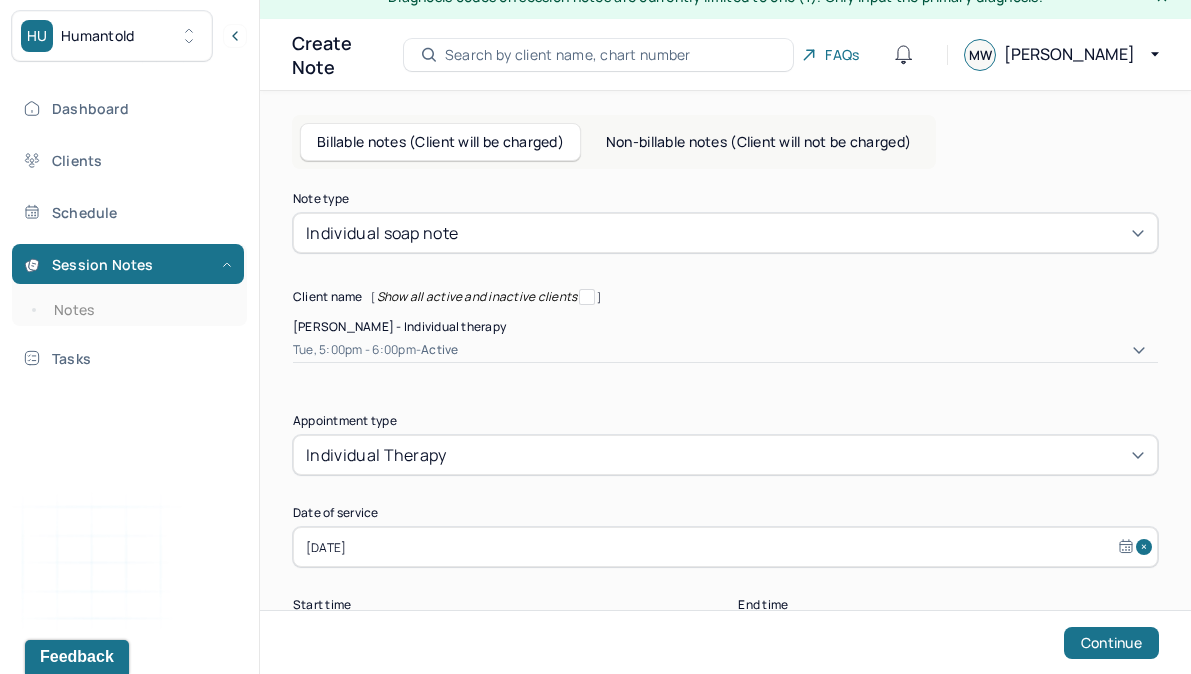 scroll, scrollTop: 97, scrollLeft: 0, axis: vertical 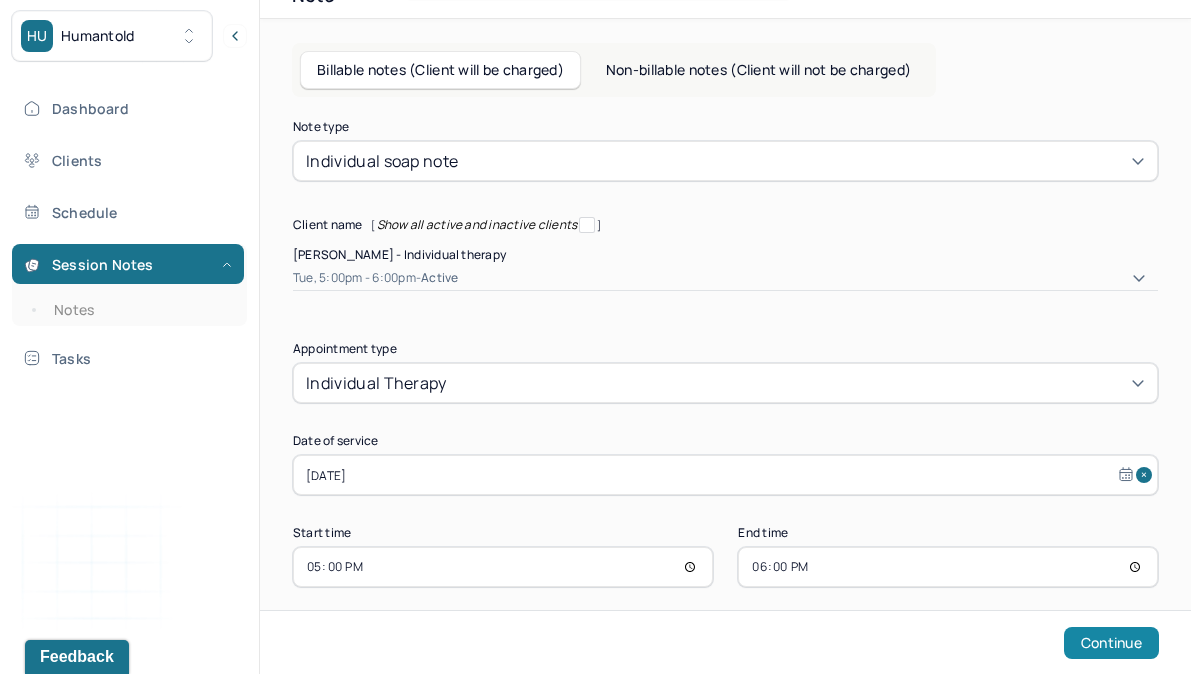 click on "Continue" at bounding box center [1111, 643] 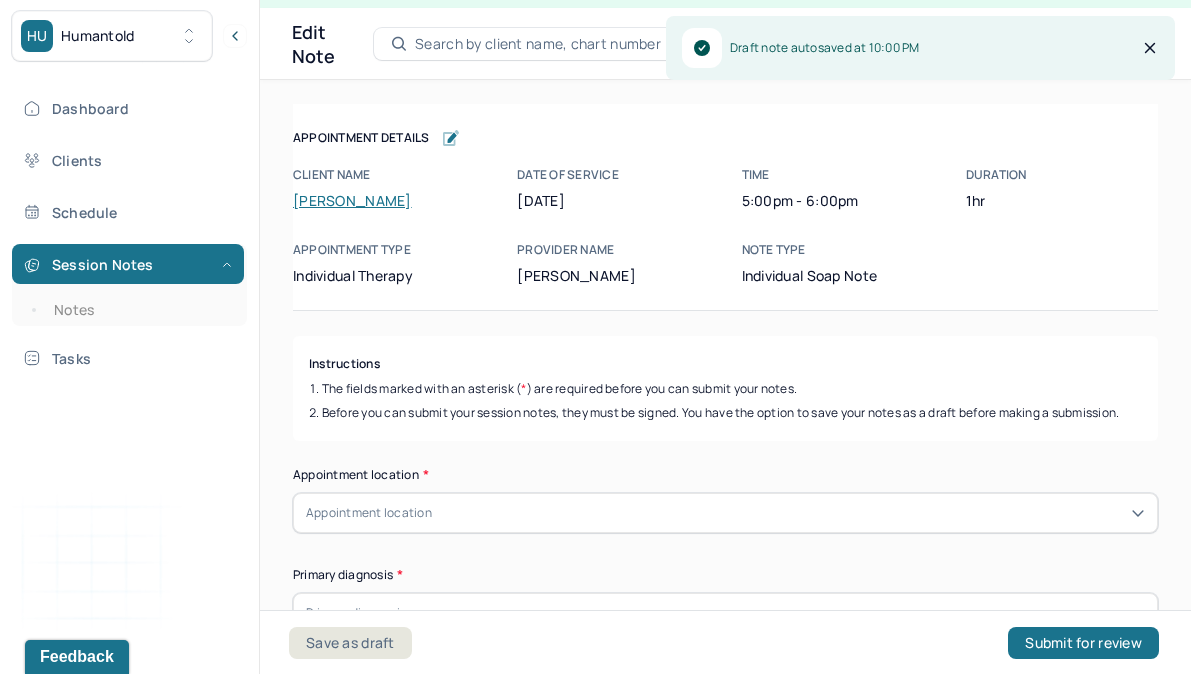 scroll, scrollTop: 36, scrollLeft: 0, axis: vertical 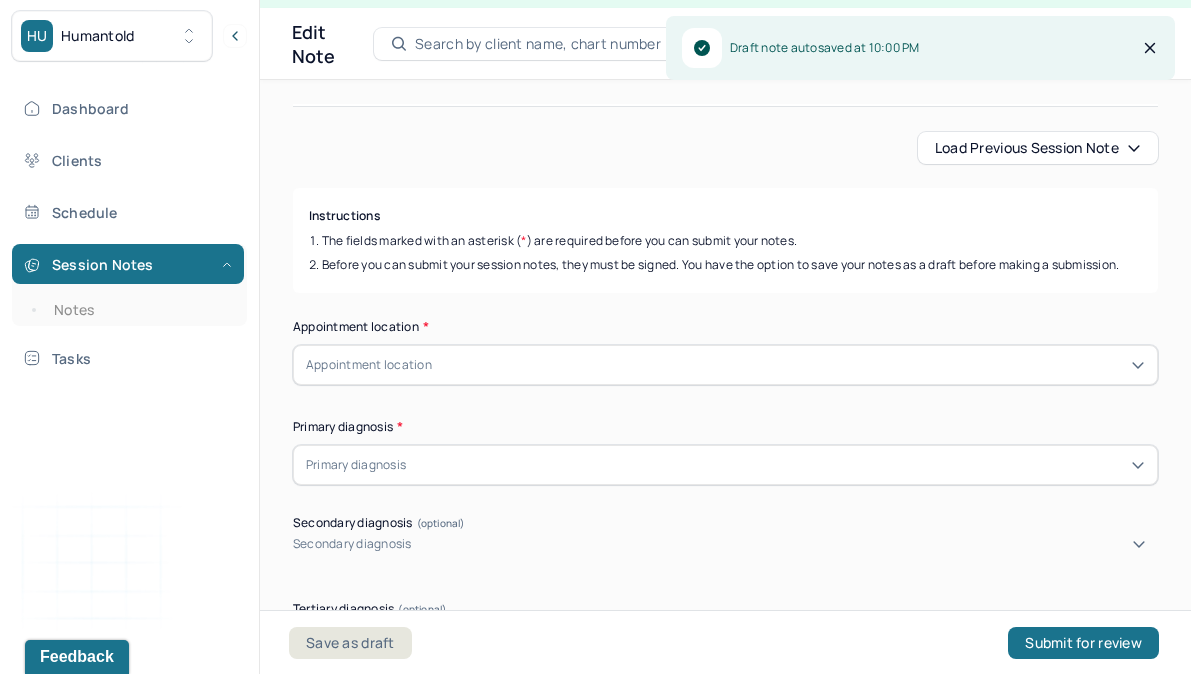 click on "Load previous session note" at bounding box center [1038, 148] 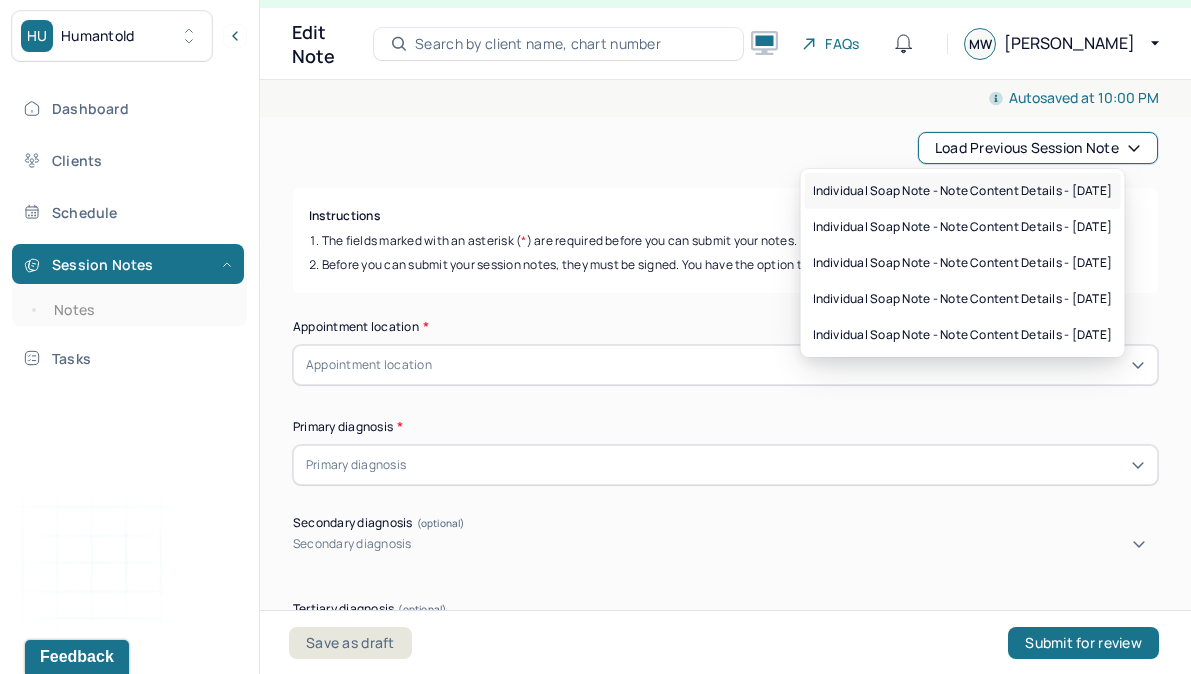 click on "Individual soap note   - Note content Details -   [DATE]" at bounding box center [963, 191] 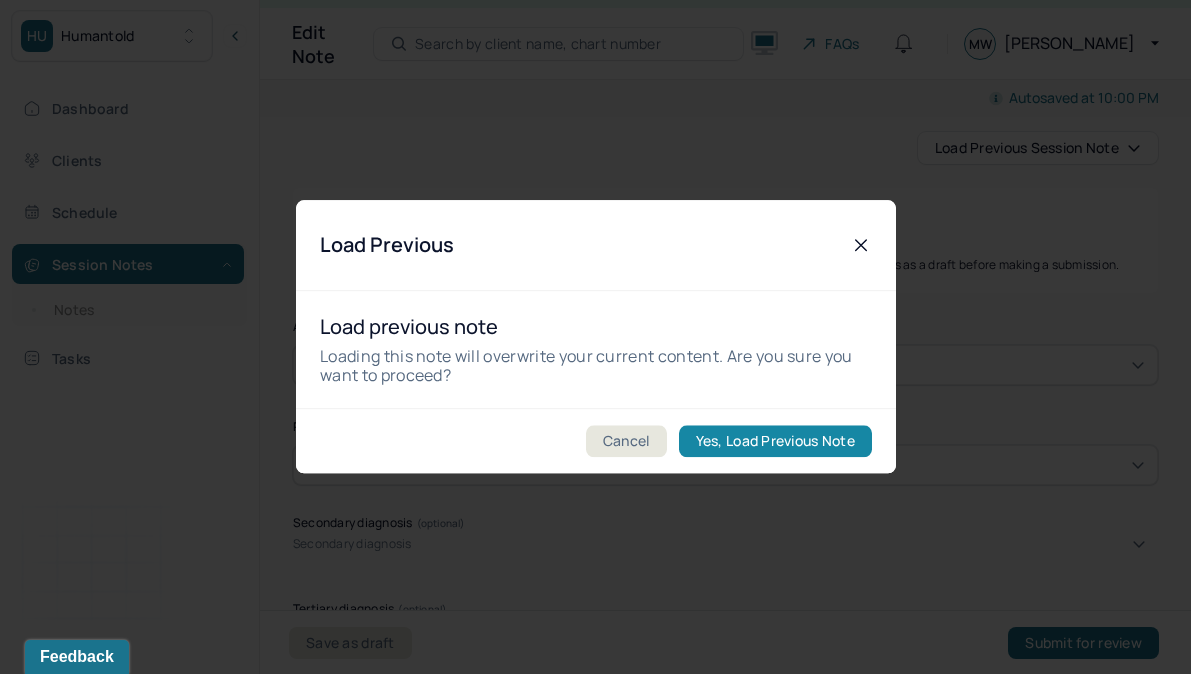click on "Yes, Load Previous Note" at bounding box center (774, 442) 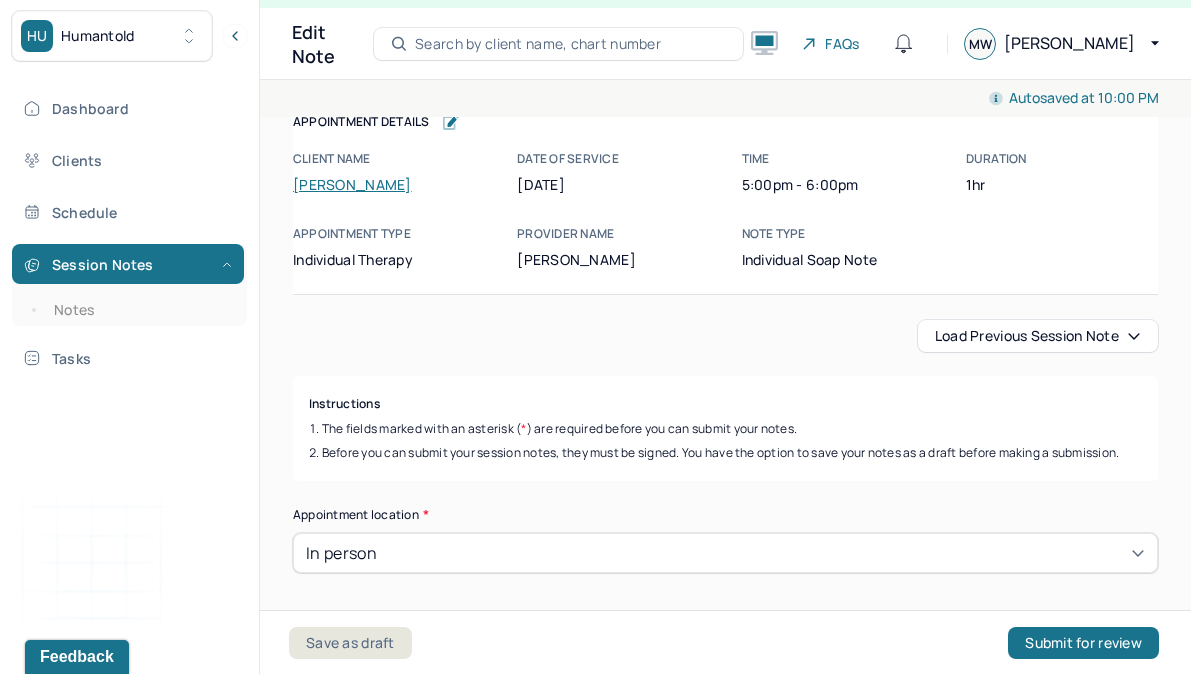 scroll, scrollTop: 141, scrollLeft: 0, axis: vertical 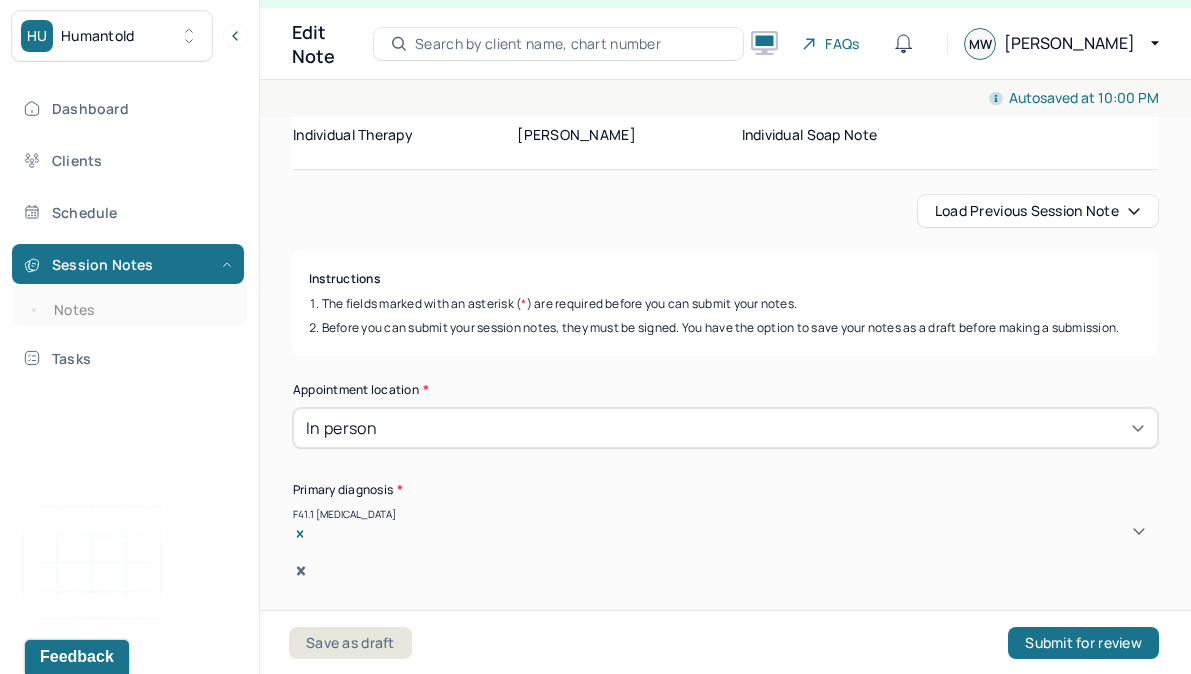 click on "Load previous session note" at bounding box center [1038, 211] 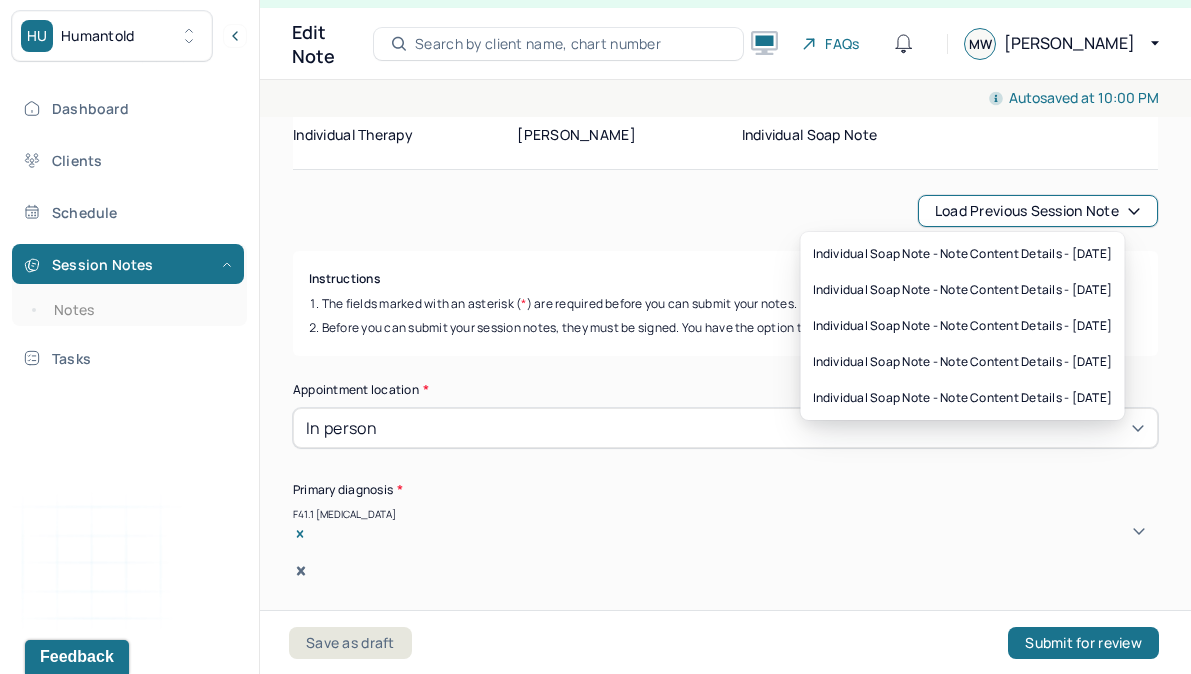 click on "Load previous session note   Instructions The fields marked with an asterisk ( * ) are required before you can submit your notes. Before you can submit your session notes, they must be signed. You have the option to save your notes as a draft before making a submission. Appointment location * In person Primary diagnosis * F41.1 GENERALIZED ANXIETY DISORDER Secondary diagnosis (optional) Secondary diagnosis Tertiary diagnosis (optional) Tertiary diagnosis Emotional / Behavioural symptoms demonstrated * Anxiety around work, feelings of imposter syndrome  Causing * Maladaptive Functioning Intention for Session * Encourage personality growth and development Session Note Subjective This section is for Subjective reporting of your clients, it can include their mood, their reported symptoms, their efforts since your last meeting to implement your homework or recommendations or any questions they have Objective How did they present themselves? Was there nervous talking or lack of eye contact? Assessment EDMR Other" at bounding box center (725, 2327) 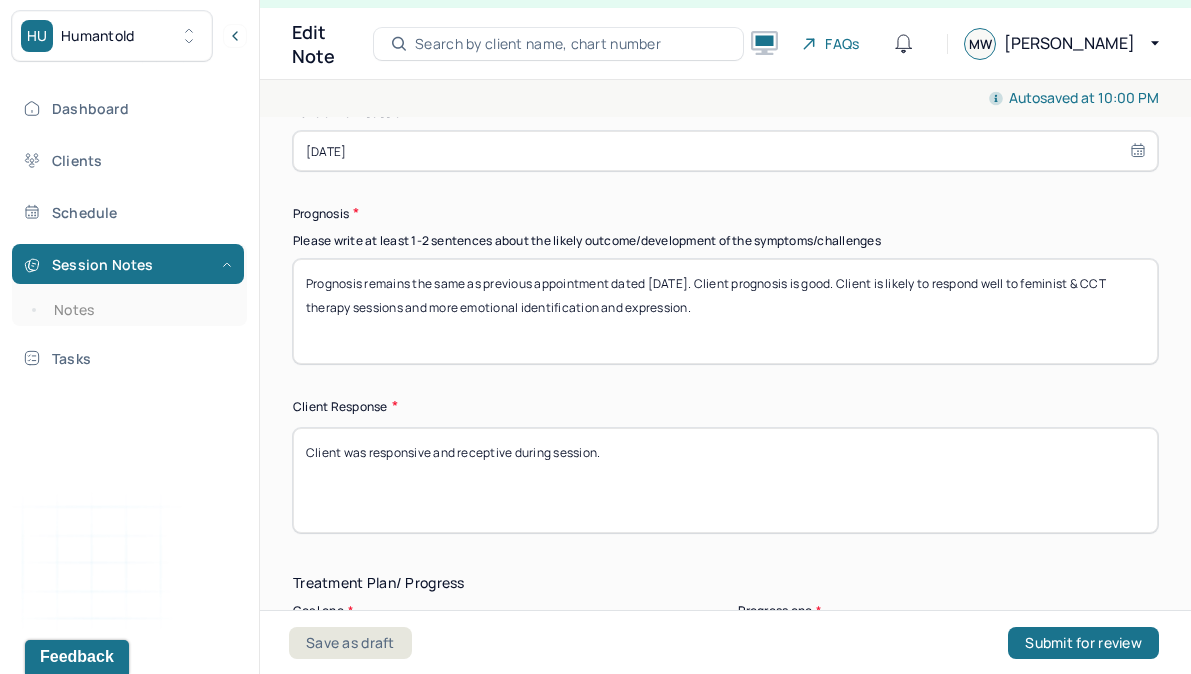 scroll, scrollTop: 2856, scrollLeft: 0, axis: vertical 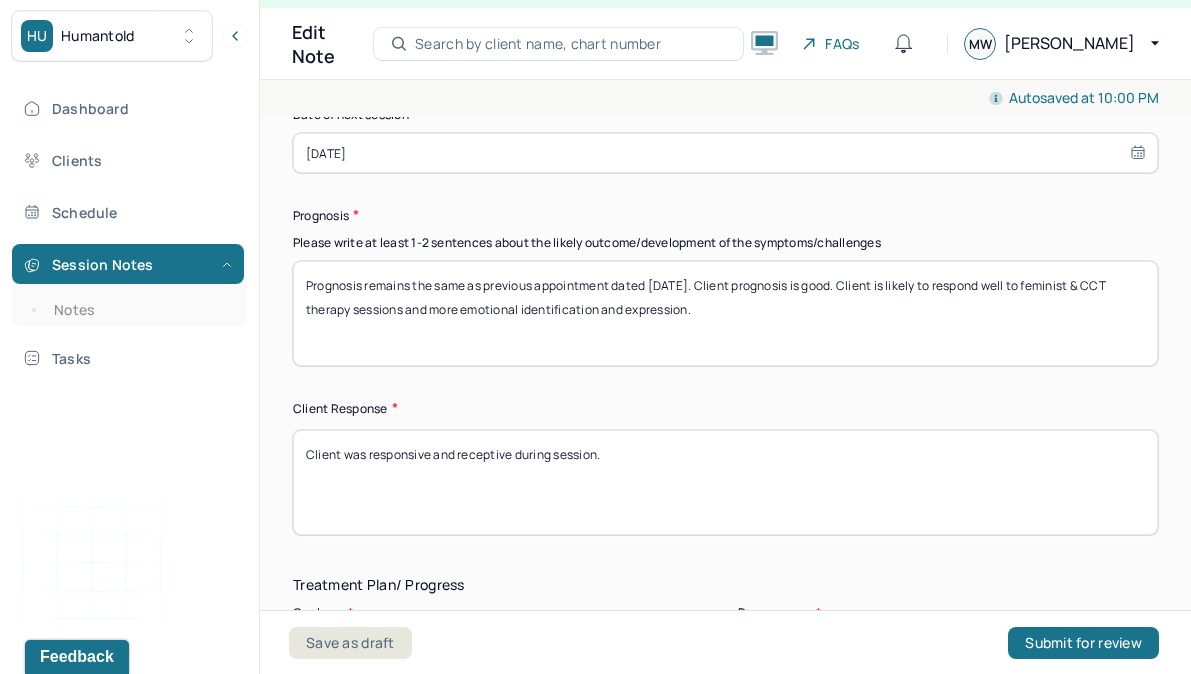 click on "Prognosis remains the same as previous appointment dated 6/17/25. Client prognosis is good. Client is likely to respond well to feminist & CCT therapy sessions and more emotional identification and expression." at bounding box center [725, 313] 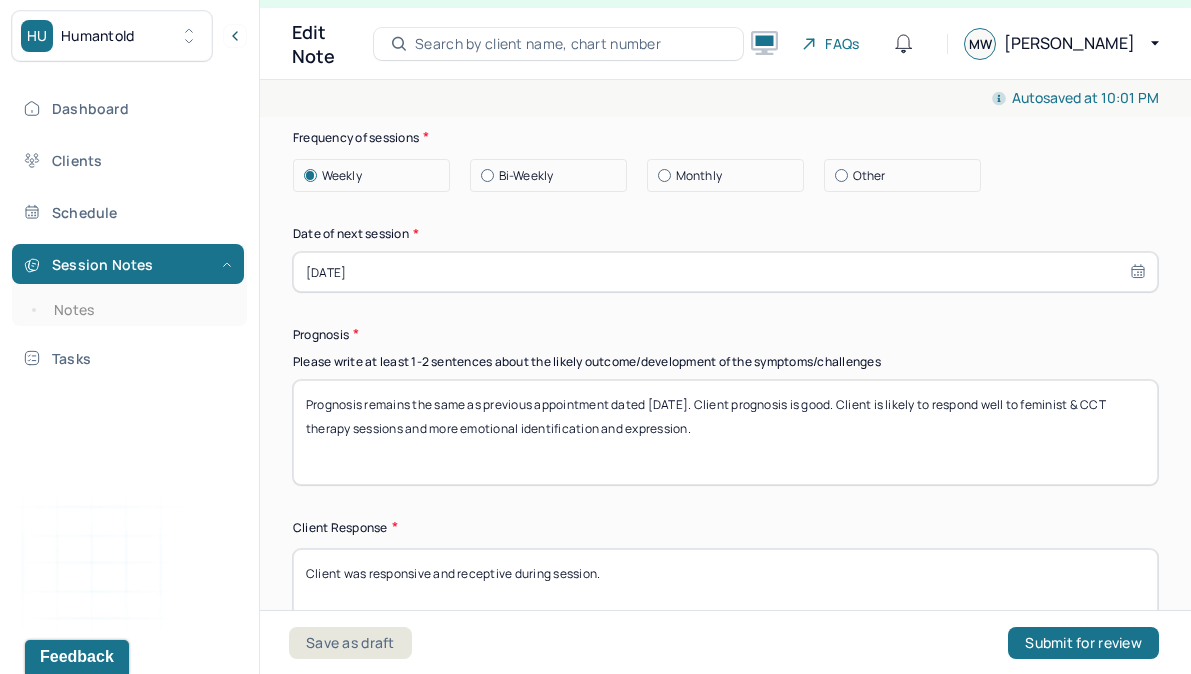 scroll, scrollTop: 2736, scrollLeft: 0, axis: vertical 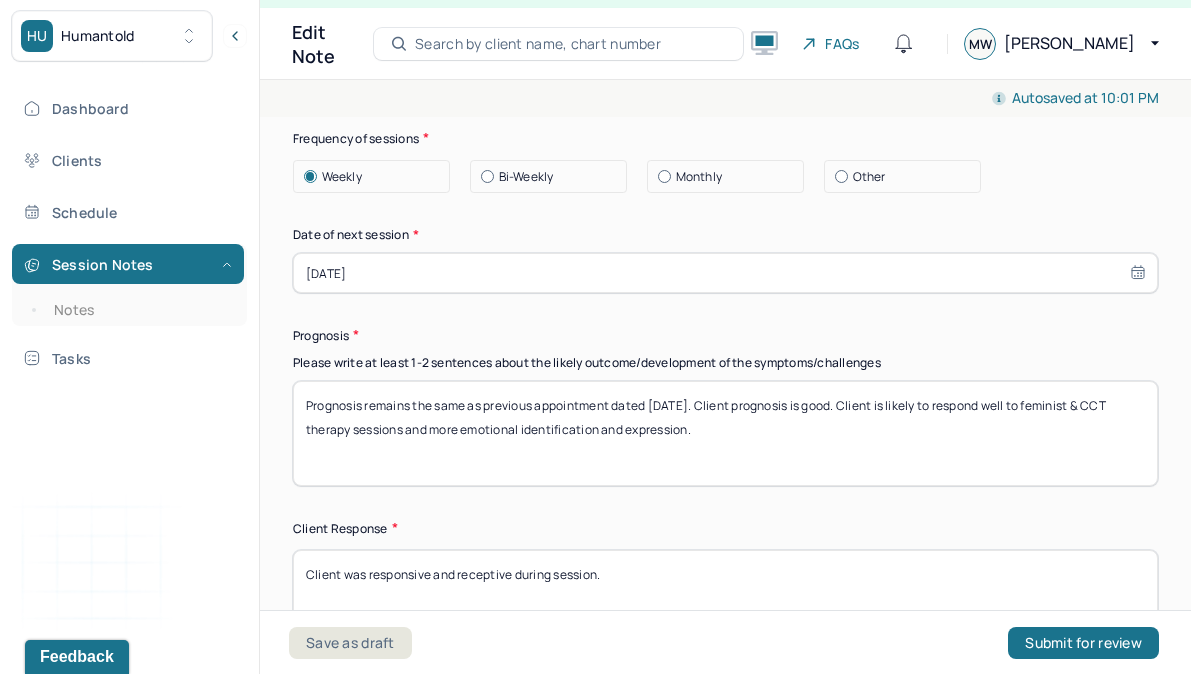 type on "Prognosis remains the same as previous appointment dated 6/24/25. Client prognosis is good. Client is likely to respond well to feminist & CCT therapy sessions and more emotional identification and expression." 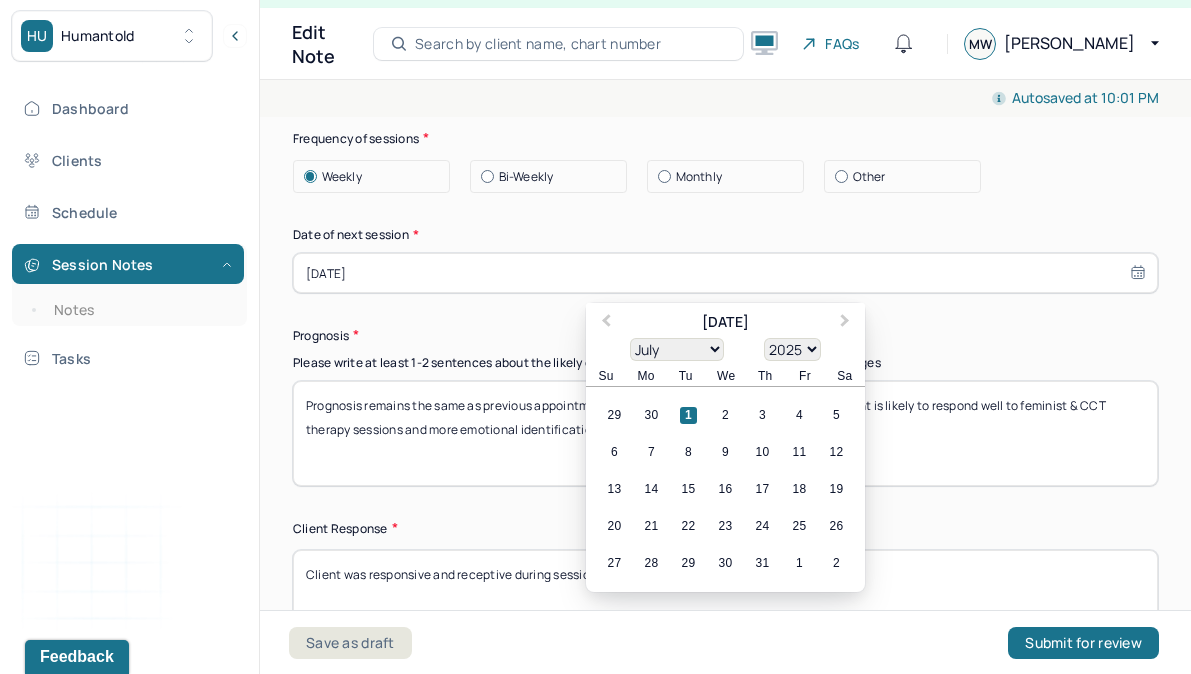 click on "[DATE]" at bounding box center [725, 273] 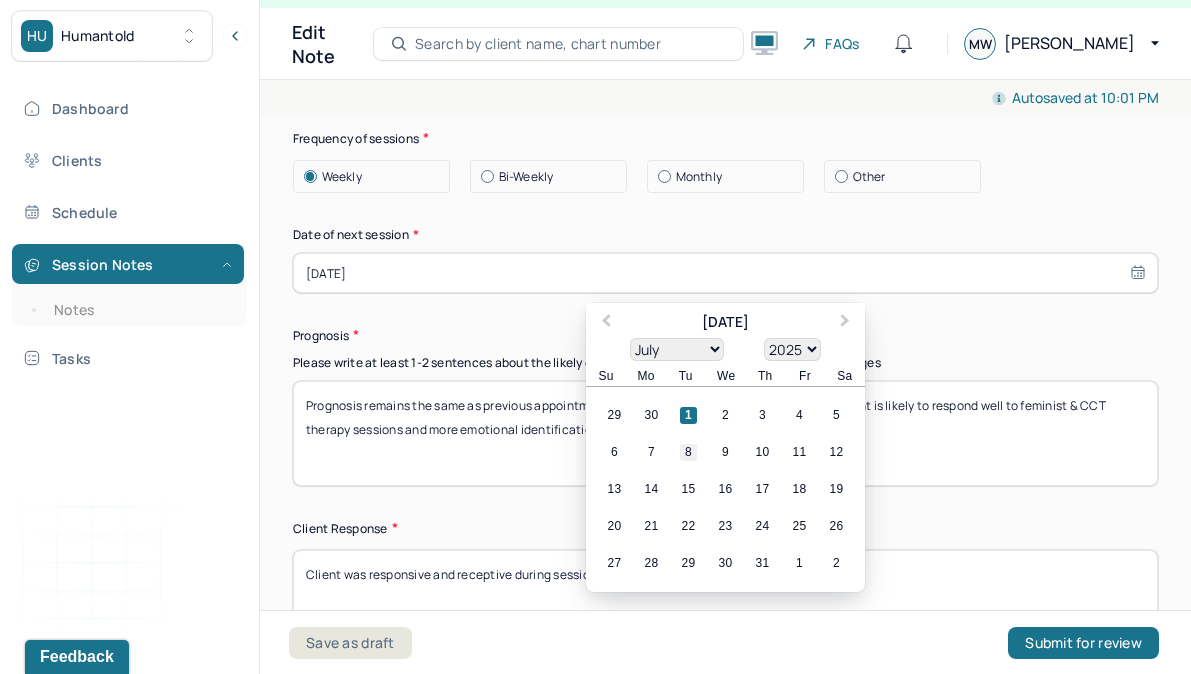 click on "8" at bounding box center [688, 453] 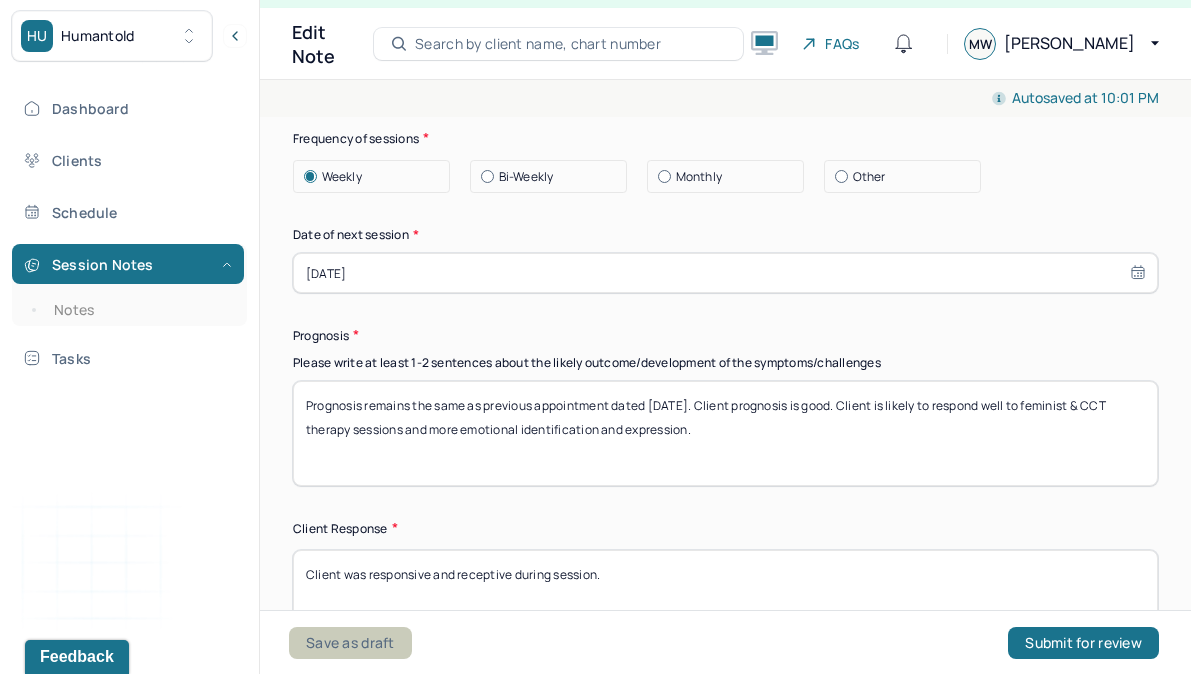 click on "Save as draft" at bounding box center [350, 643] 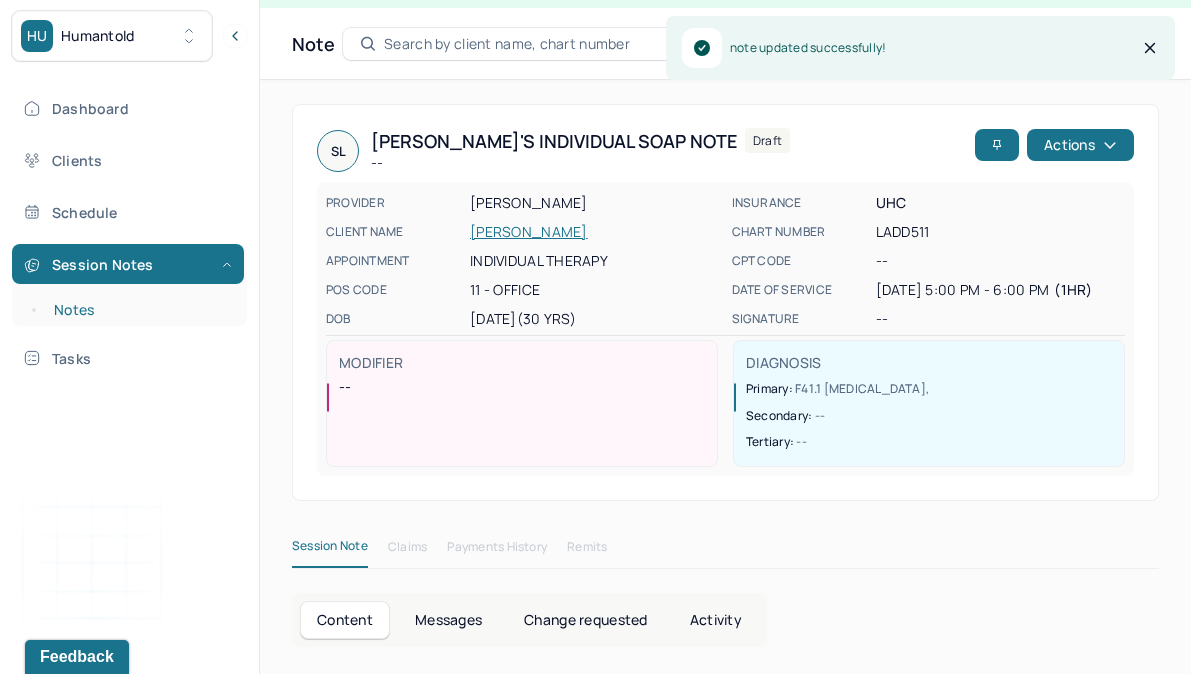 click on "Notes" at bounding box center [139, 310] 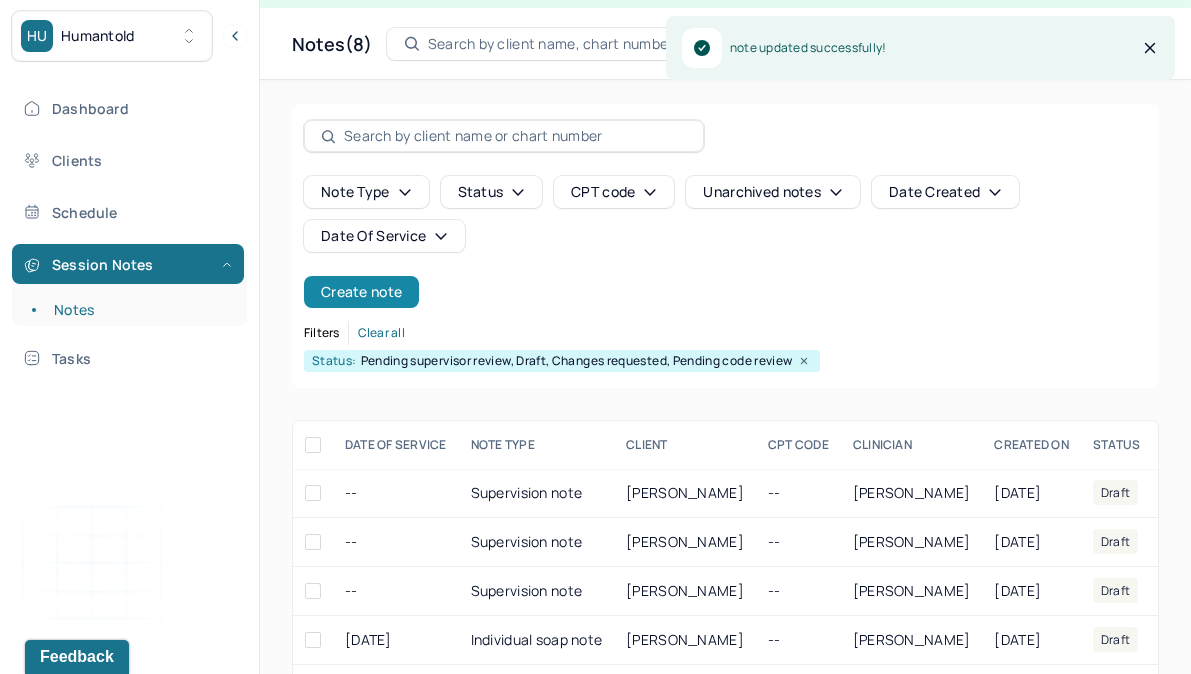 click on "Create note" at bounding box center (361, 292) 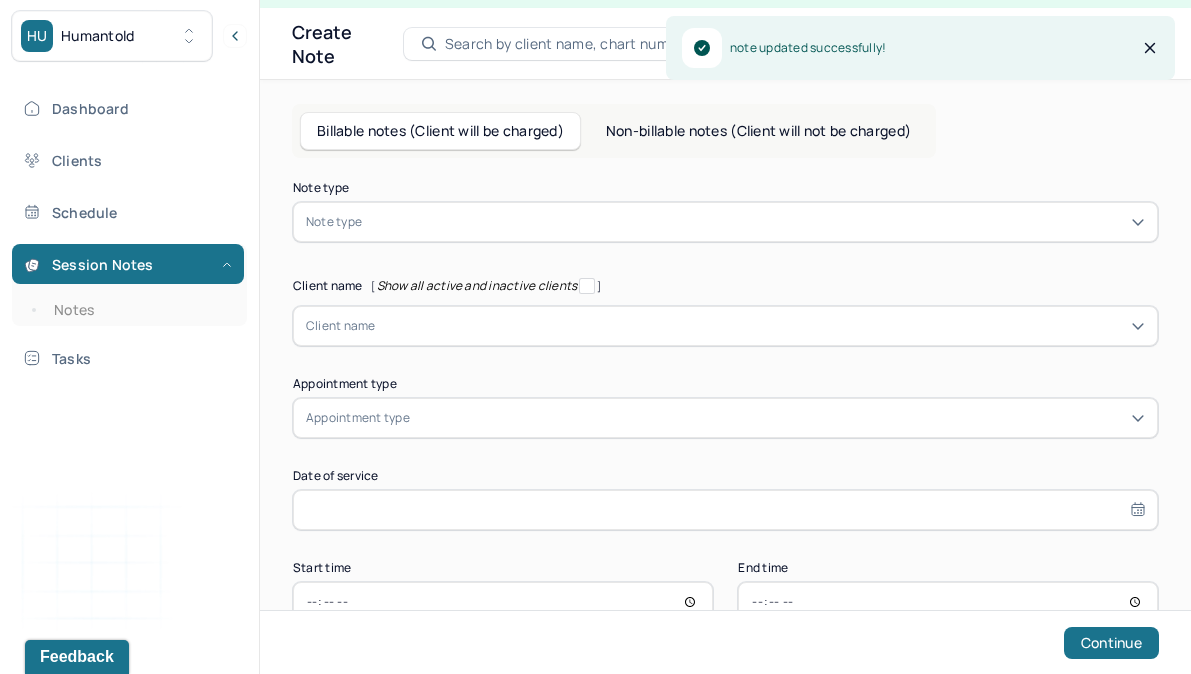 scroll, scrollTop: 0, scrollLeft: 0, axis: both 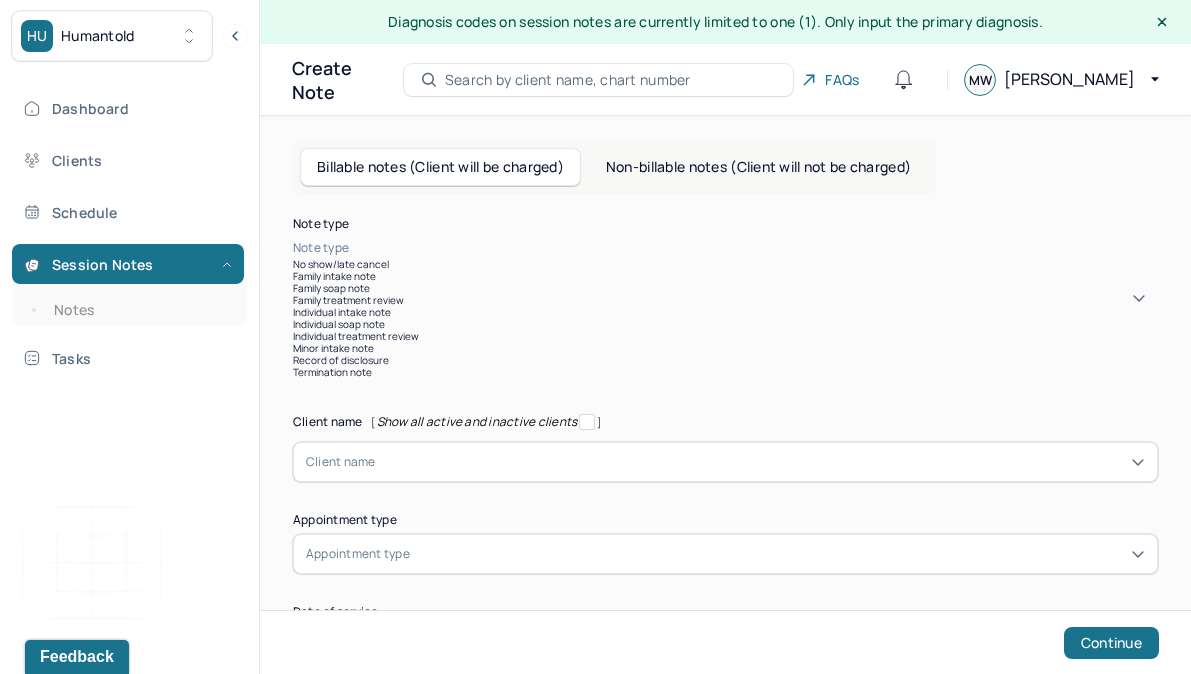 click on "Note type" at bounding box center [725, 248] 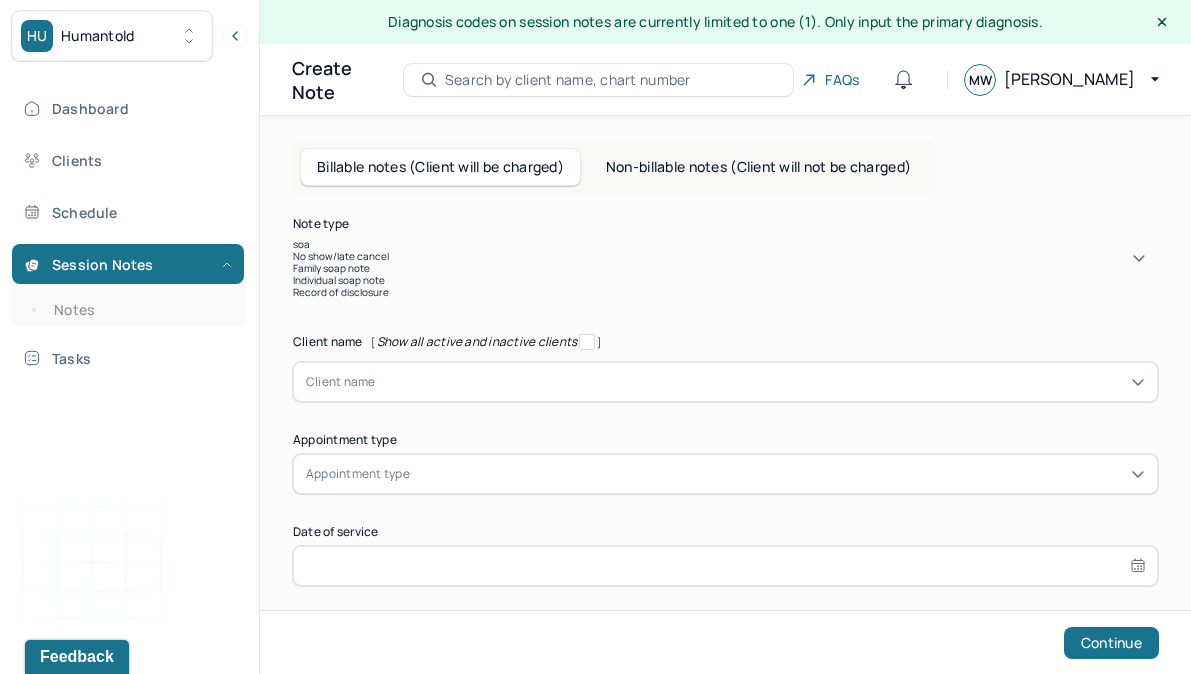 type on "soap" 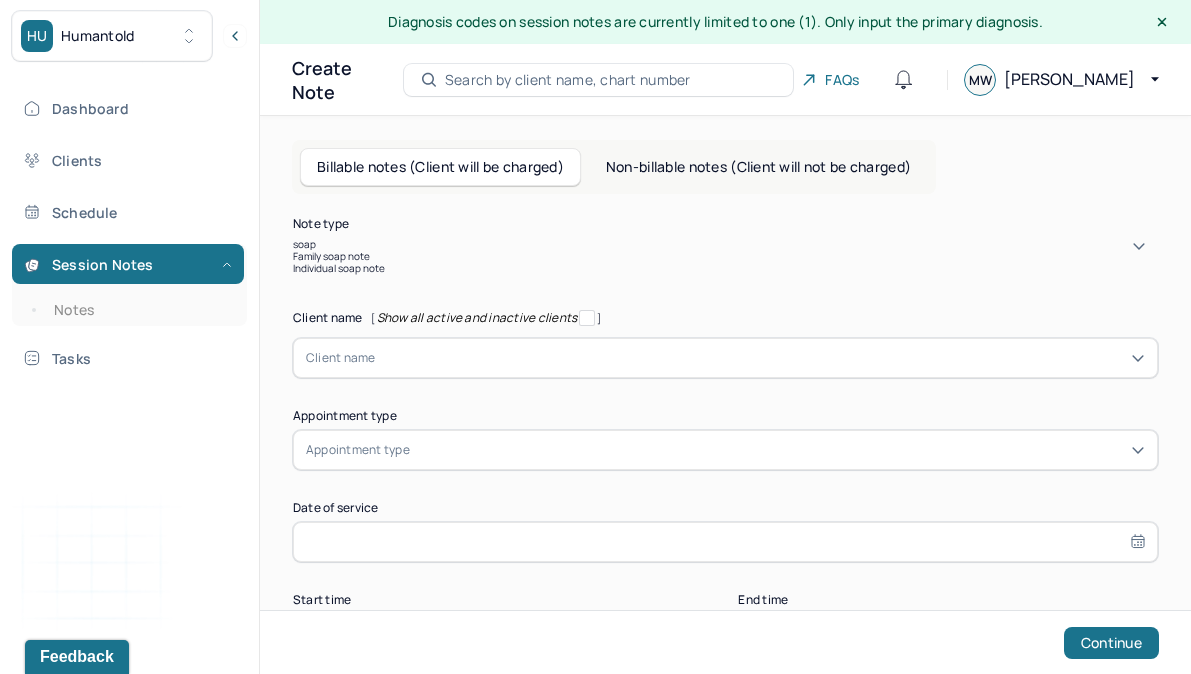 click on "Family soap note" at bounding box center (725, 256) 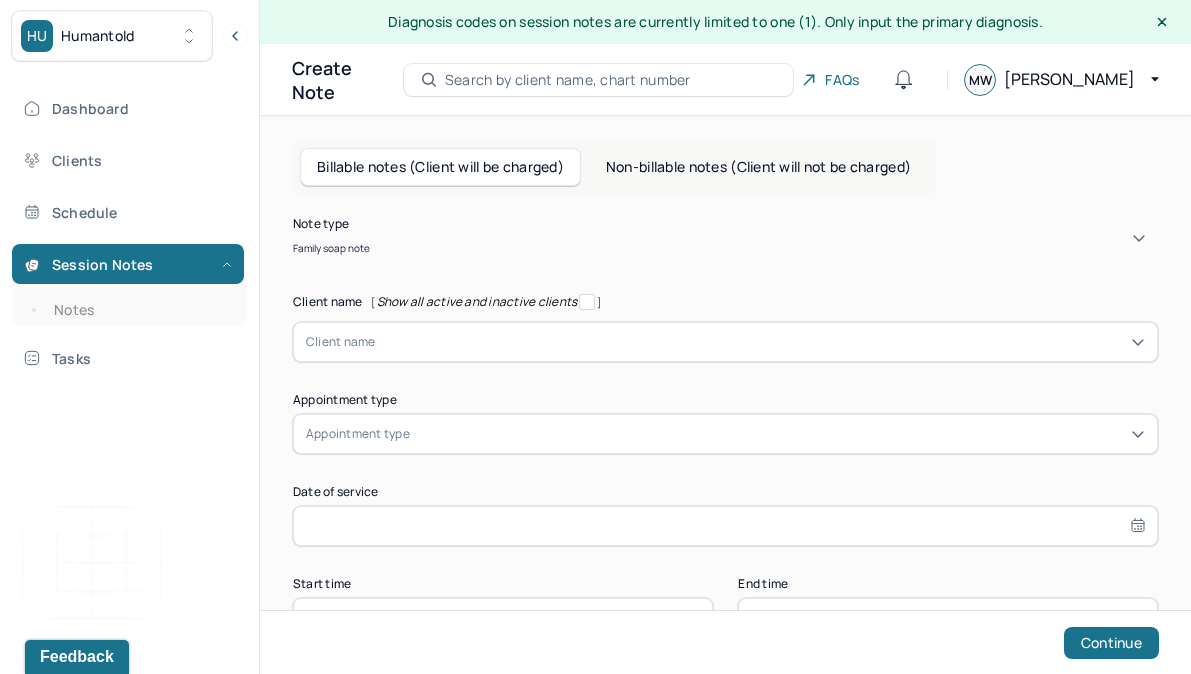 click on "Client name" at bounding box center [725, 342] 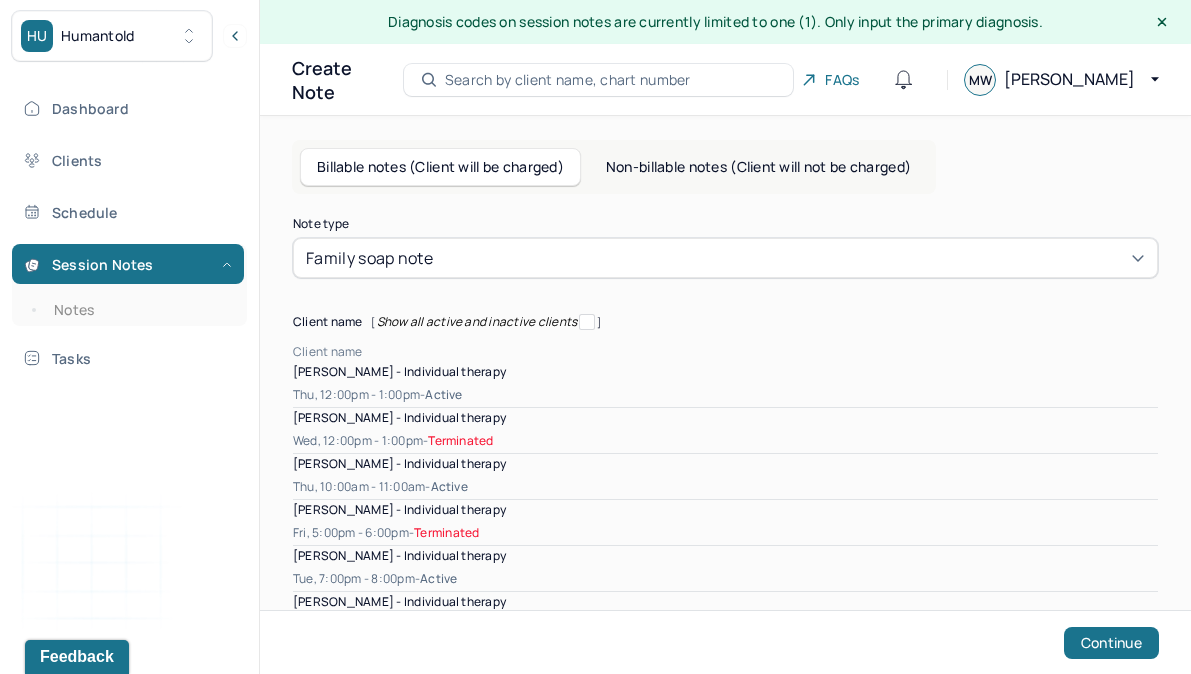 scroll, scrollTop: 25, scrollLeft: 0, axis: vertical 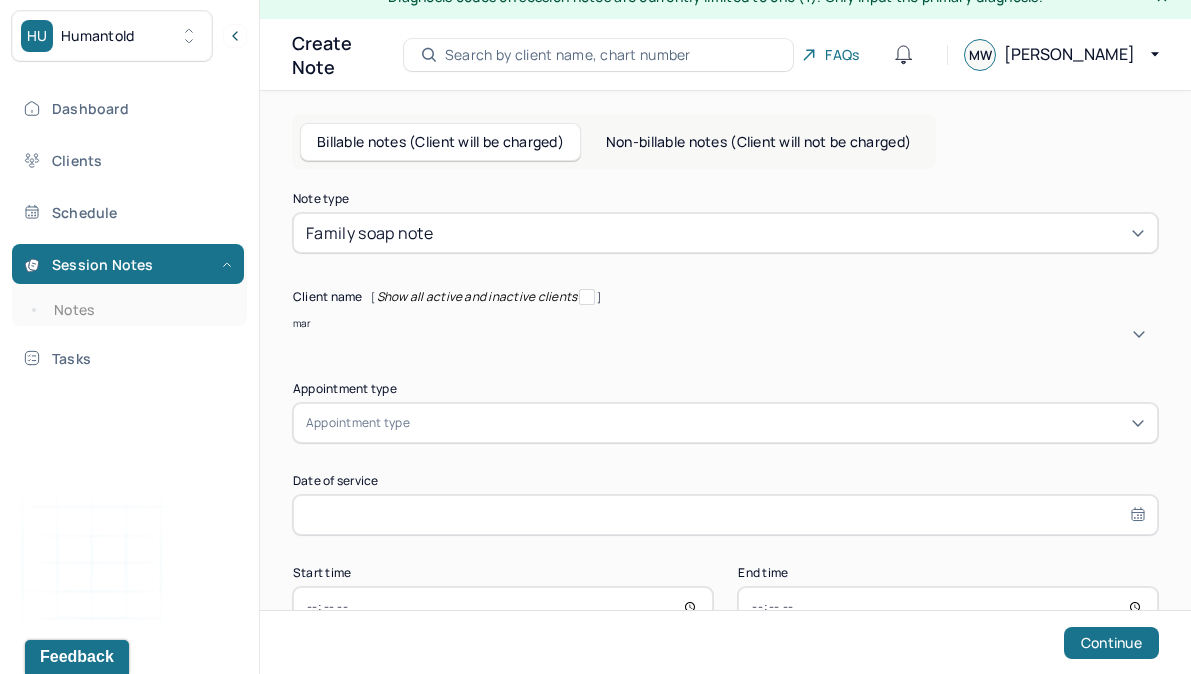 type on "[PERSON_NAME]" 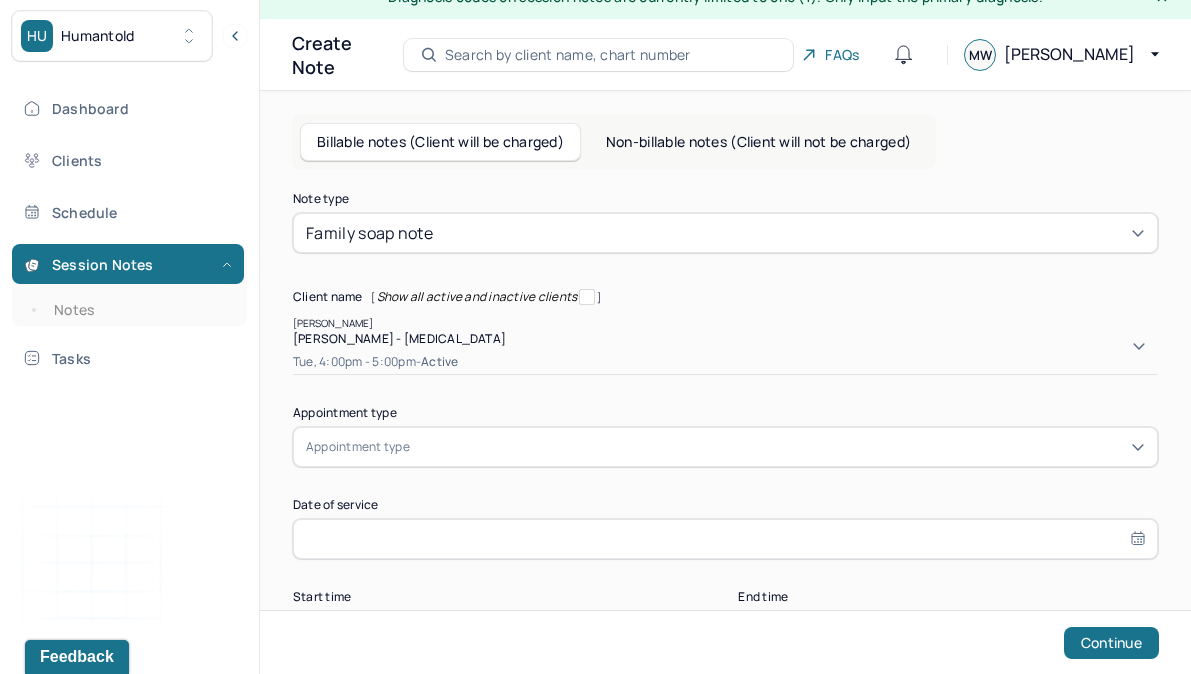 click on "Tue, 4:00pm - 5:00pm  -  active" at bounding box center (725, 362) 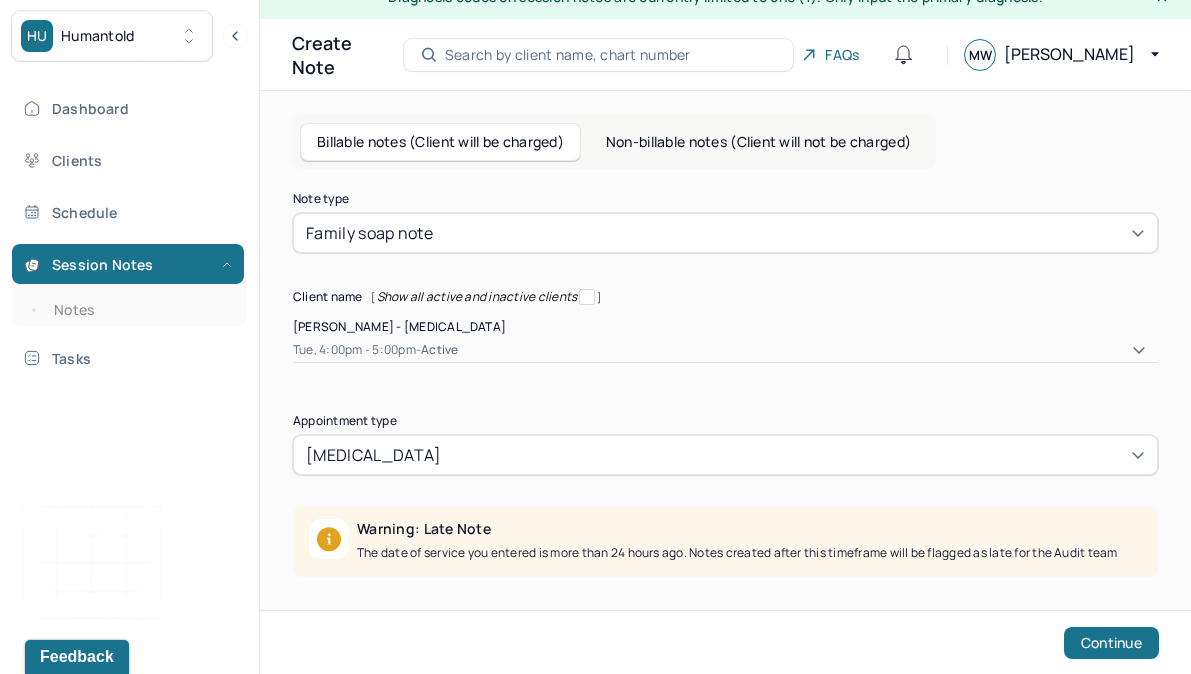scroll, scrollTop: 199, scrollLeft: 0, axis: vertical 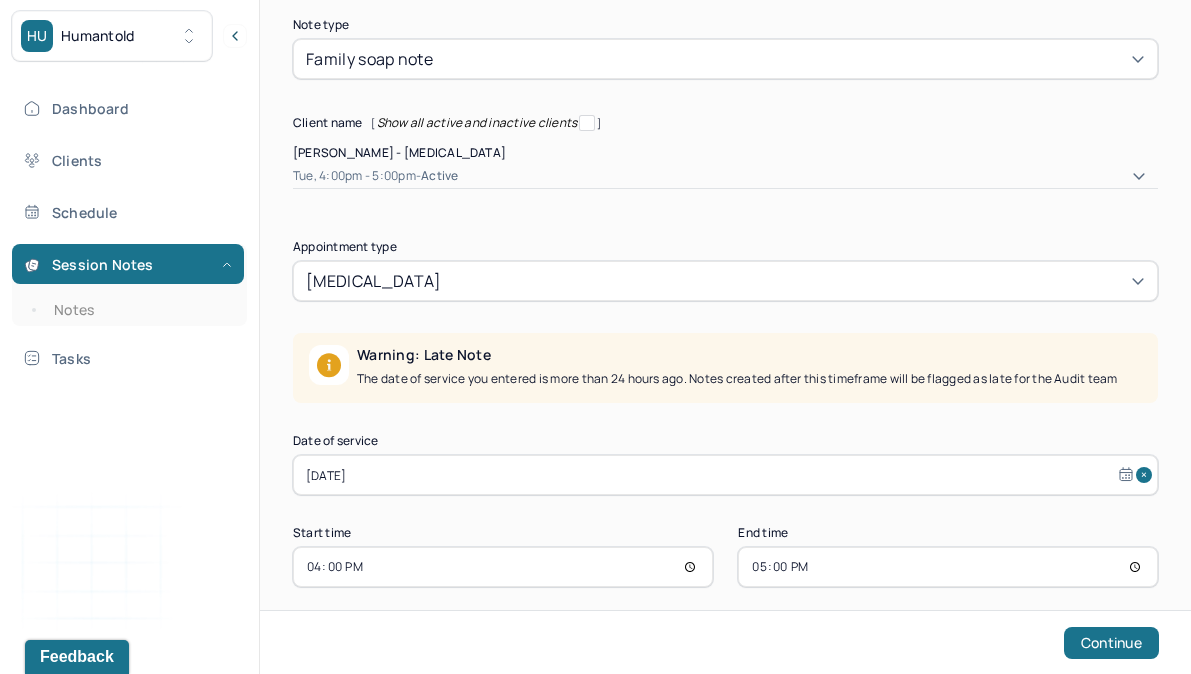 select on "5" 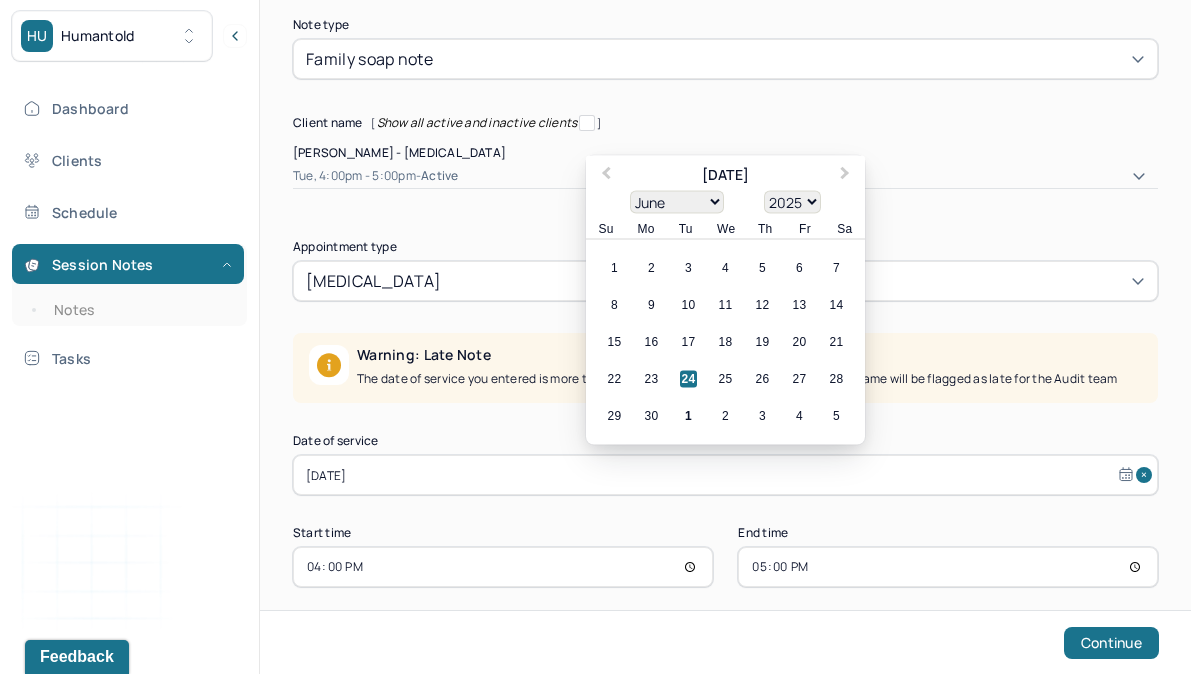 click on "[DATE]" at bounding box center (725, 475) 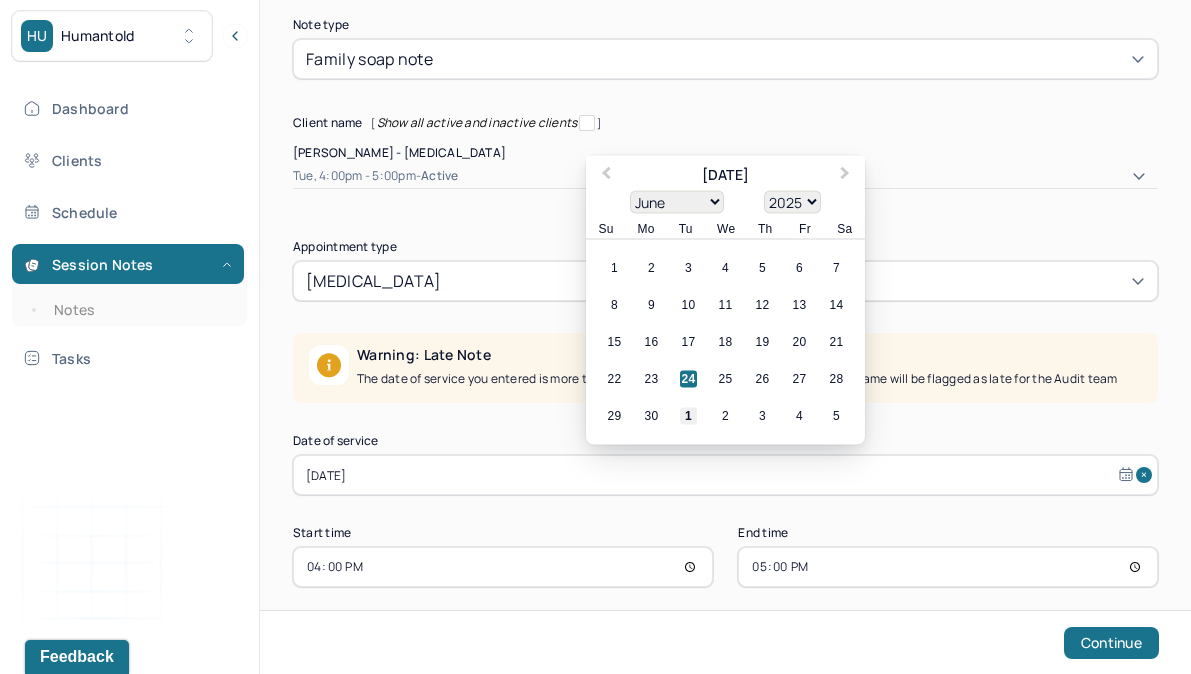 click on "1" at bounding box center [688, 416] 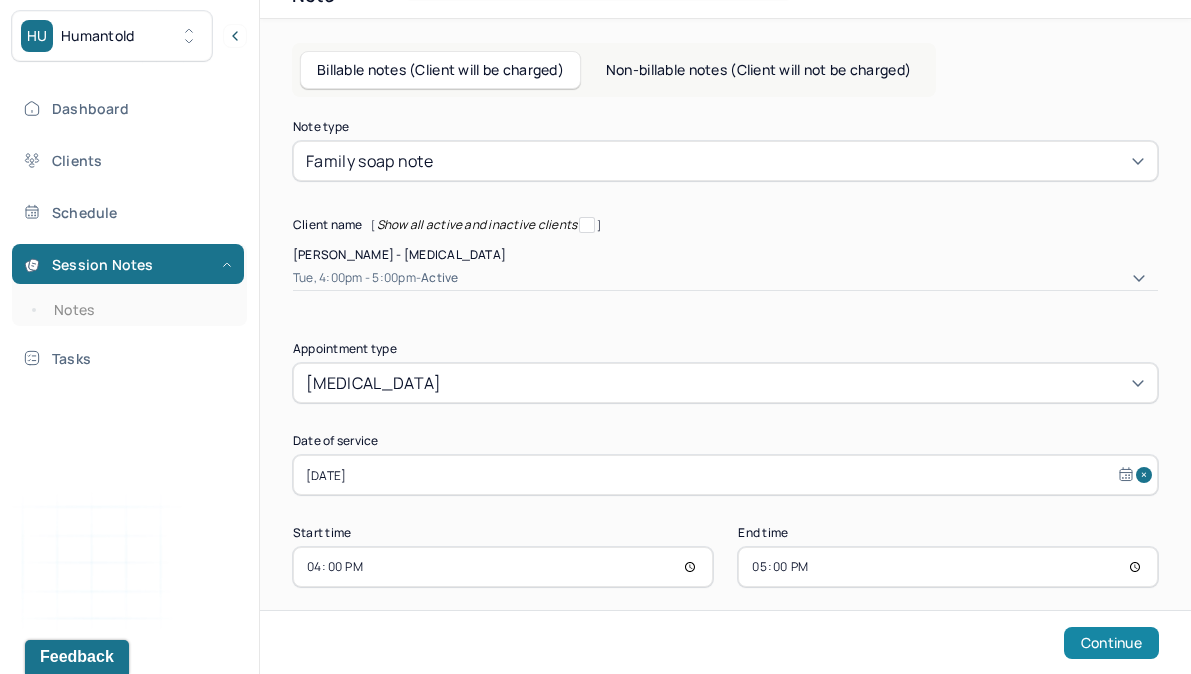 click on "Continue" at bounding box center [1111, 643] 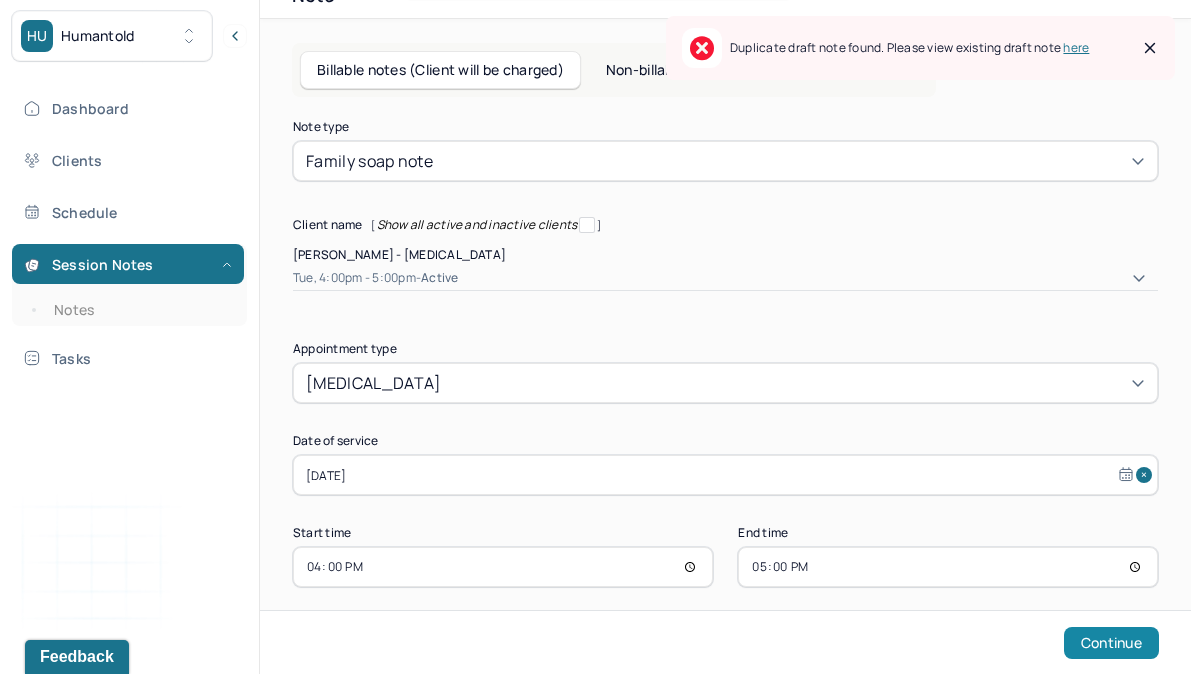 click on "Continue" at bounding box center [1111, 643] 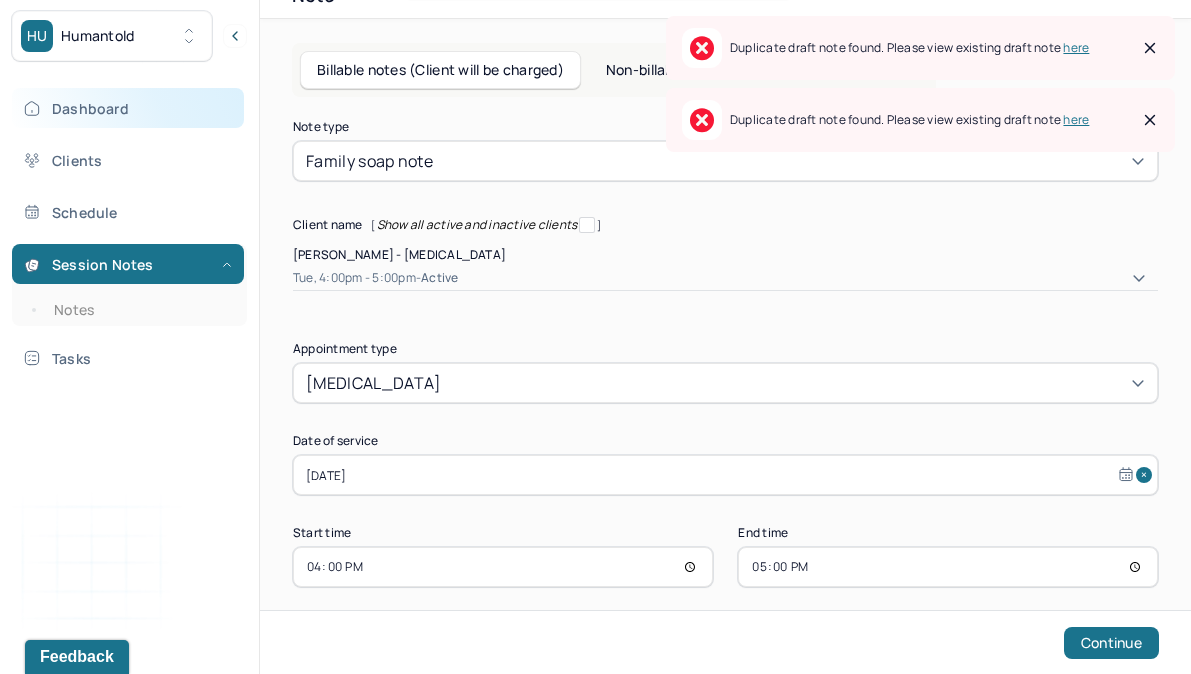 click on "Dashboard" at bounding box center [128, 108] 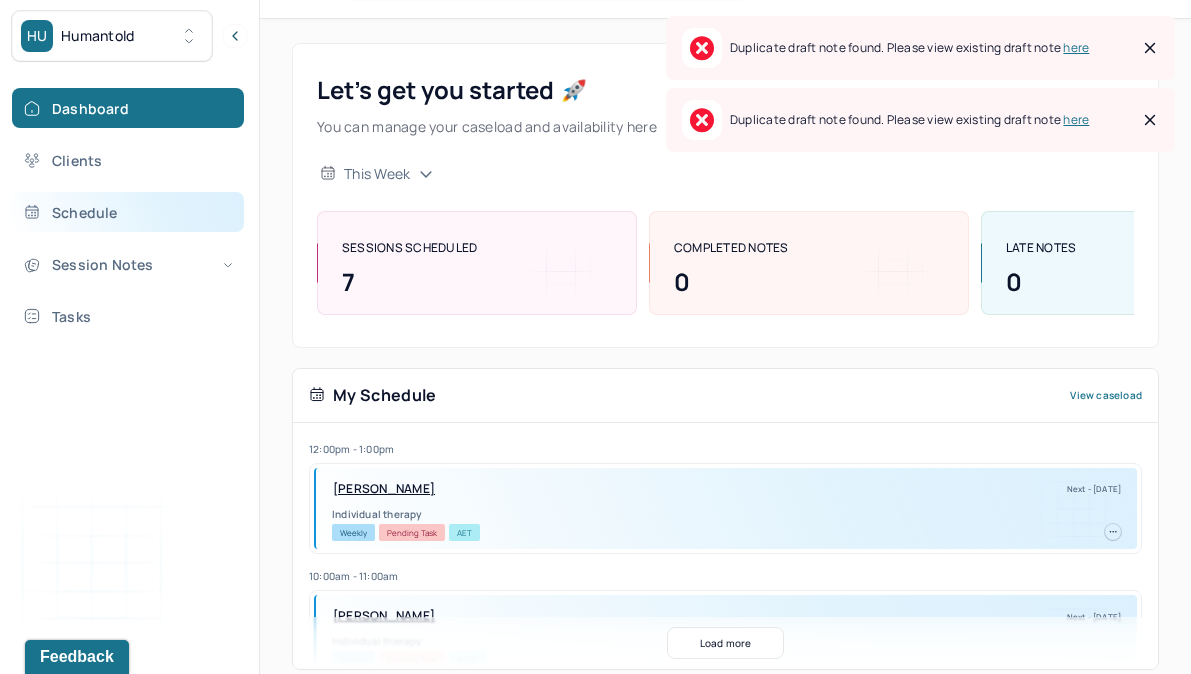 click on "Schedule" at bounding box center (128, 212) 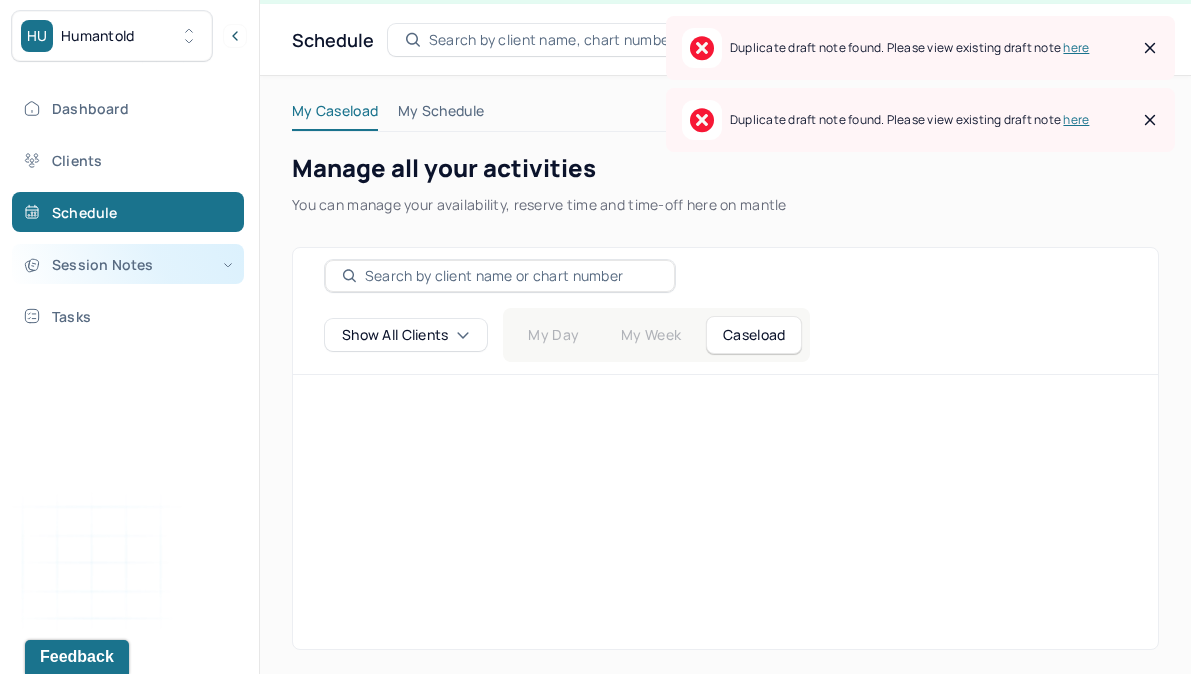 click on "Session Notes" at bounding box center (128, 264) 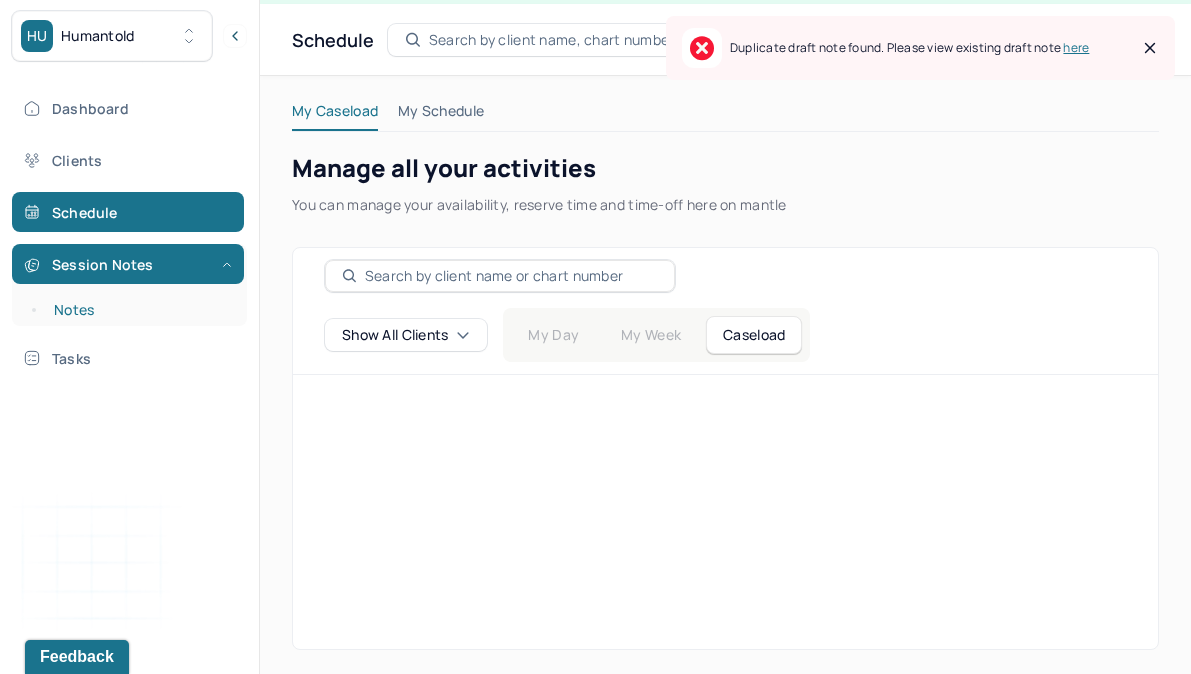 click on "Notes" at bounding box center (139, 310) 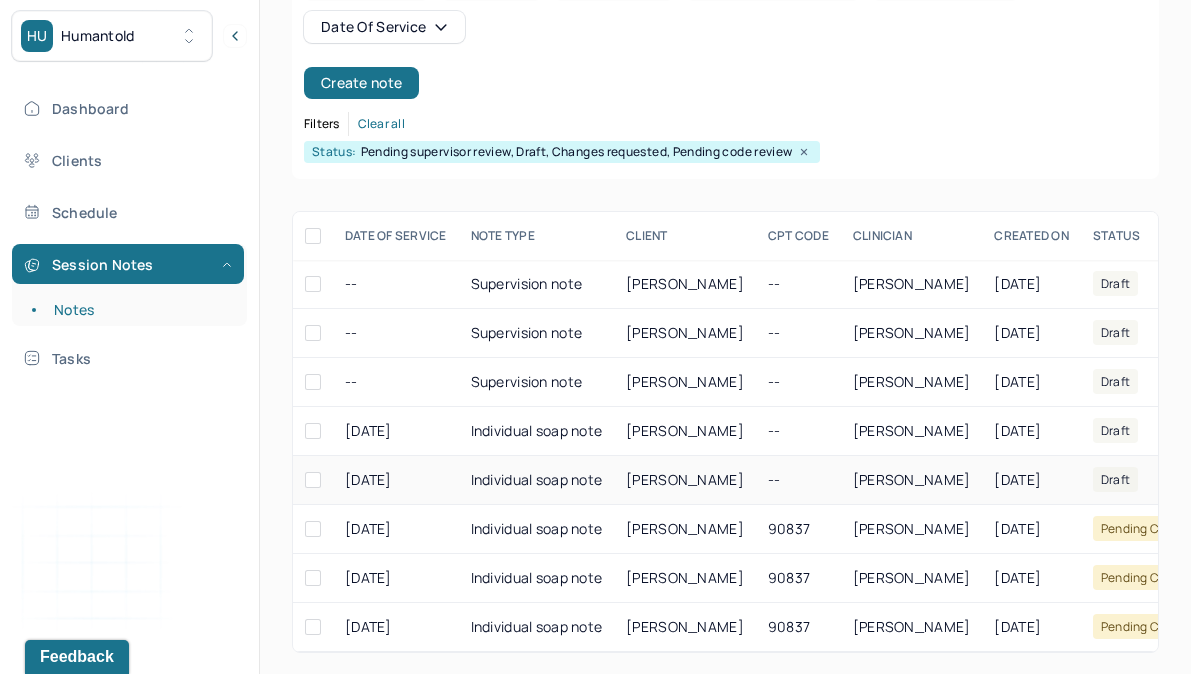 scroll, scrollTop: 249, scrollLeft: 0, axis: vertical 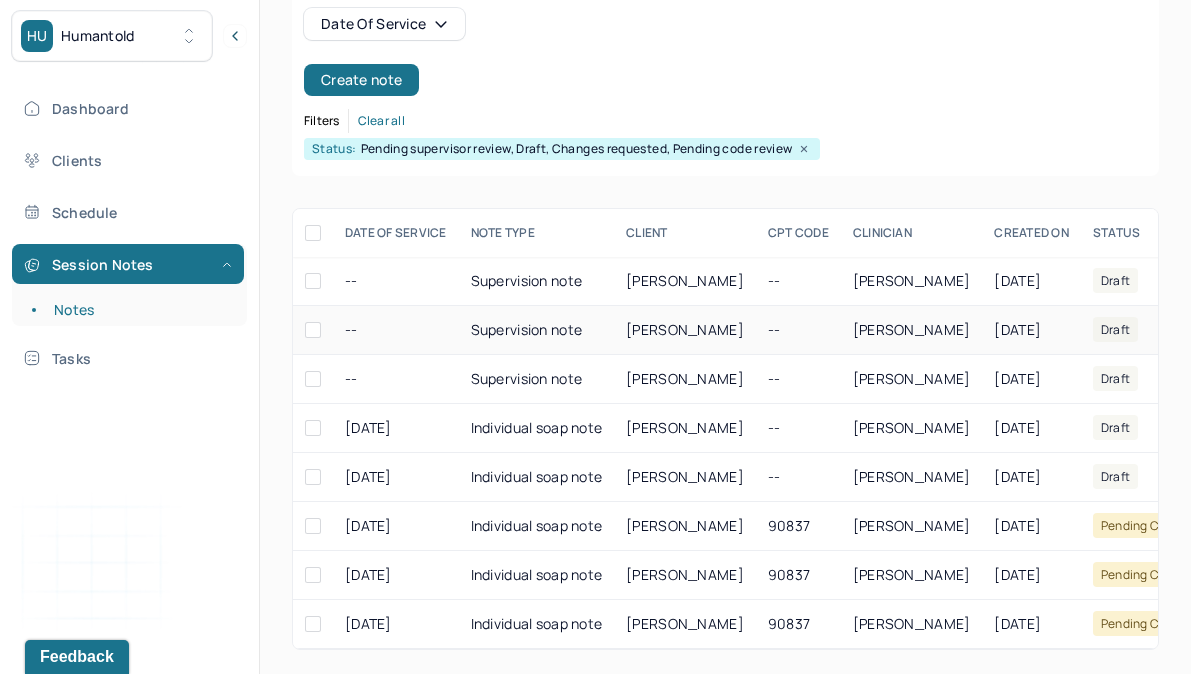 click on "Supervision note" at bounding box center [537, 330] 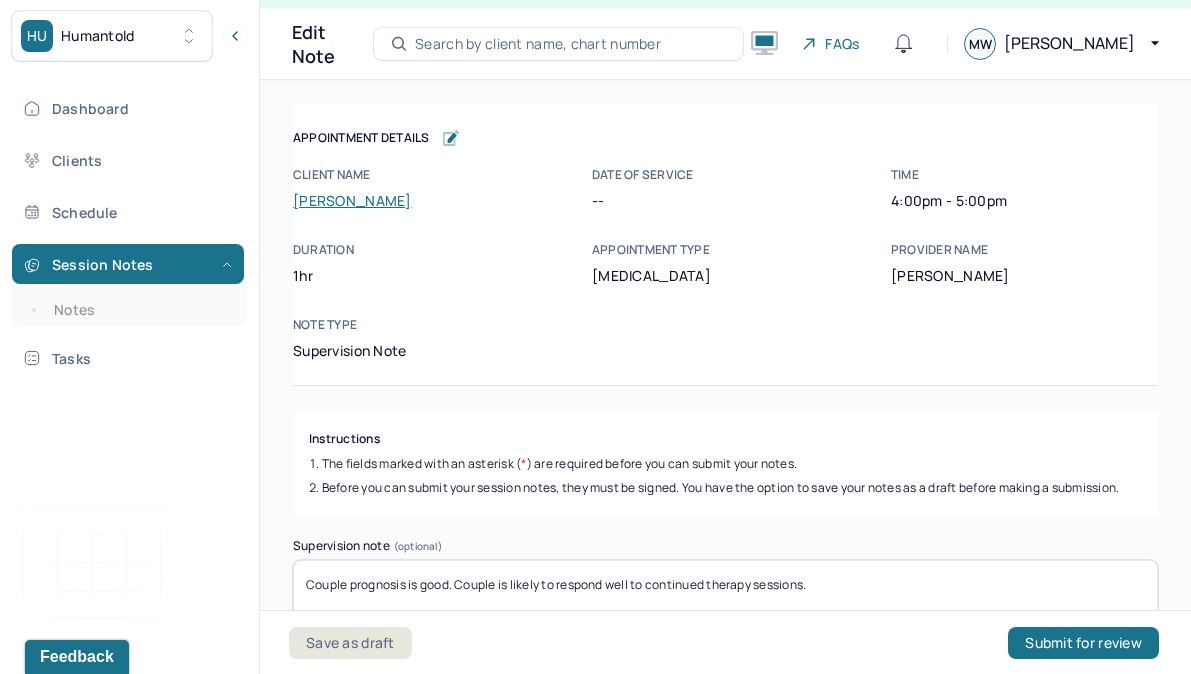 scroll, scrollTop: 36, scrollLeft: 0, axis: vertical 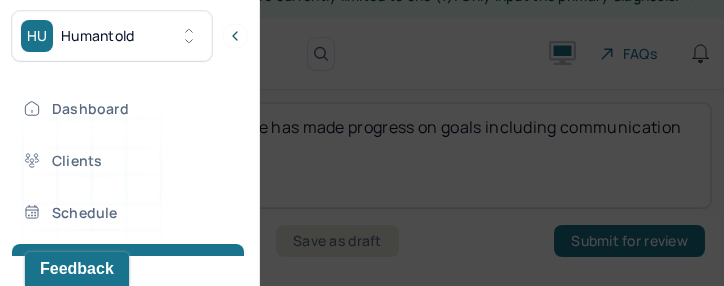 click at bounding box center (362, 143) 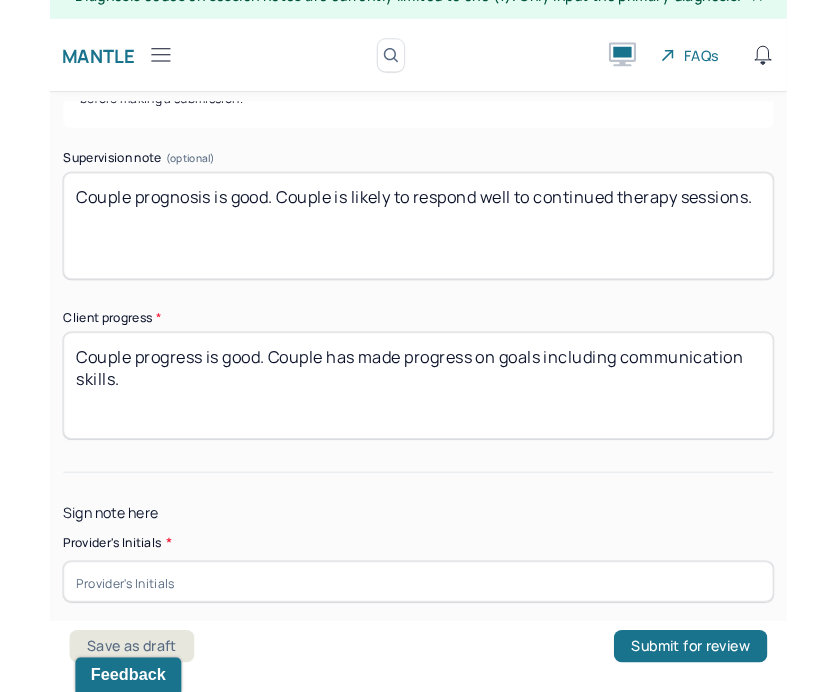 scroll, scrollTop: 305, scrollLeft: 0, axis: vertical 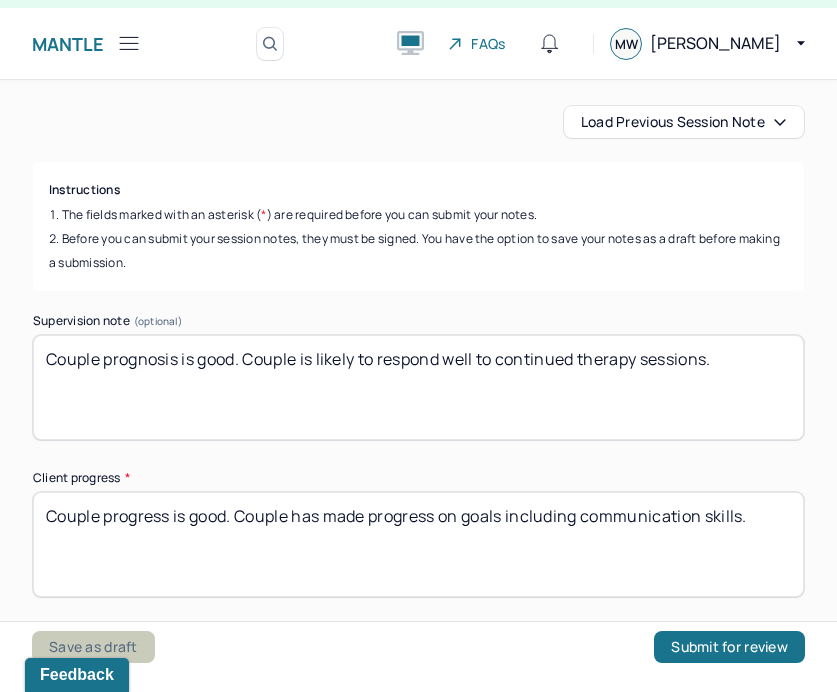 click on "Save as draft" at bounding box center [93, 647] 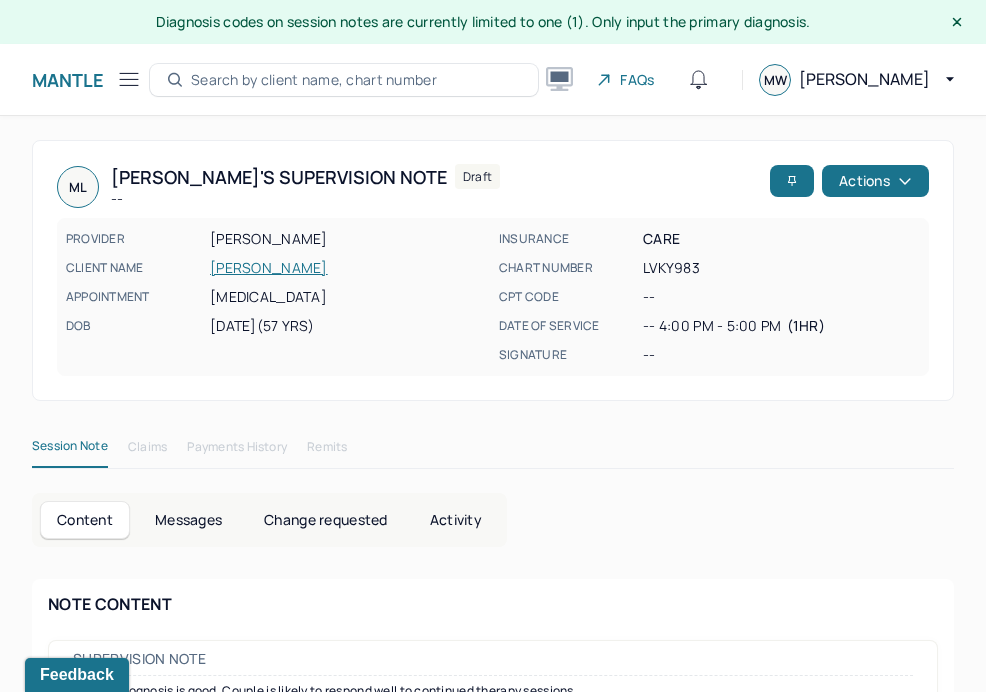 scroll, scrollTop: 137, scrollLeft: 0, axis: vertical 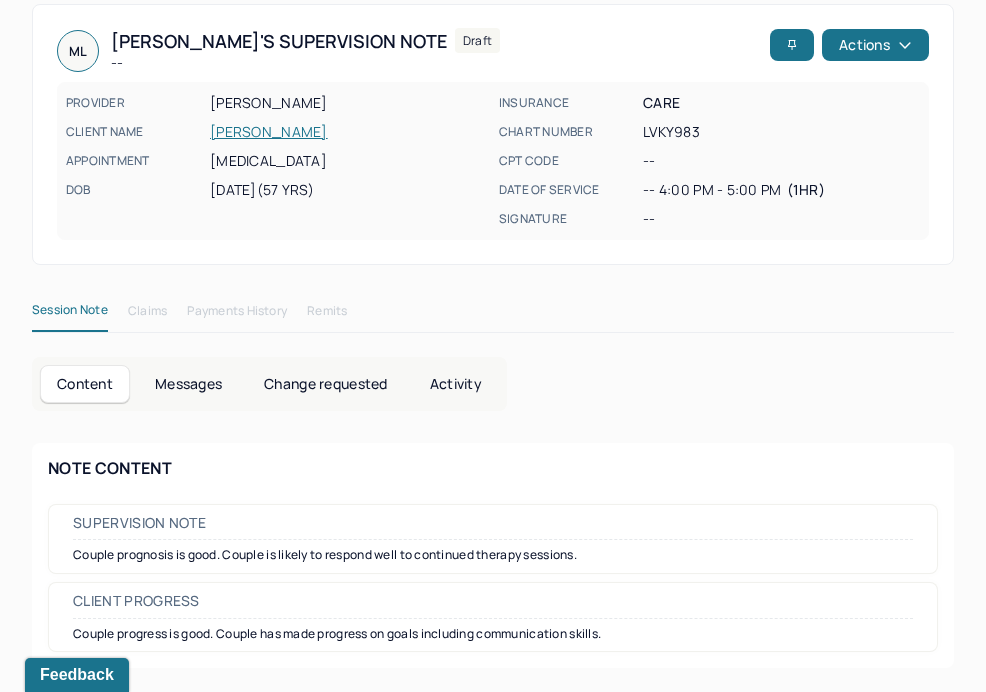 click on "Session Note" at bounding box center [70, 314] 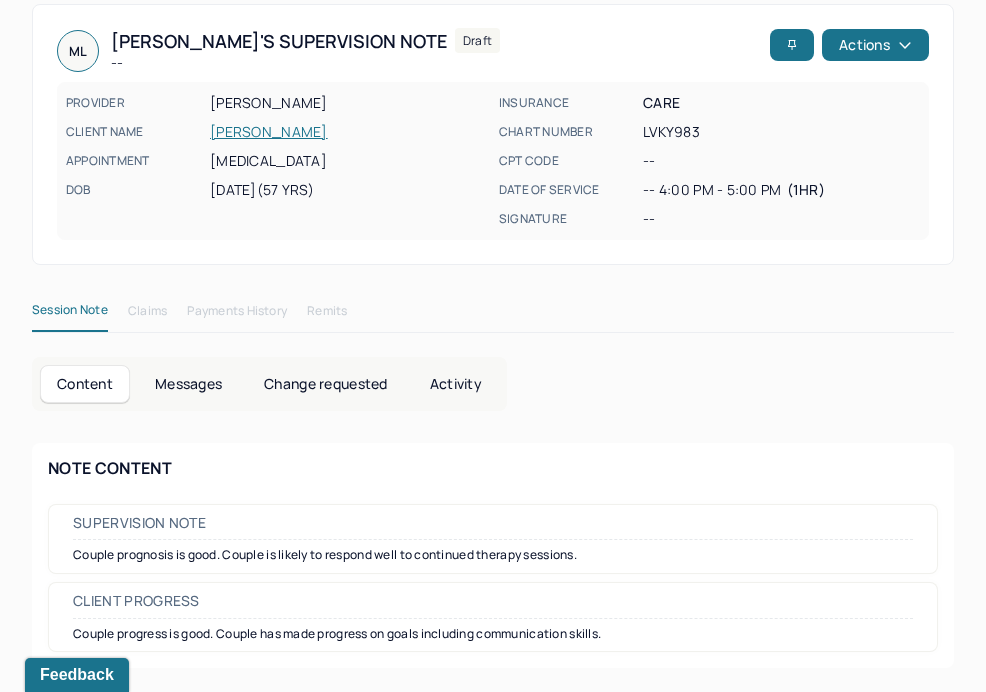 click on "Content" at bounding box center (85, 384) 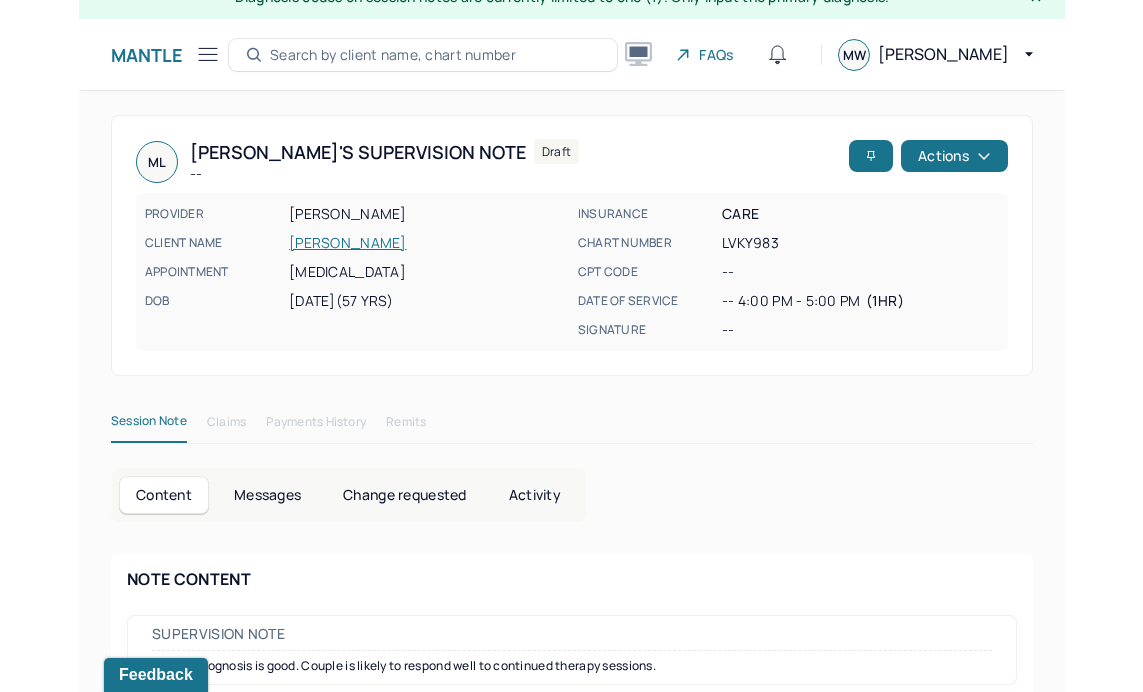 scroll, scrollTop: 0, scrollLeft: 0, axis: both 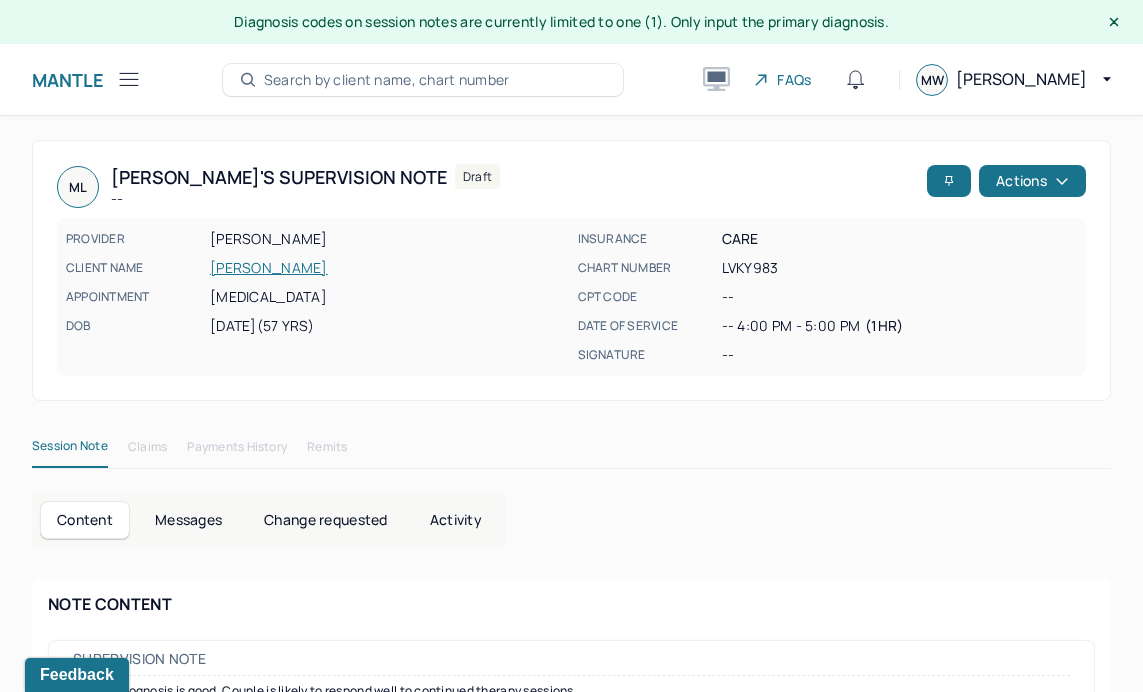 click on "Session Note" at bounding box center (70, 450) 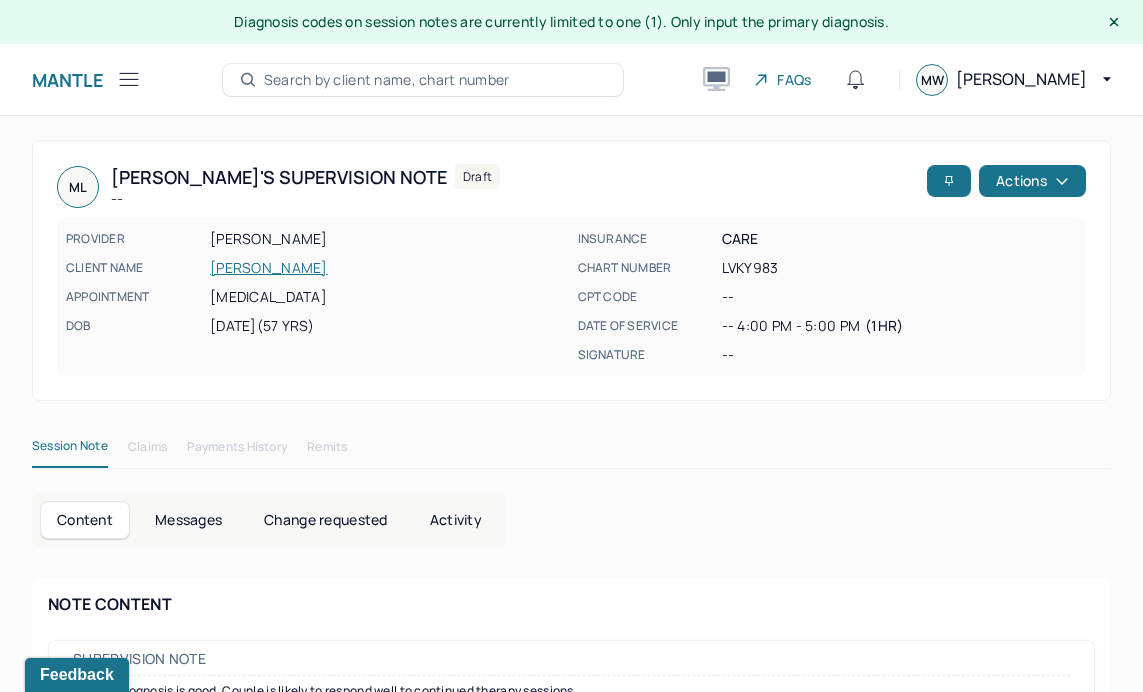 scroll, scrollTop: 137, scrollLeft: 0, axis: vertical 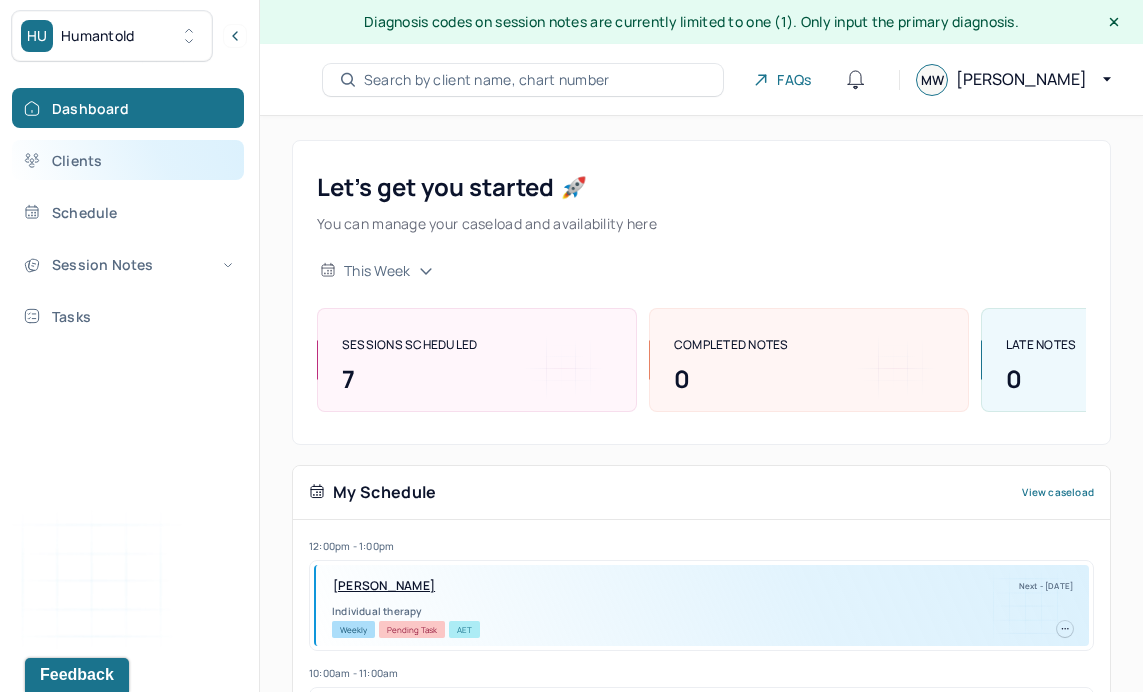 click on "Clients" at bounding box center [128, 160] 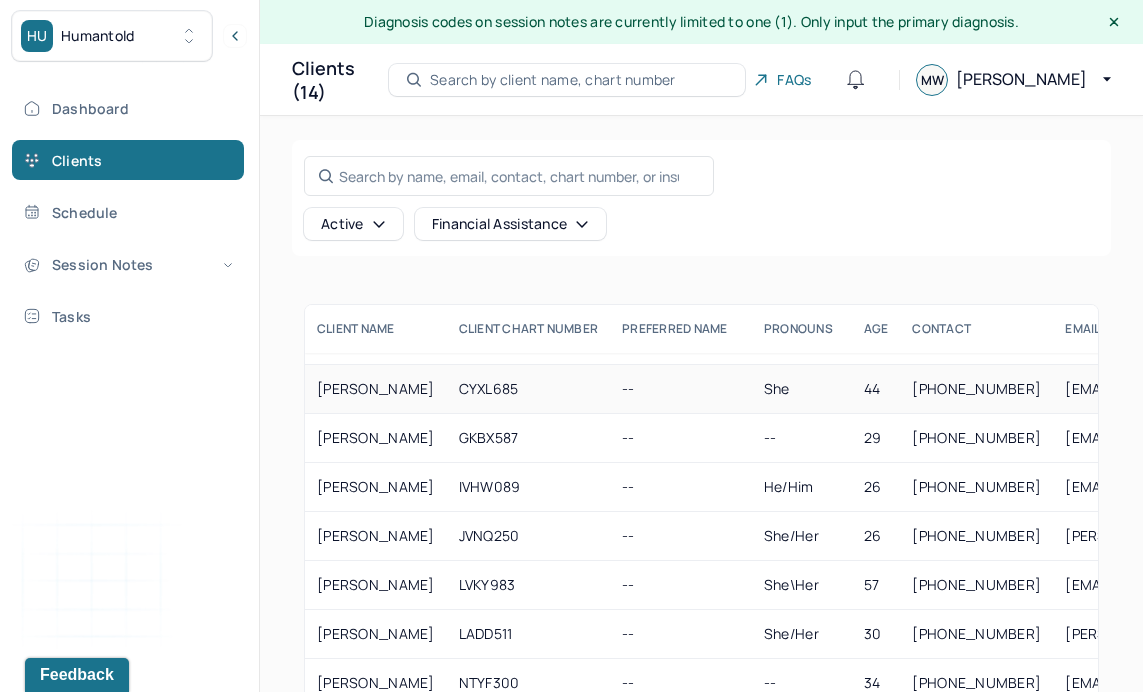 scroll, scrollTop: 182, scrollLeft: 0, axis: vertical 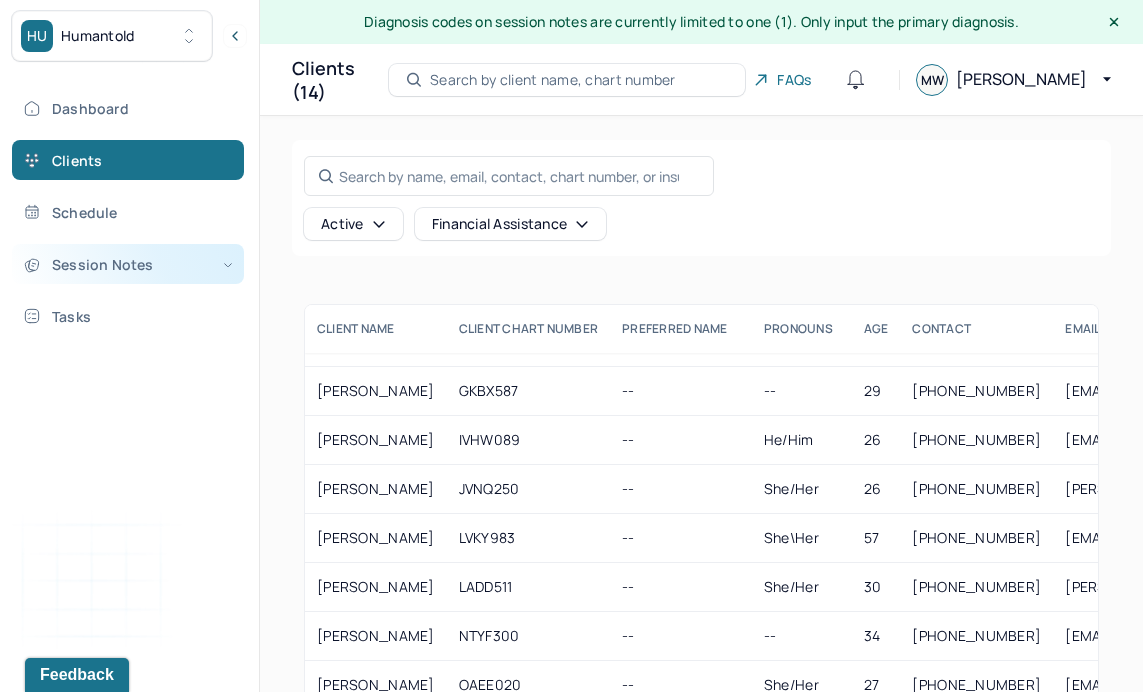 click on "Session Notes" at bounding box center [128, 264] 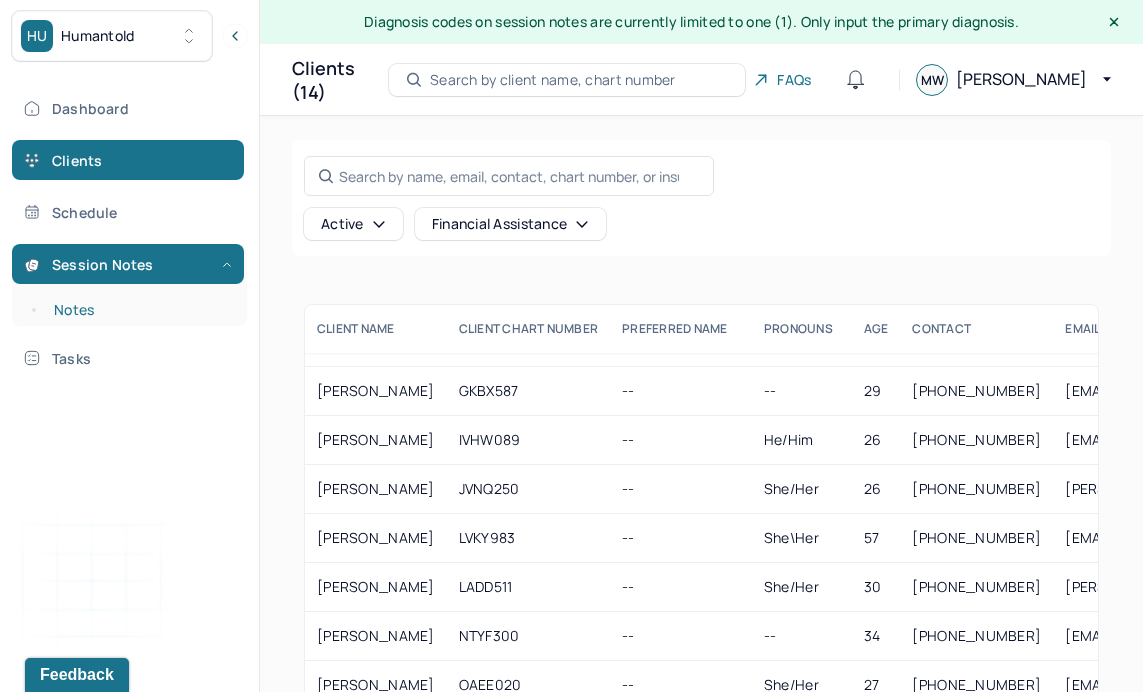 click on "Notes" at bounding box center [139, 310] 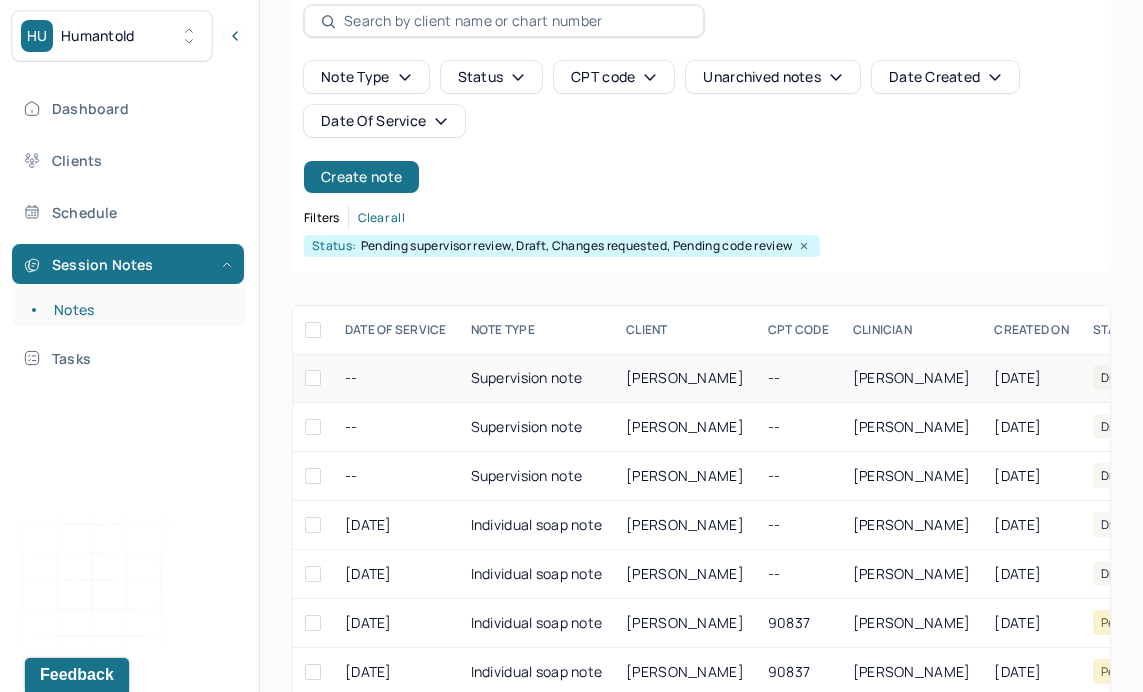 scroll, scrollTop: 155, scrollLeft: 0, axis: vertical 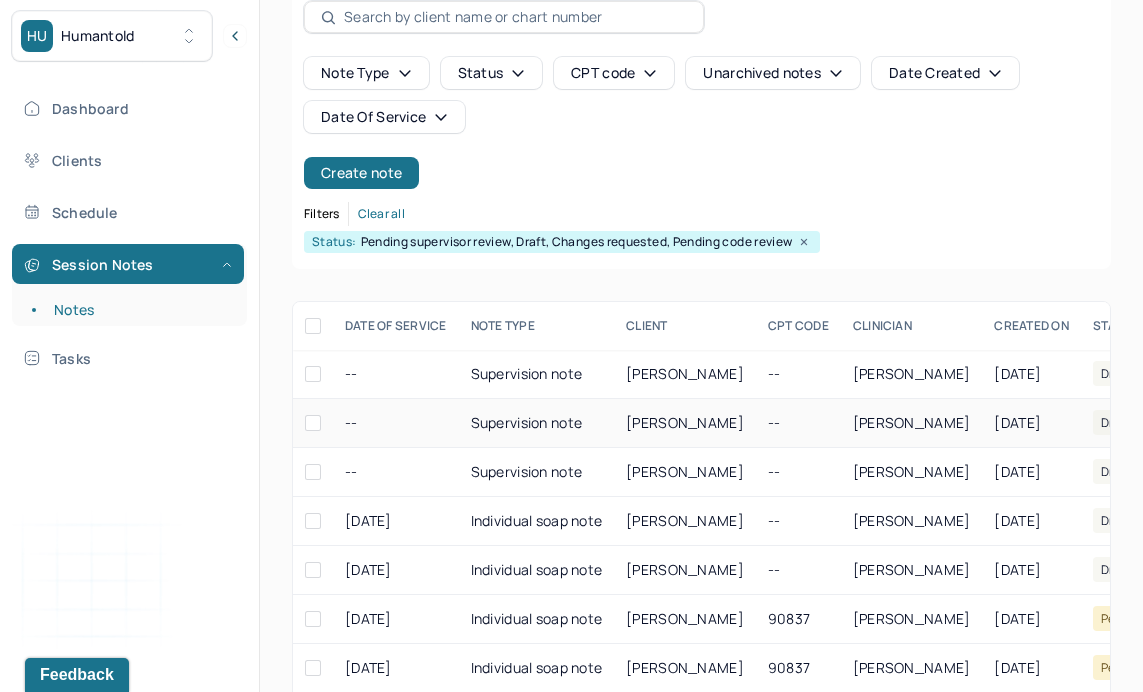 click on "Supervision note" at bounding box center (537, 423) 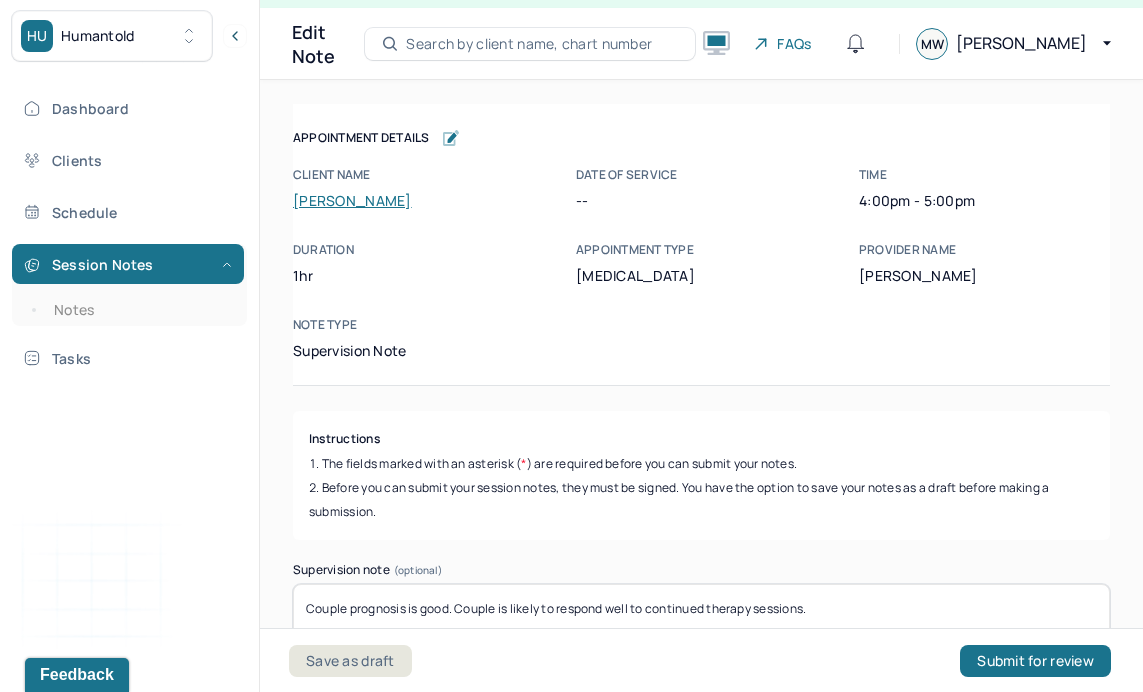 scroll, scrollTop: 36, scrollLeft: 0, axis: vertical 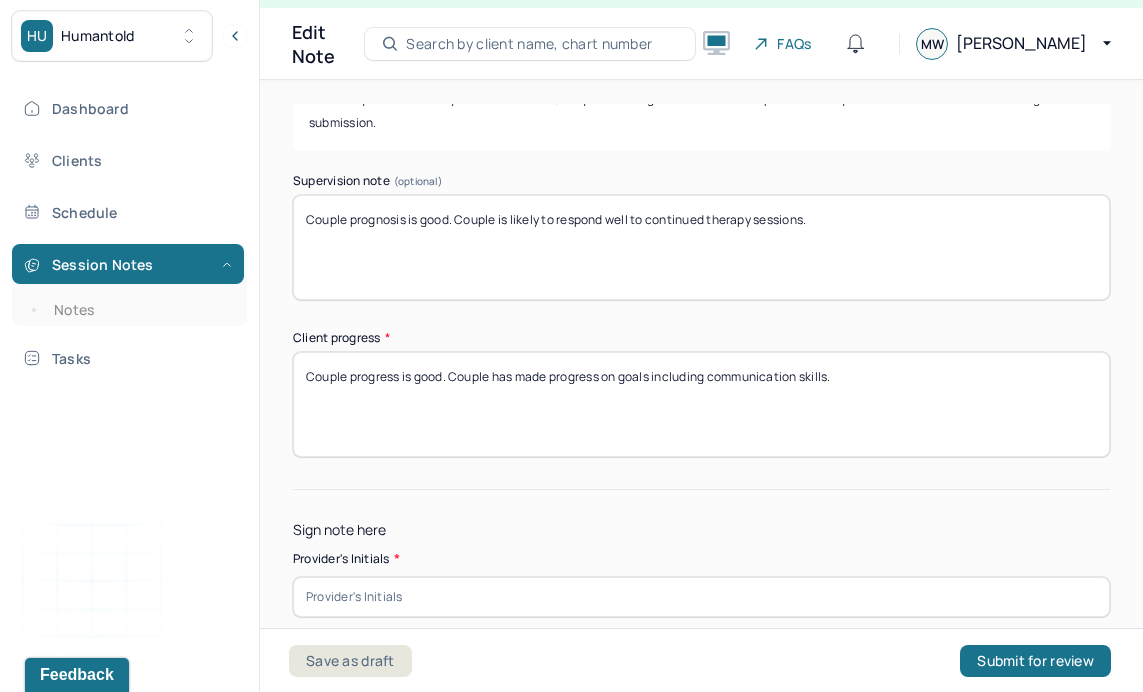 click on "Couple prognosis is good. Couple is likely to respond well to continued therapy sessions." at bounding box center [701, 247] 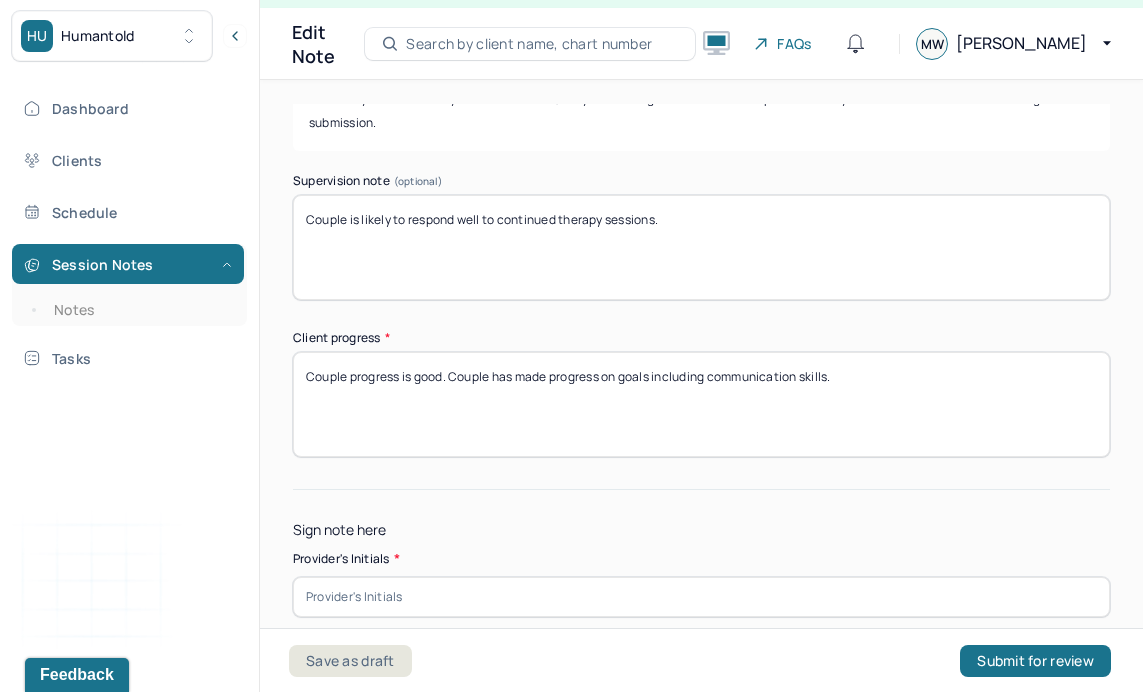 click on "Couple prognosis is good. Couple is likely to respond well to continued therapy sessions." at bounding box center [701, 247] 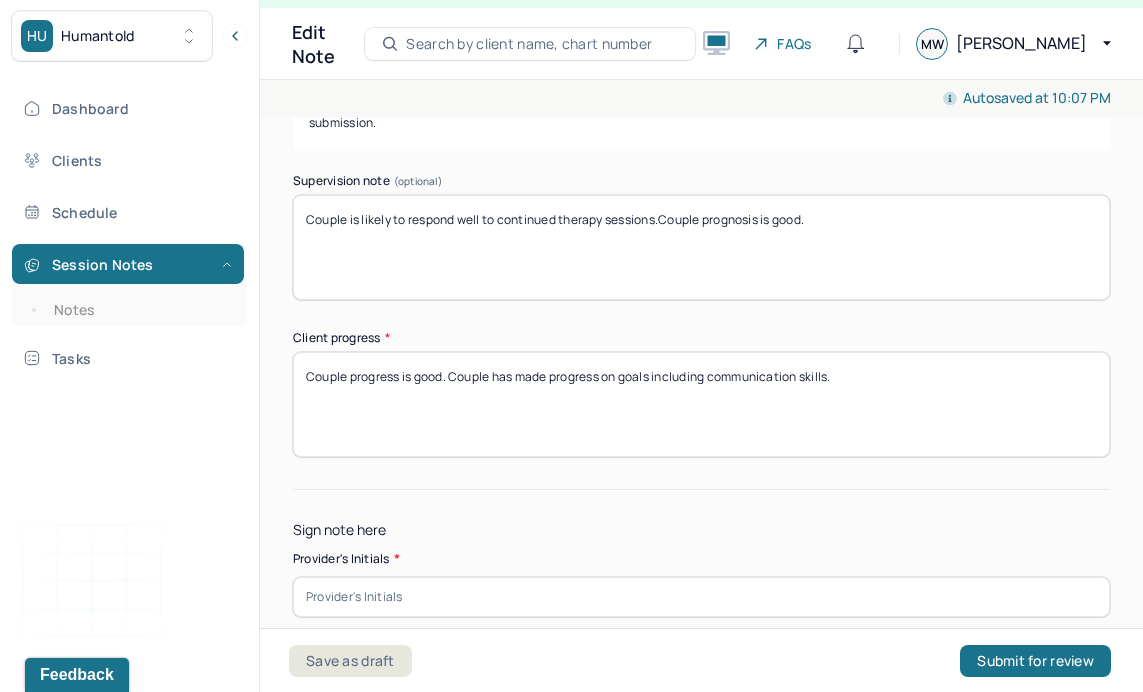 drag, startPoint x: 660, startPoint y: 221, endPoint x: 289, endPoint y: 216, distance: 371.0337 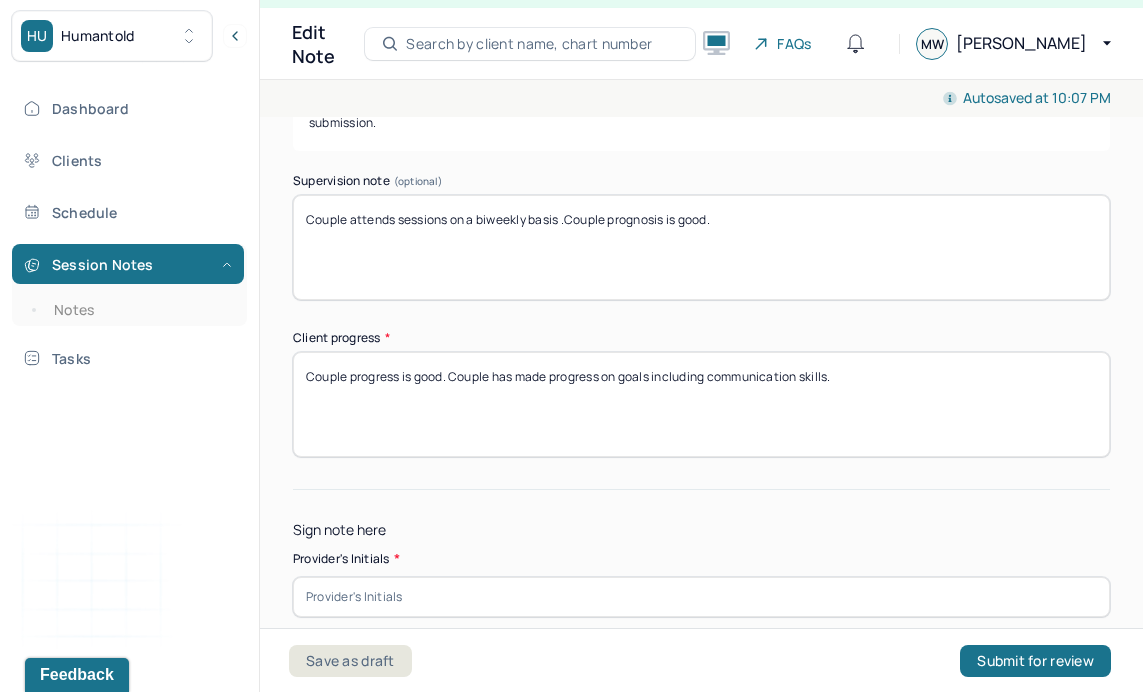 click on "Couple is likely to respond well to continued therapy sessions.Couple prognosis is good." at bounding box center (701, 247) 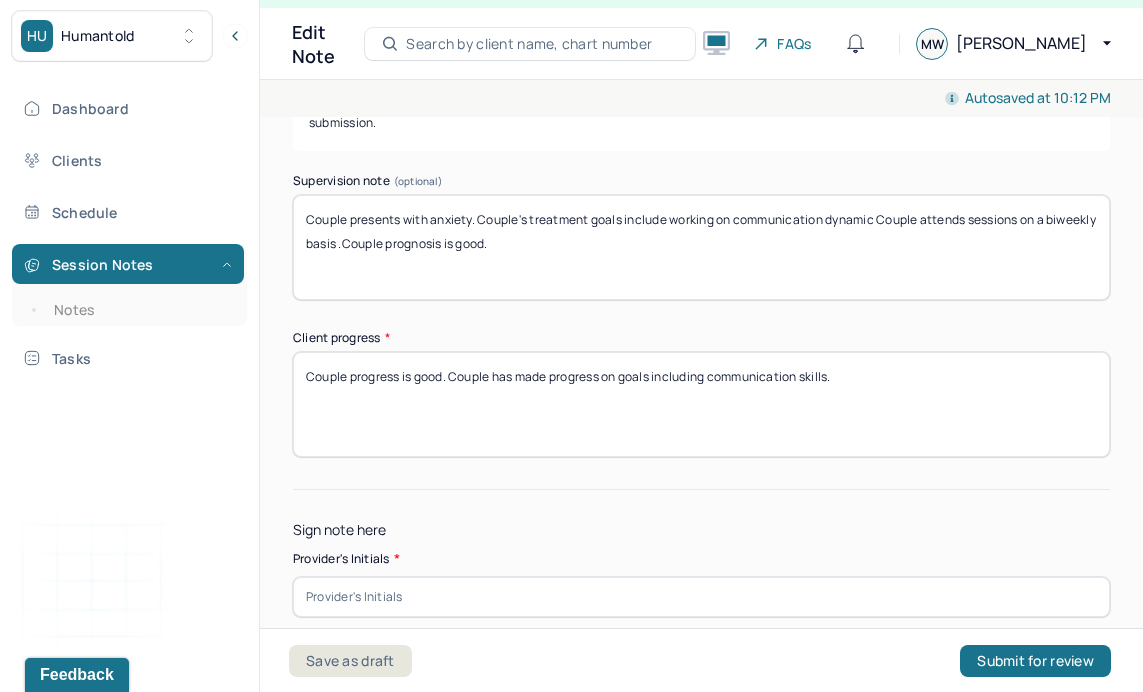drag, startPoint x: 877, startPoint y: 222, endPoint x: 471, endPoint y: 215, distance: 406.06033 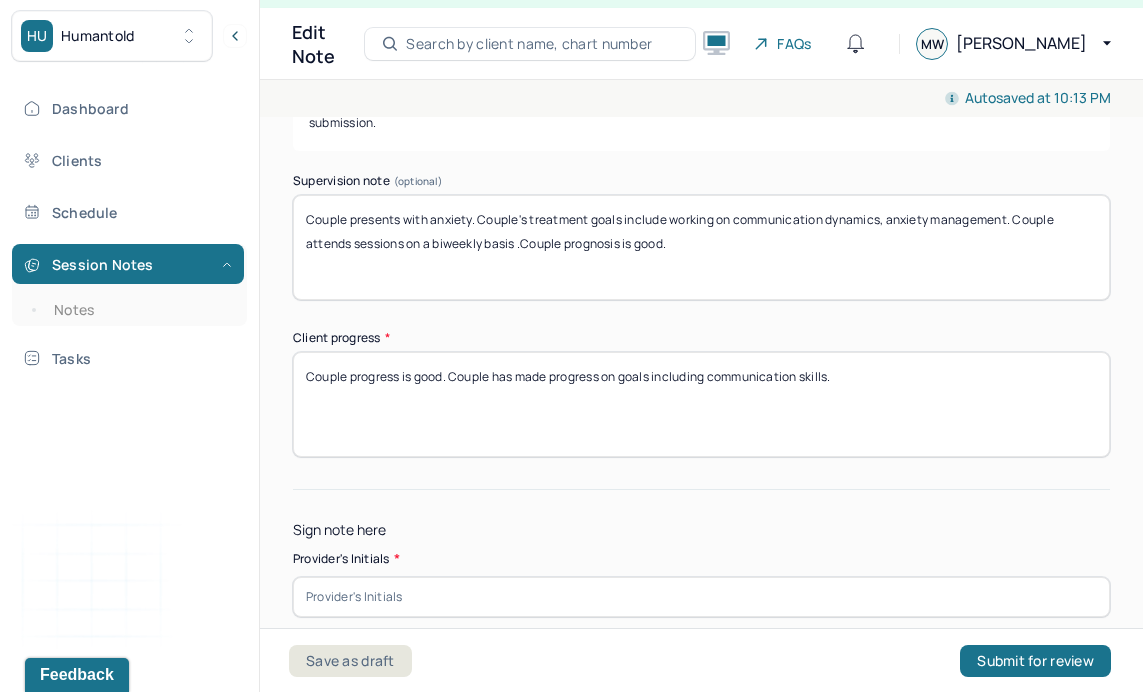 click on "Couple presents with anxiety. Couple's treatment goals include working on communication dynamics, anxiety management. Couple attends sessions on a biweekly basis .Couple prognosis is good." at bounding box center (701, 247) 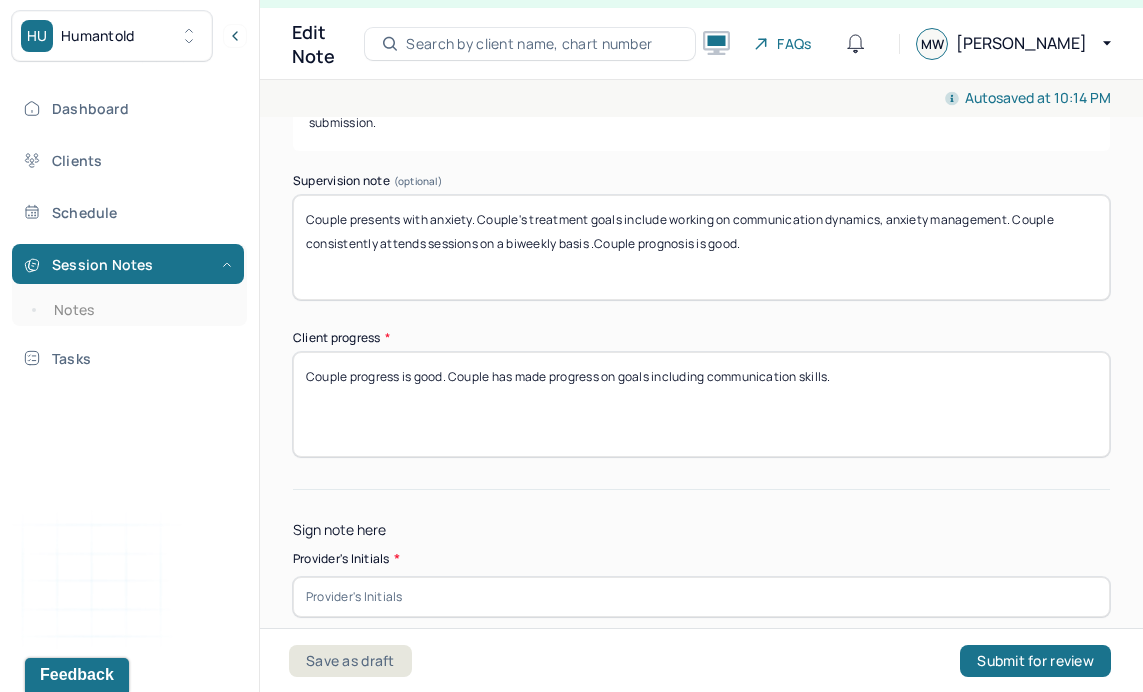 type on "Couple presents with anxiety. Couple's treatment goals include working on communication dynamics, anxiety management. Couple consistently attends sessions on a biweekly basis .Couple prognosis is good." 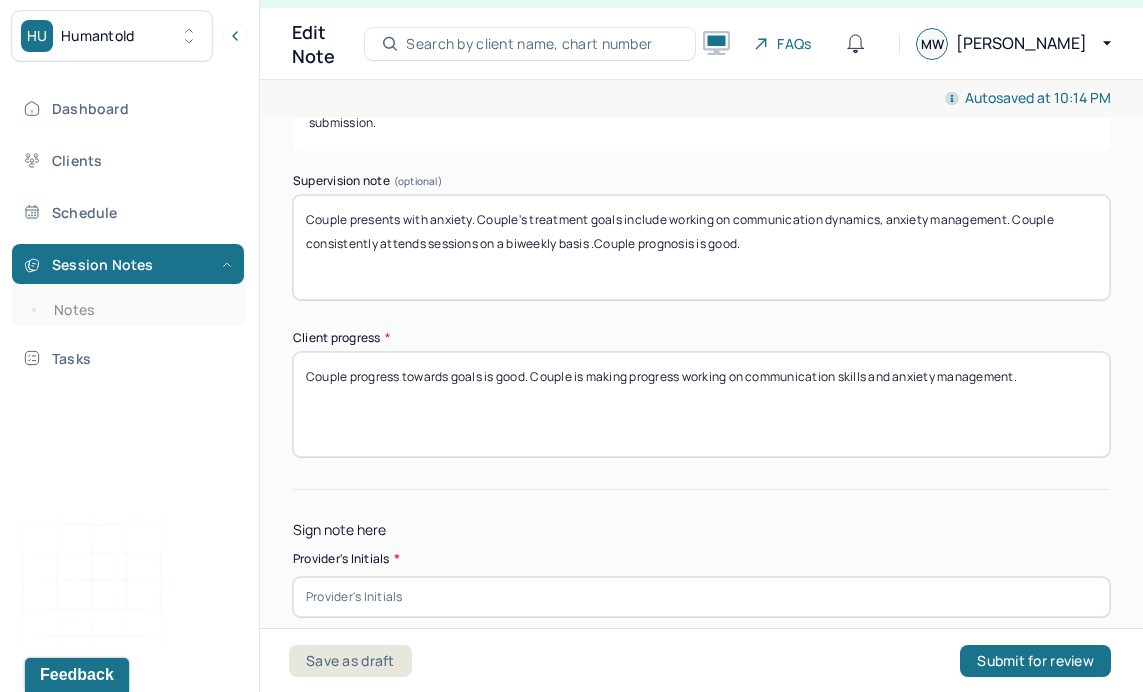 type on "Couple progress towards goals is good. Couple is making progress working on communication skills and anxiety management." 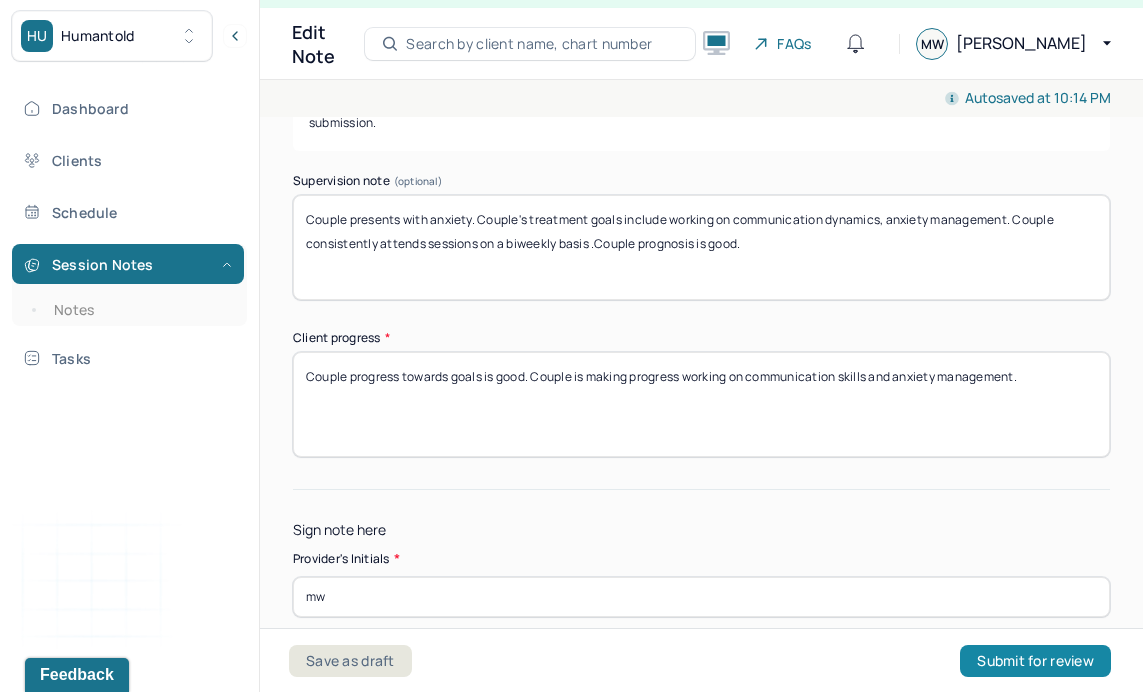 type on "mw" 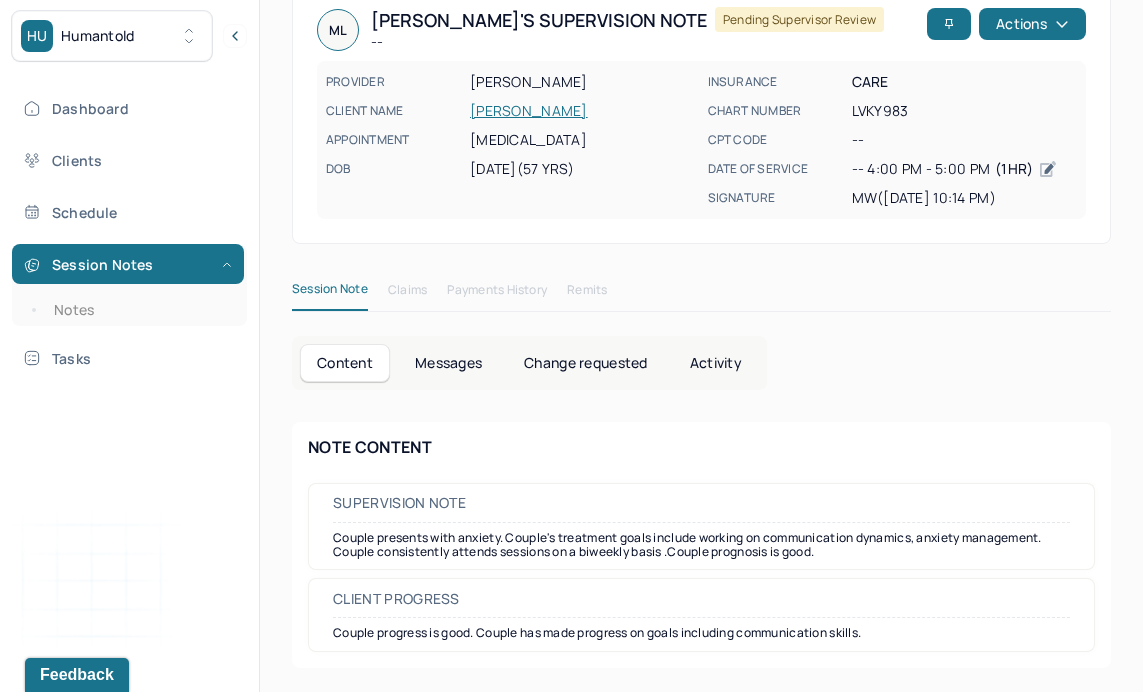 scroll, scrollTop: 0, scrollLeft: 0, axis: both 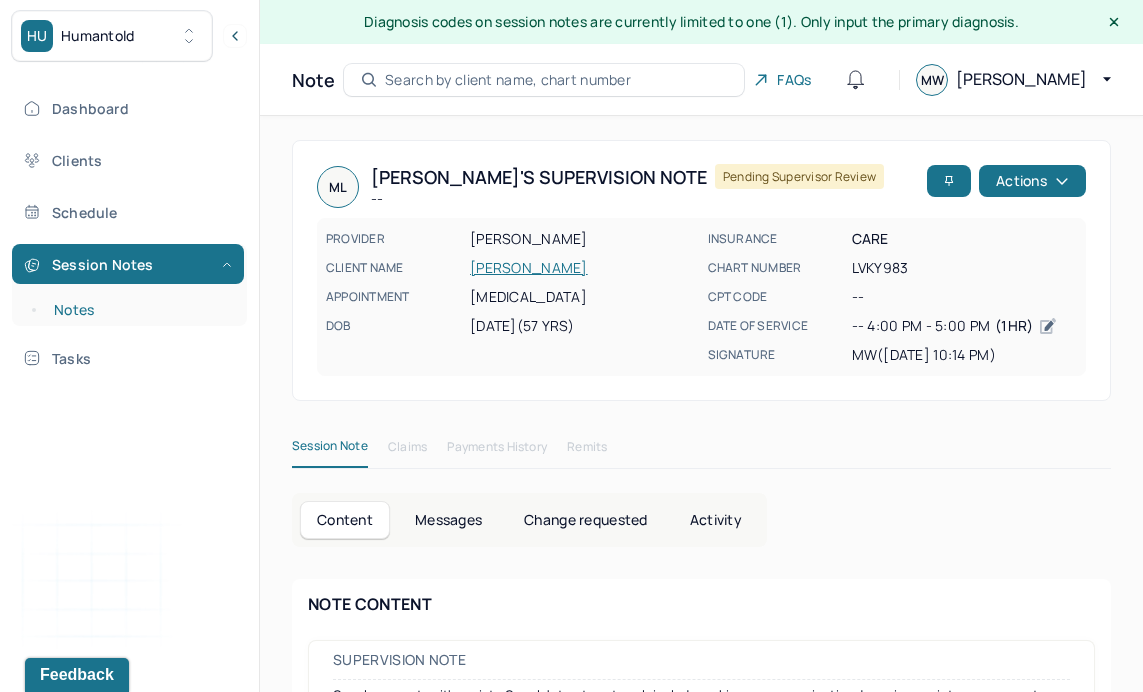 click on "Notes" at bounding box center (139, 310) 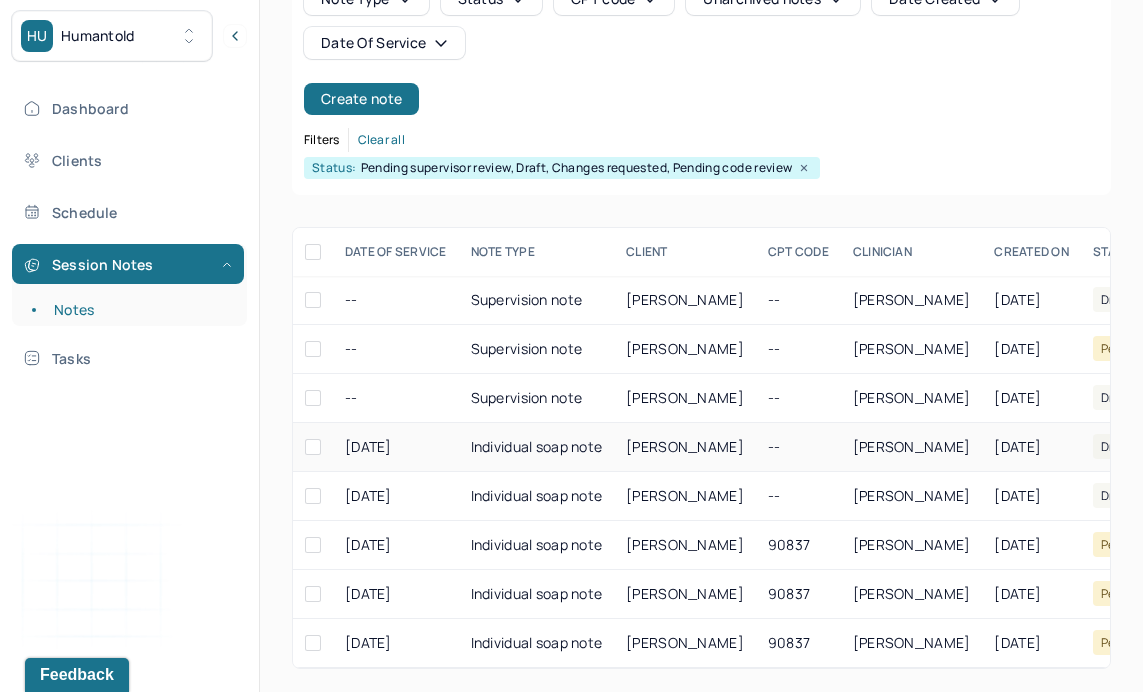scroll, scrollTop: 231, scrollLeft: 0, axis: vertical 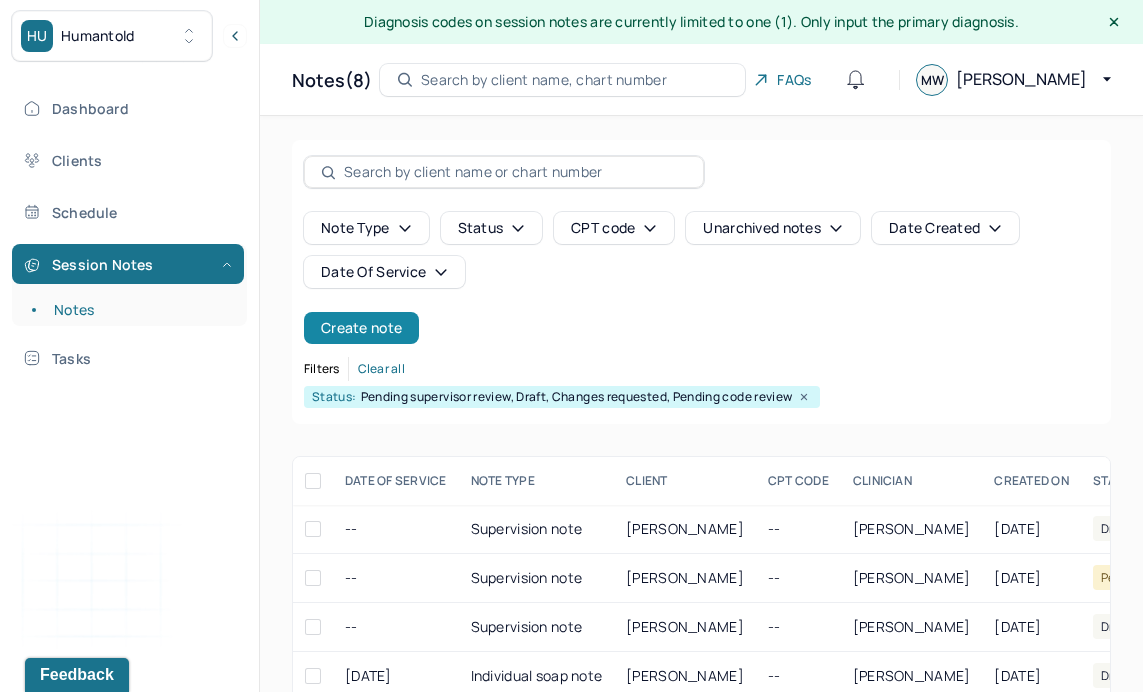 click on "Create note" at bounding box center [361, 328] 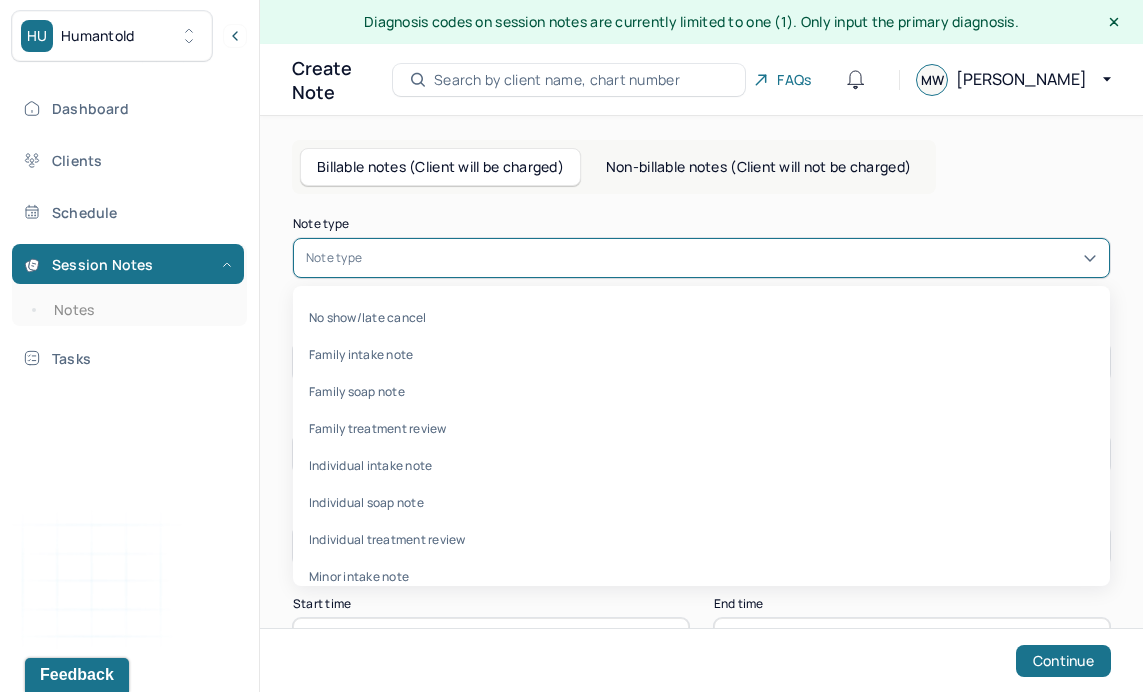 click at bounding box center [731, 258] 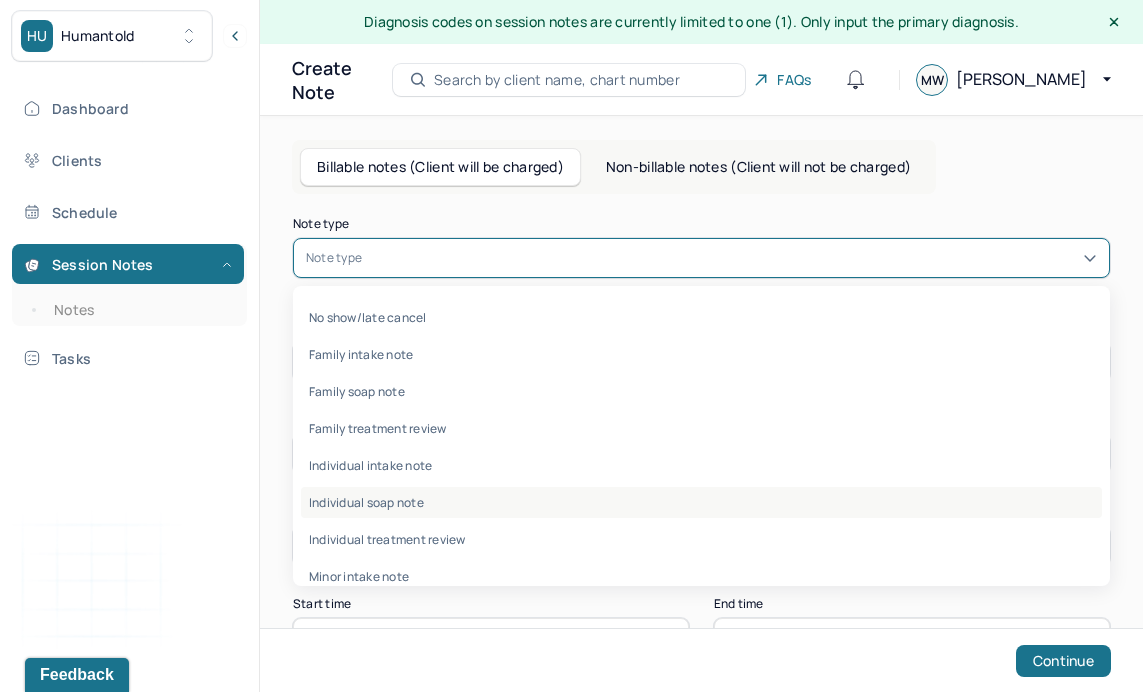 scroll, scrollTop: 96, scrollLeft: 0, axis: vertical 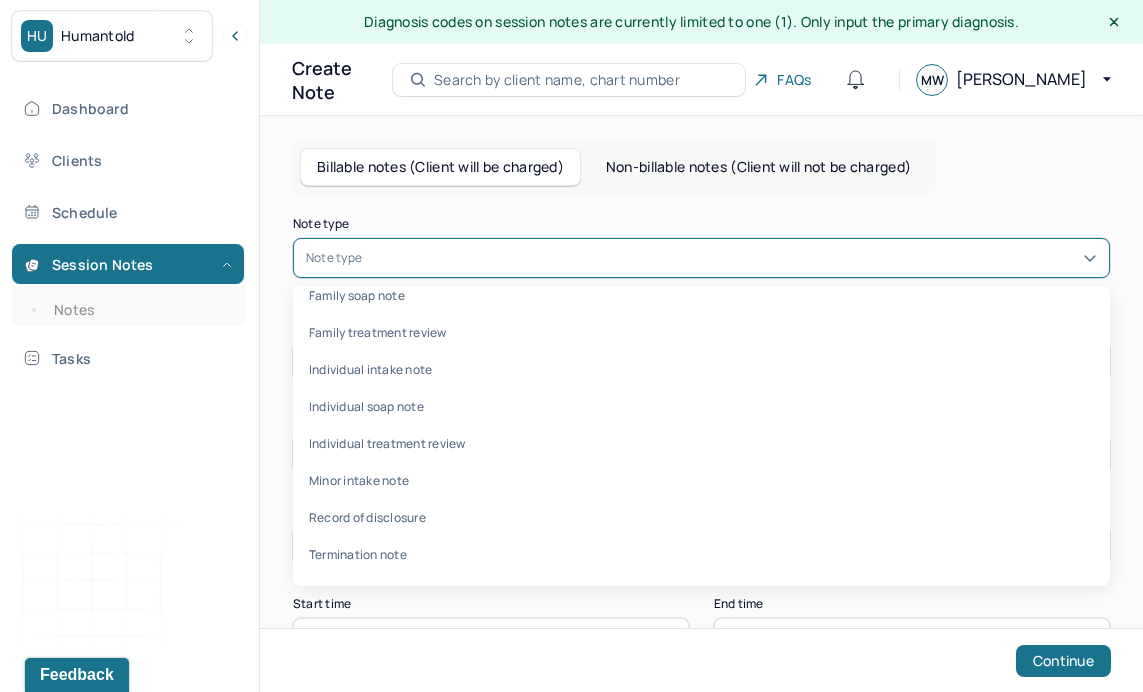 type on "c" 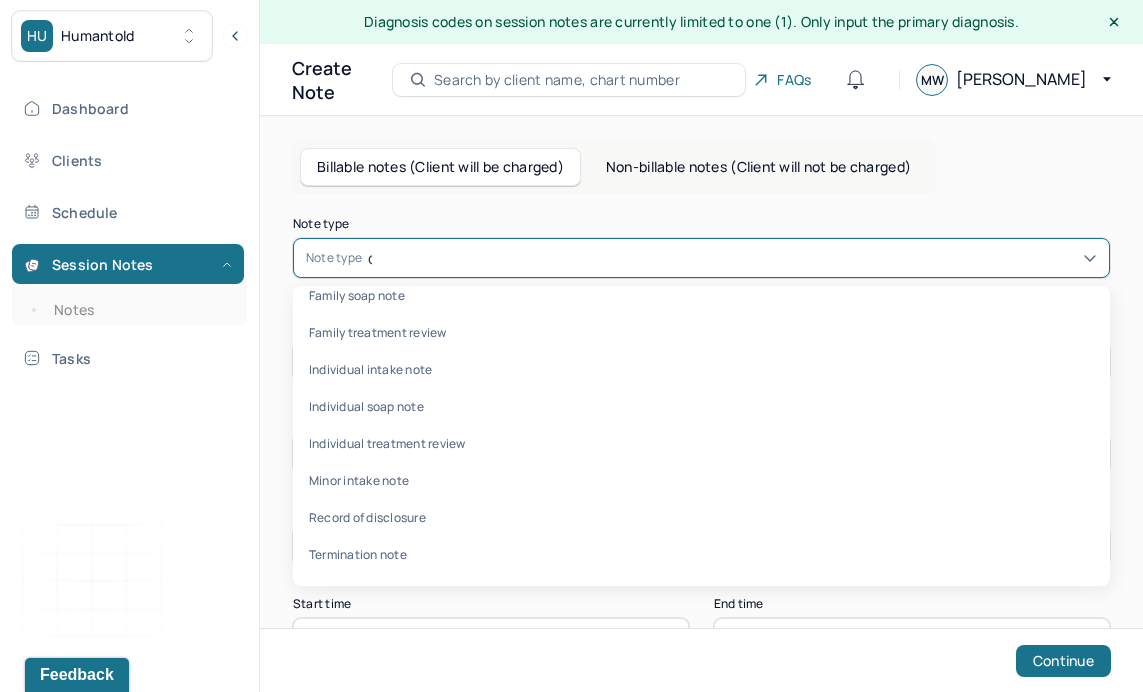 scroll, scrollTop: 0, scrollLeft: 0, axis: both 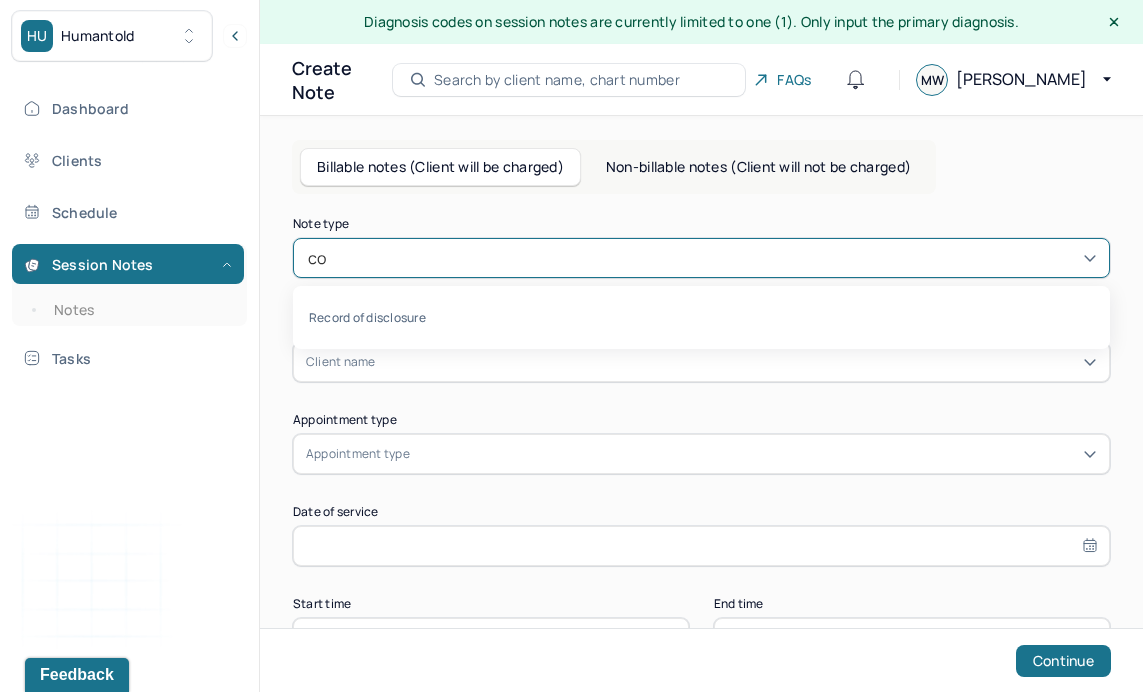 type on "c" 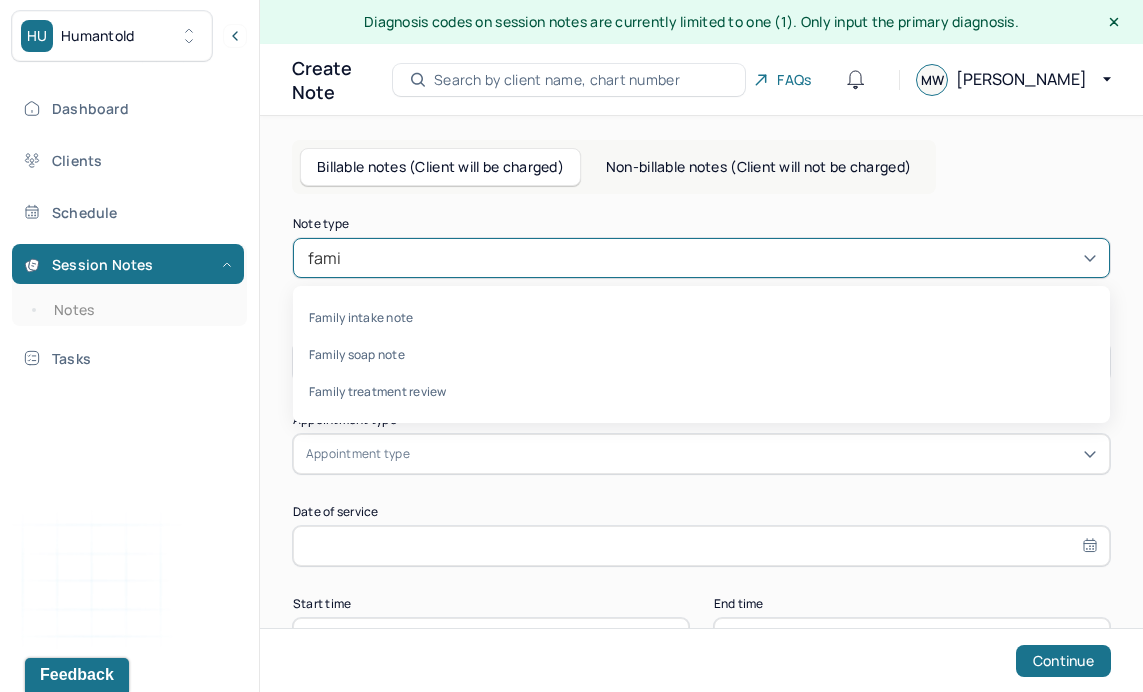 type on "famil" 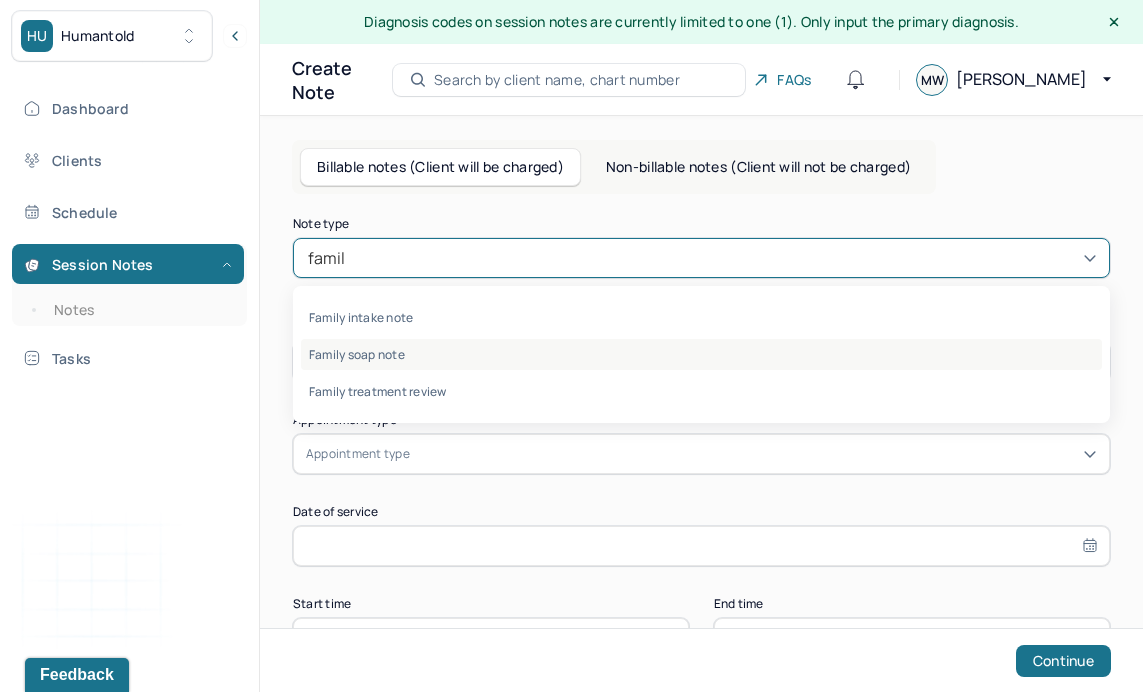 click on "Family soap note" at bounding box center [701, 354] 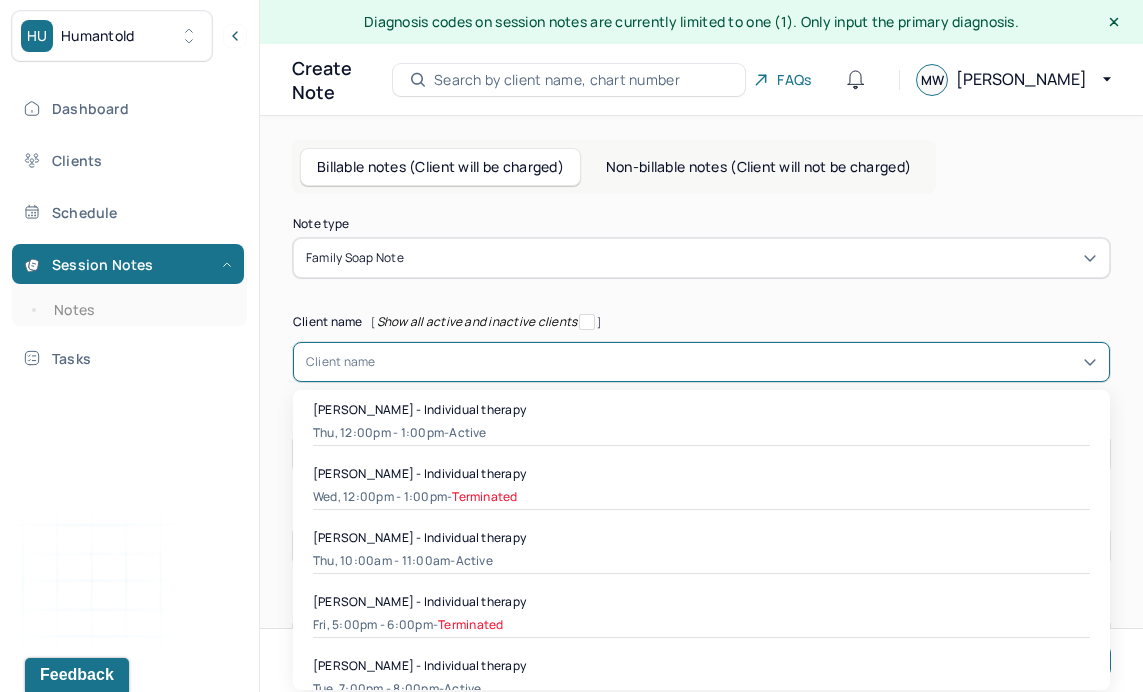 click at bounding box center (736, 362) 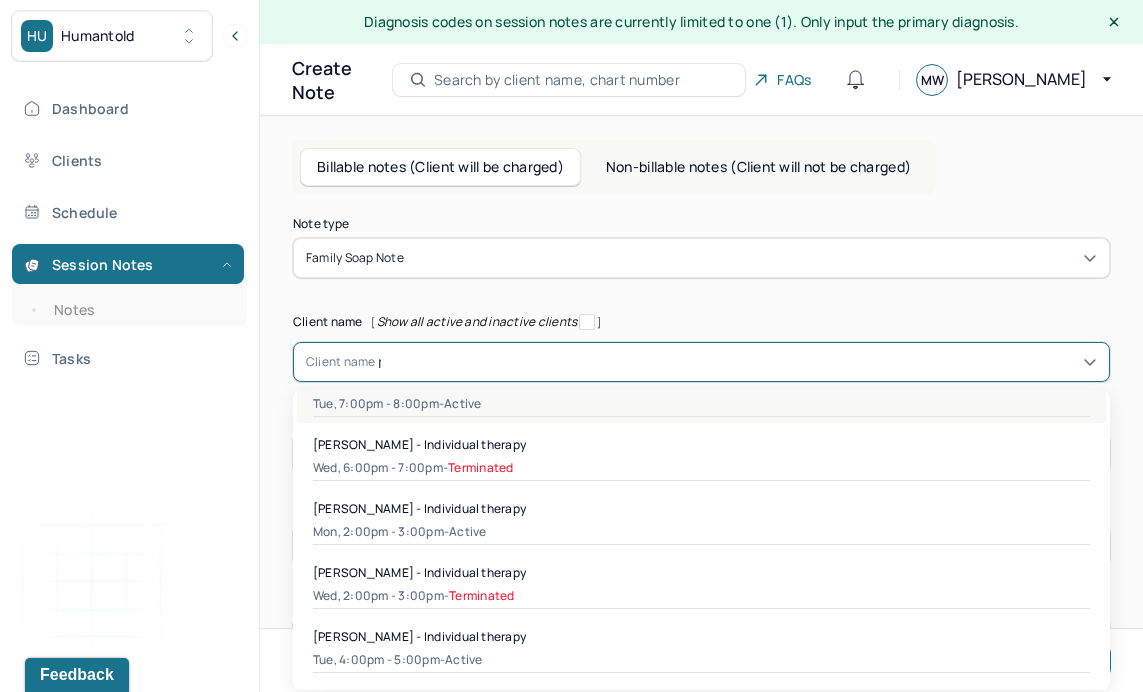 scroll, scrollTop: 0, scrollLeft: 0, axis: both 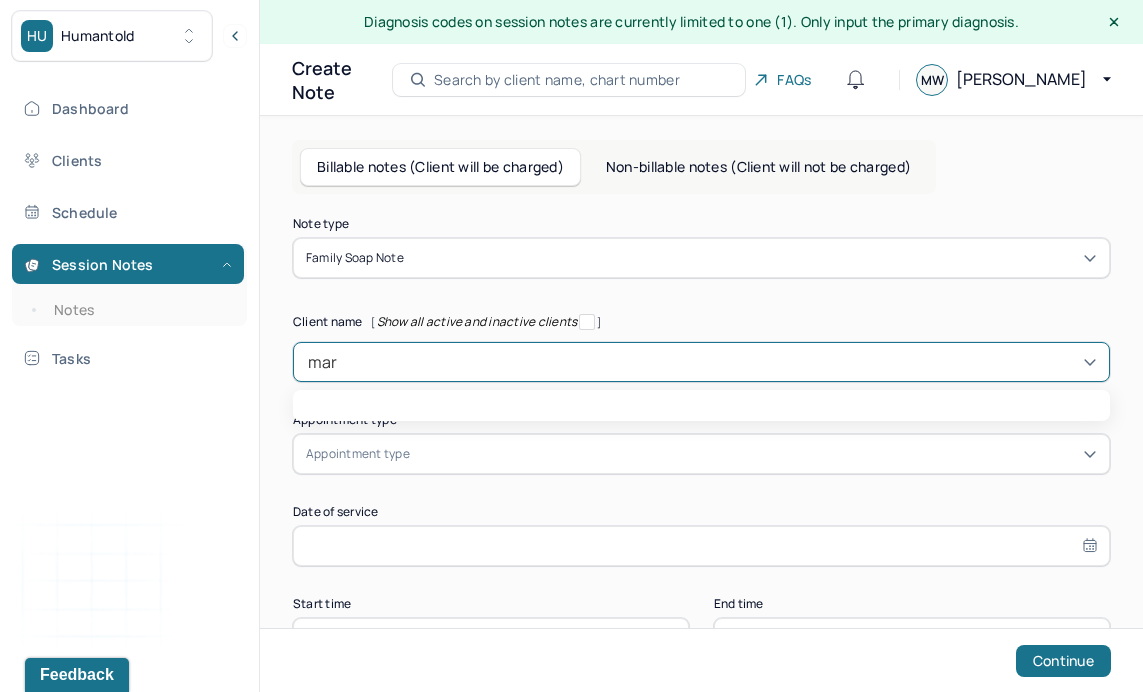 type on "[PERSON_NAME]" 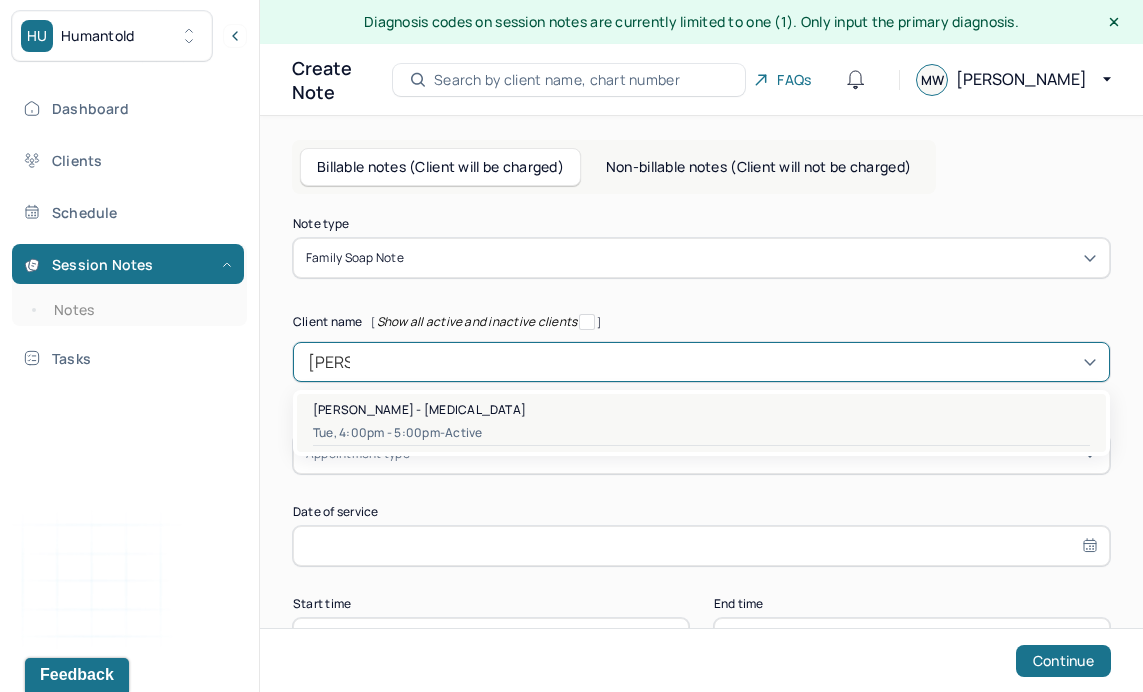 click on "[PERSON_NAME] - [MEDICAL_DATA]" at bounding box center [419, 409] 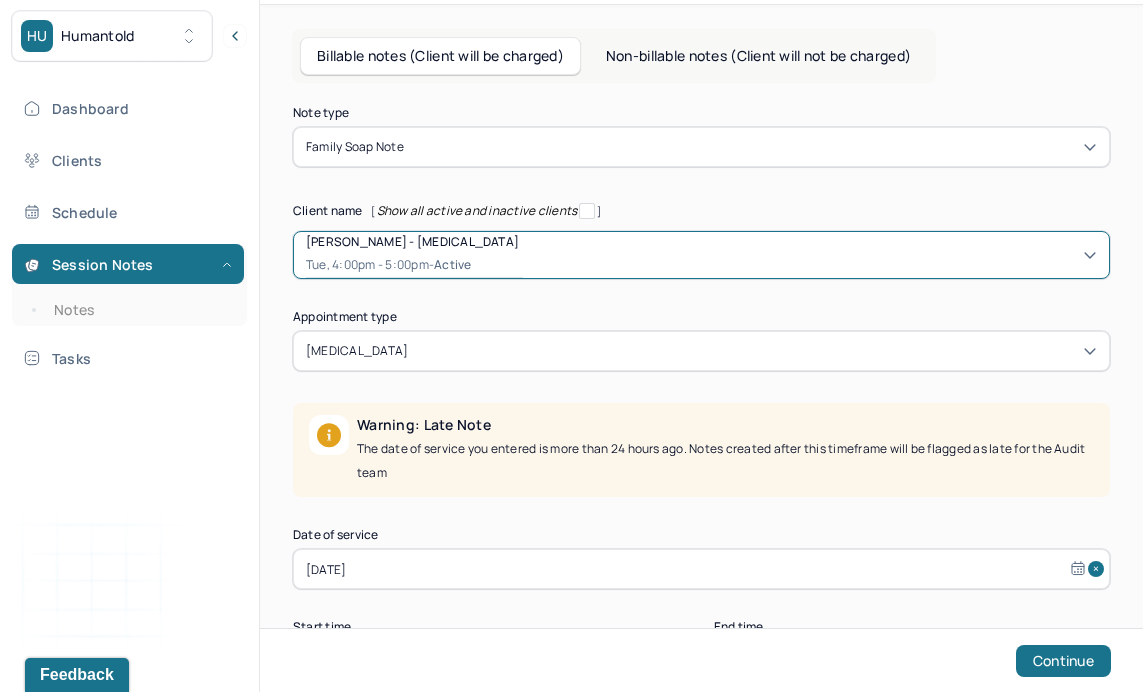 scroll, scrollTop: 205, scrollLeft: 0, axis: vertical 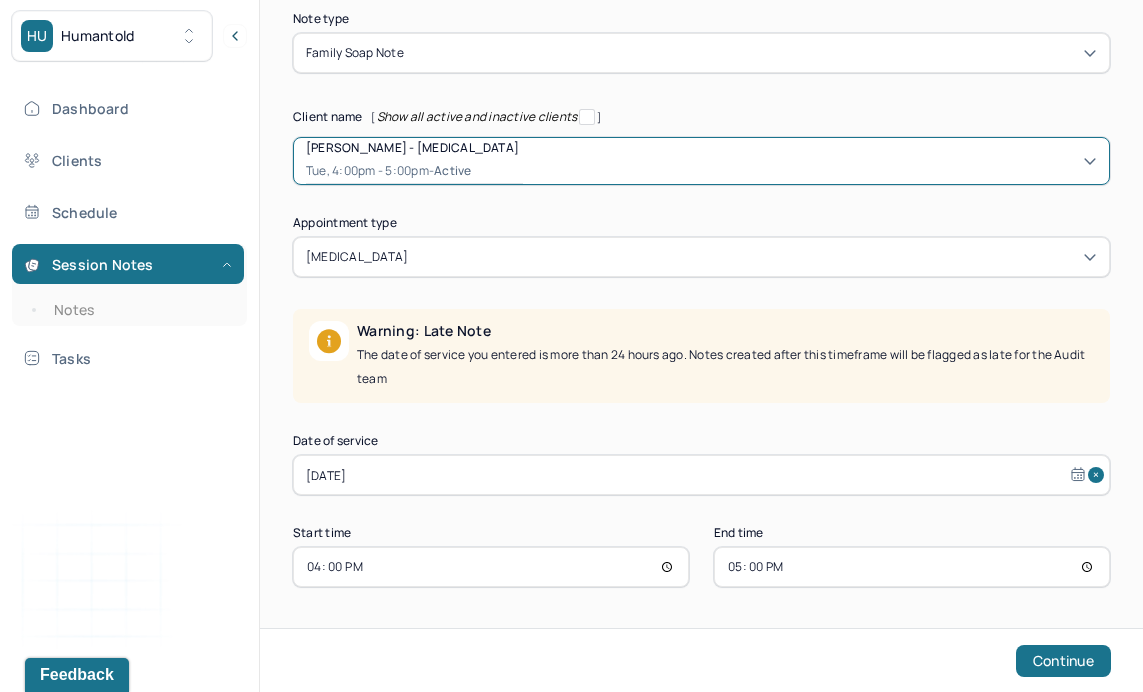 select on "5" 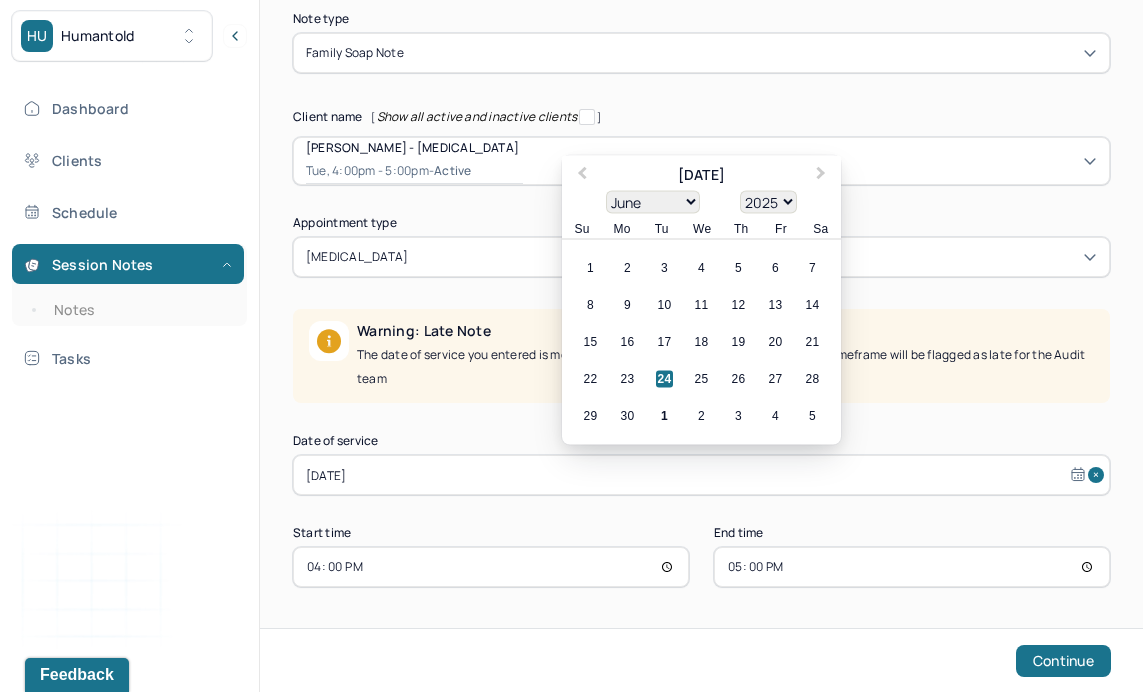 click on "[DATE]" at bounding box center [701, 475] 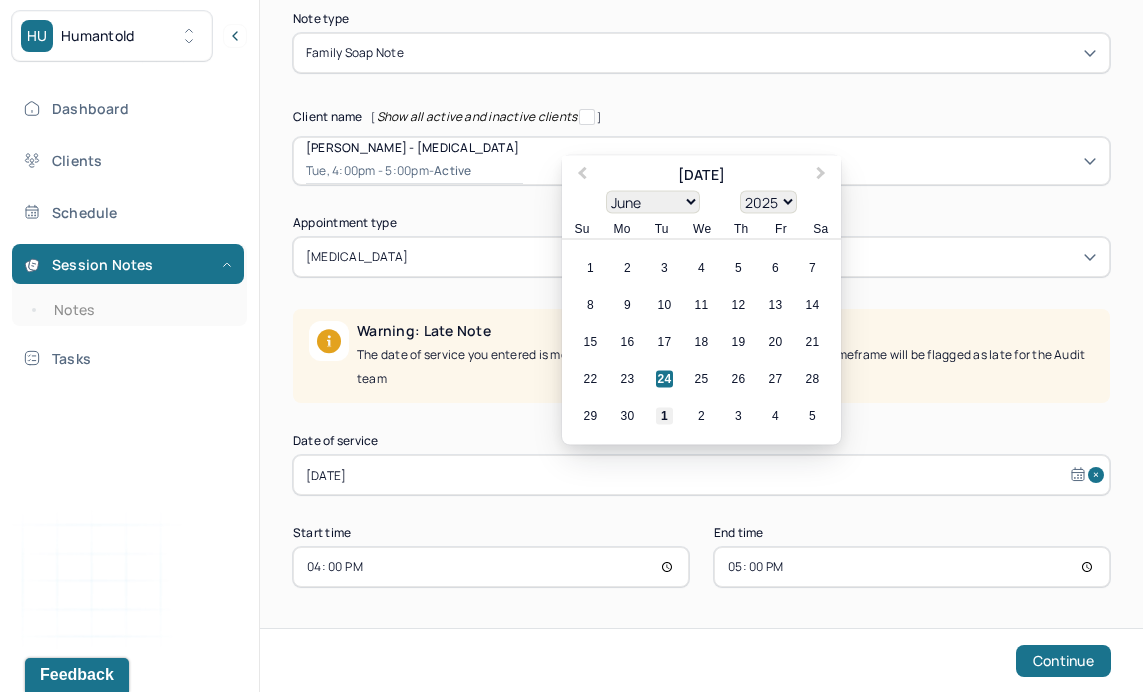click on "1" at bounding box center [664, 416] 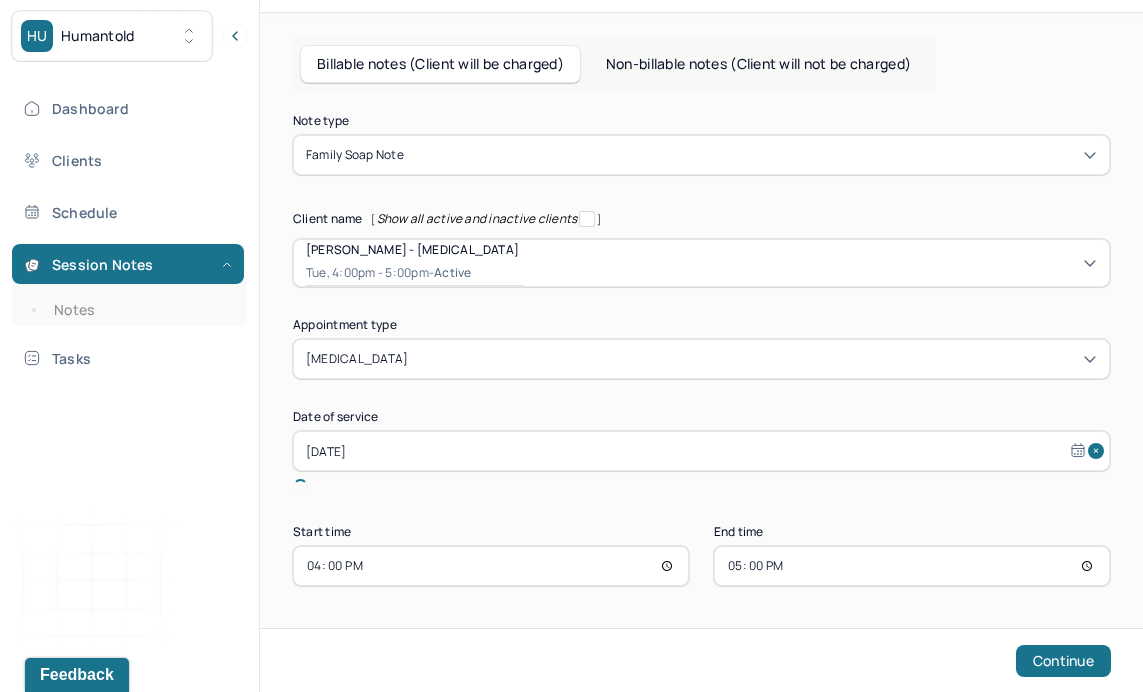 scroll, scrollTop: 79, scrollLeft: 0, axis: vertical 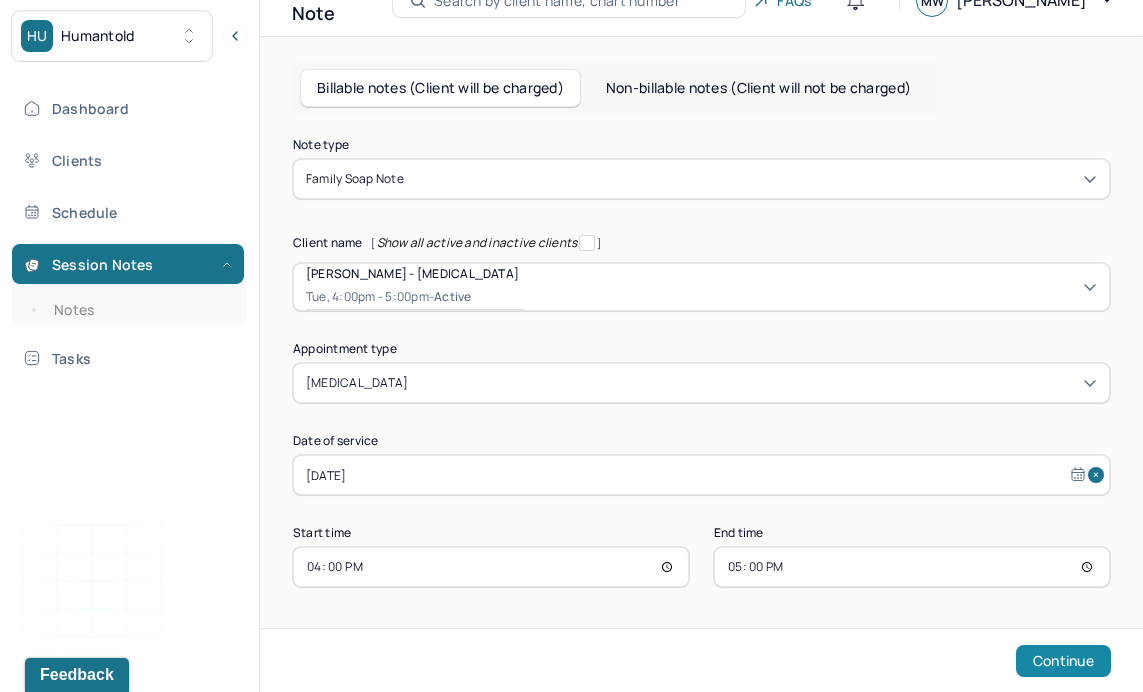 click on "Continue" at bounding box center (1063, 661) 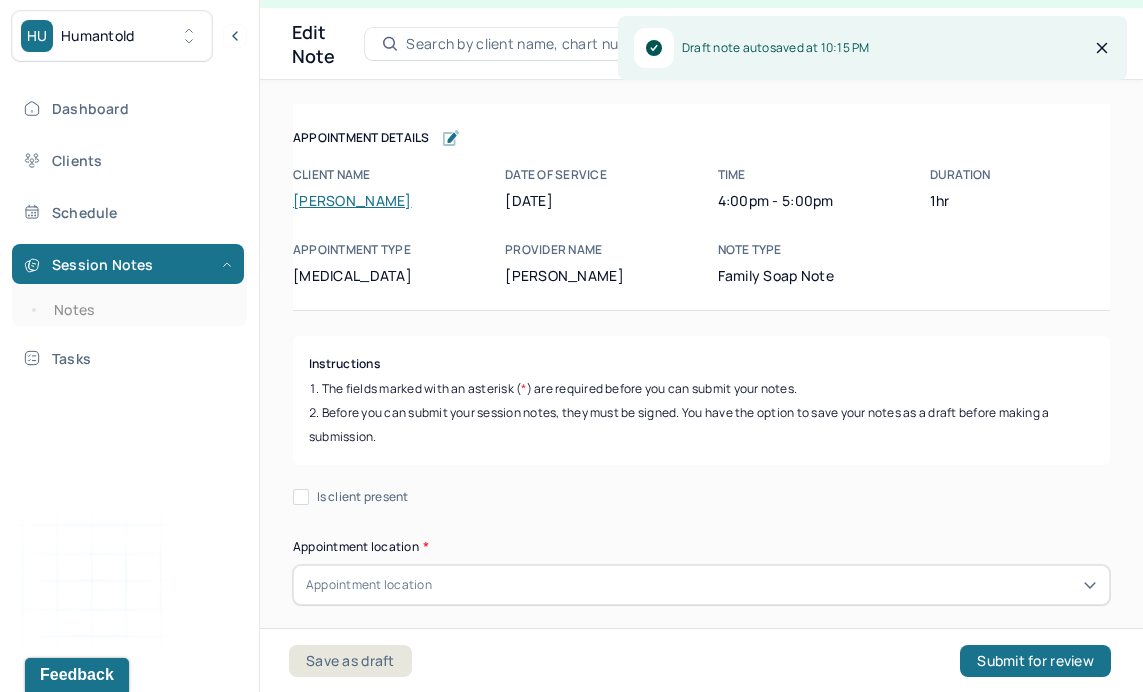 scroll, scrollTop: 36, scrollLeft: 0, axis: vertical 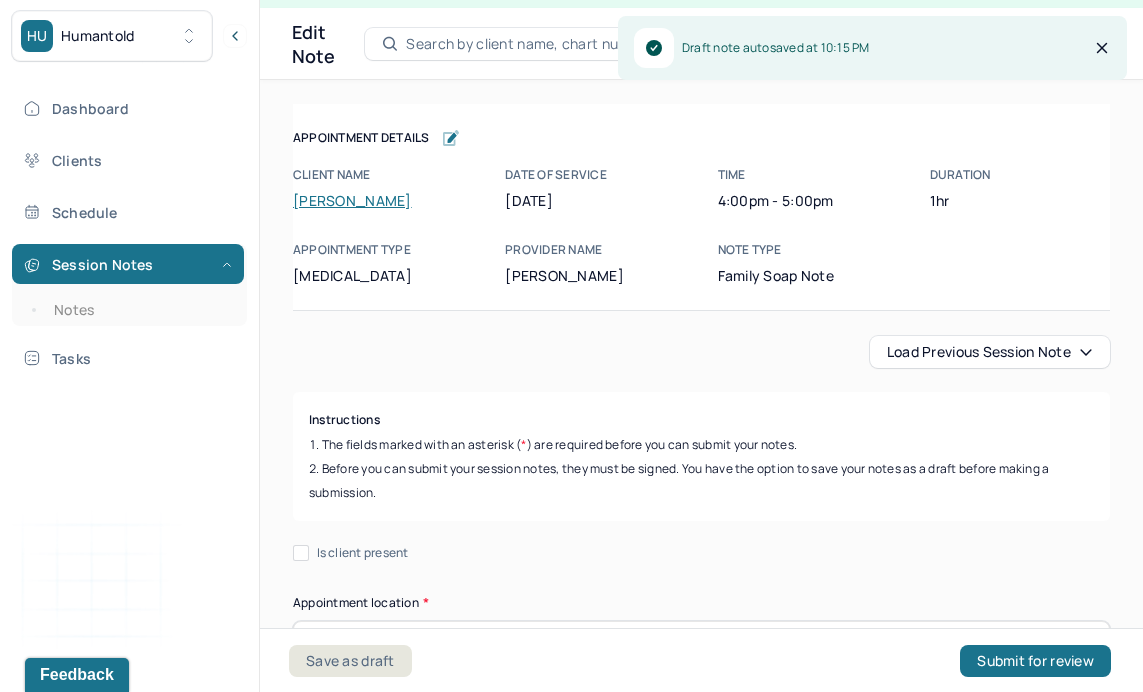 click on "Load previous session note" at bounding box center [990, 352] 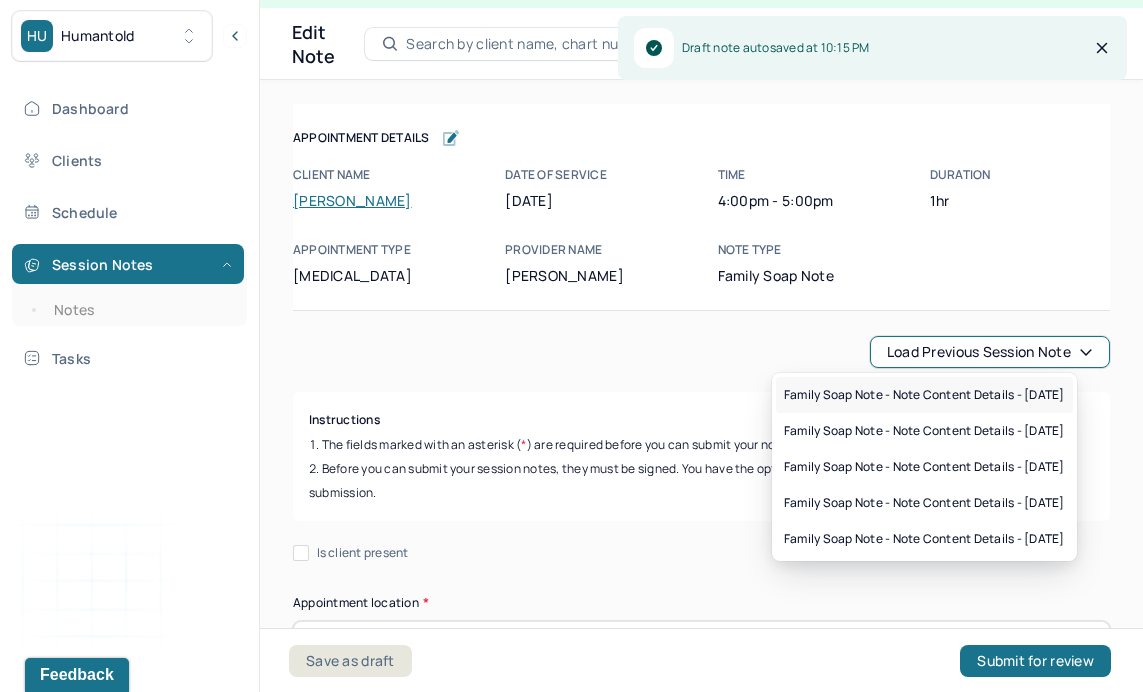 click on "Family soap note   - Note content Details -   [DATE]" at bounding box center (924, 395) 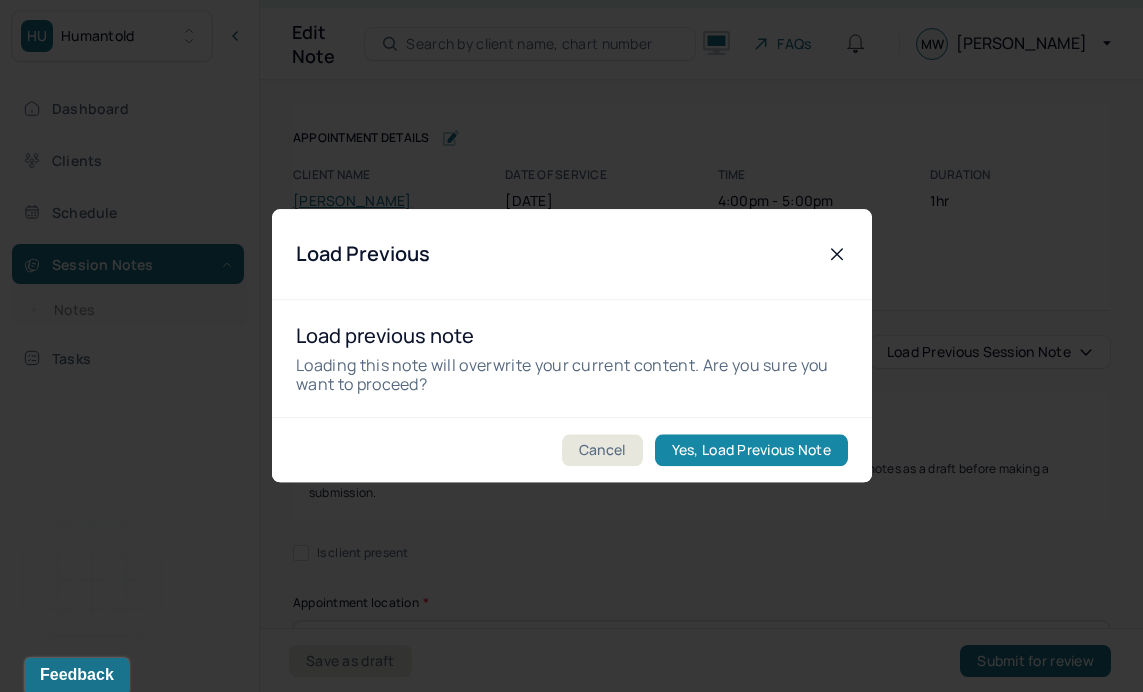 click on "Yes, Load Previous Note" at bounding box center (750, 451) 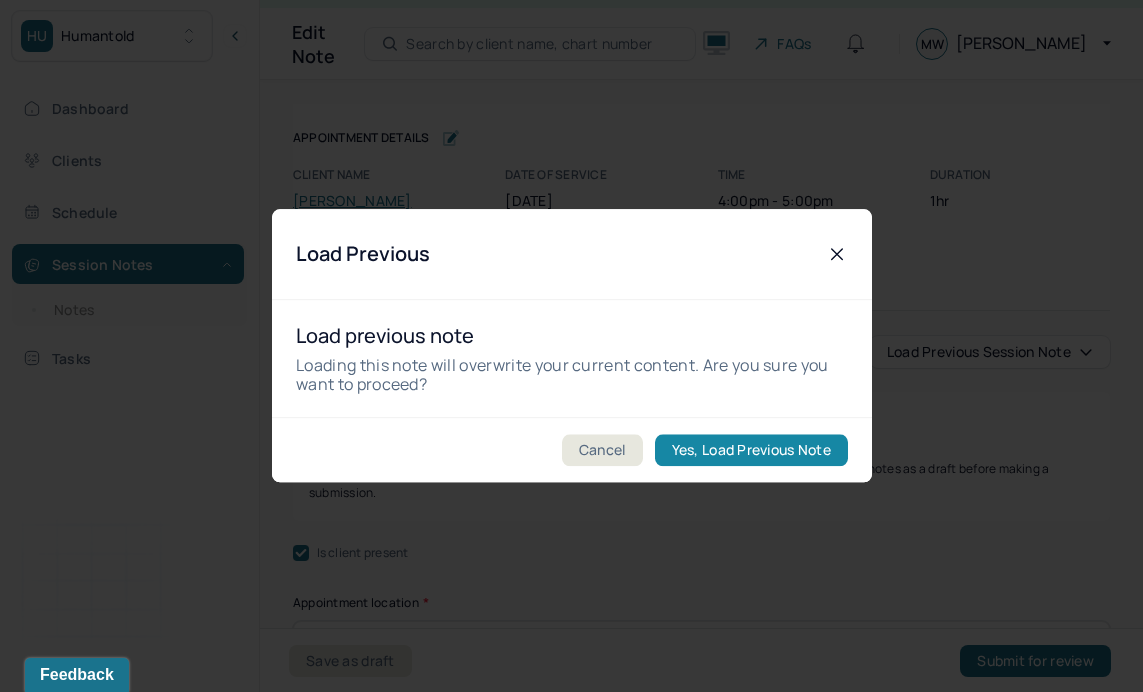 checkbox on "true" 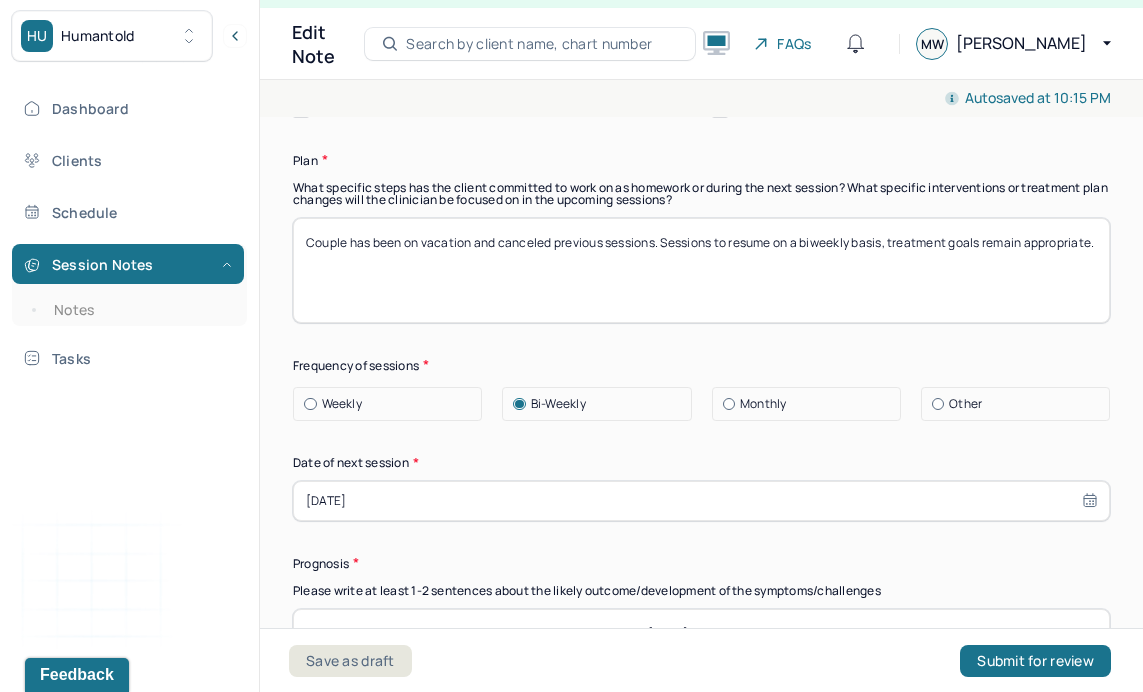 scroll, scrollTop: 2911, scrollLeft: 0, axis: vertical 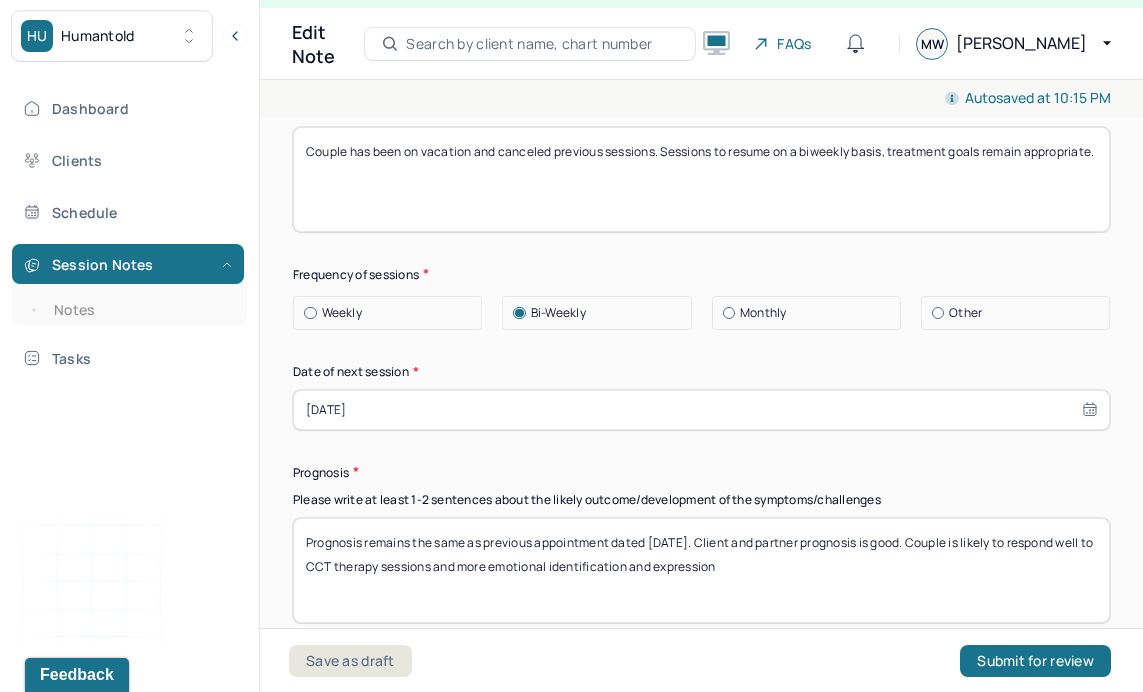 click on "Prognosis remains the same as previous appointment dated [DATE]. Client and partner prognosis is good. Couple is likely to respond well to CCT therapy sessions and more emotional identification and expression" at bounding box center [701, 570] 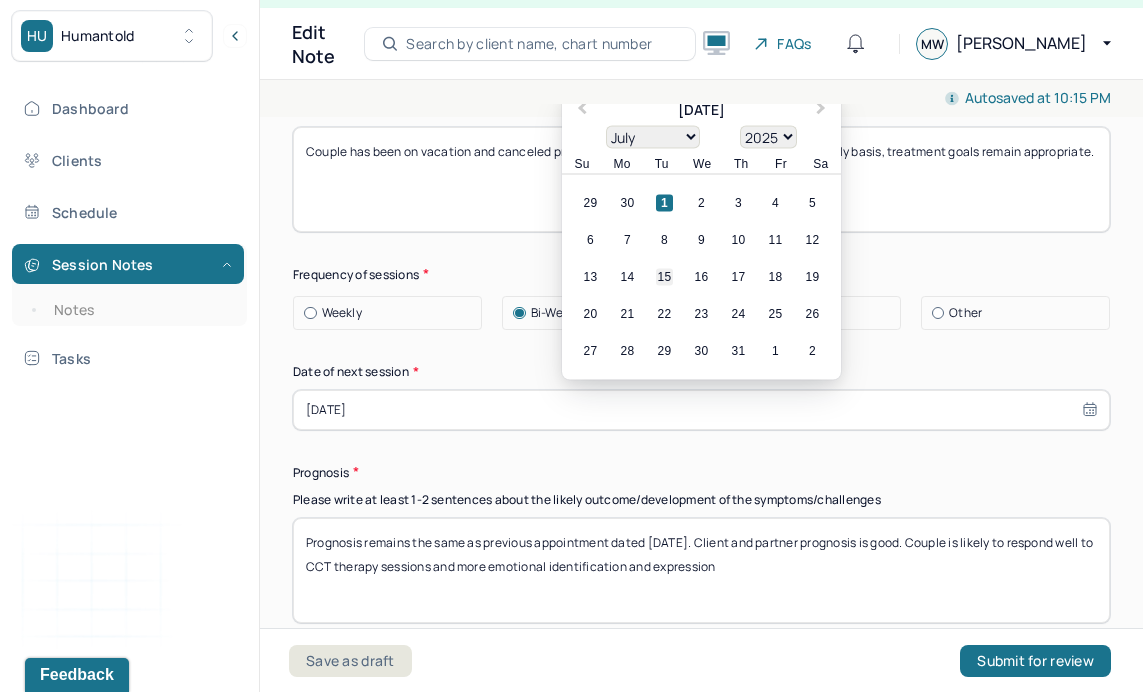 click on "15" at bounding box center (664, 276) 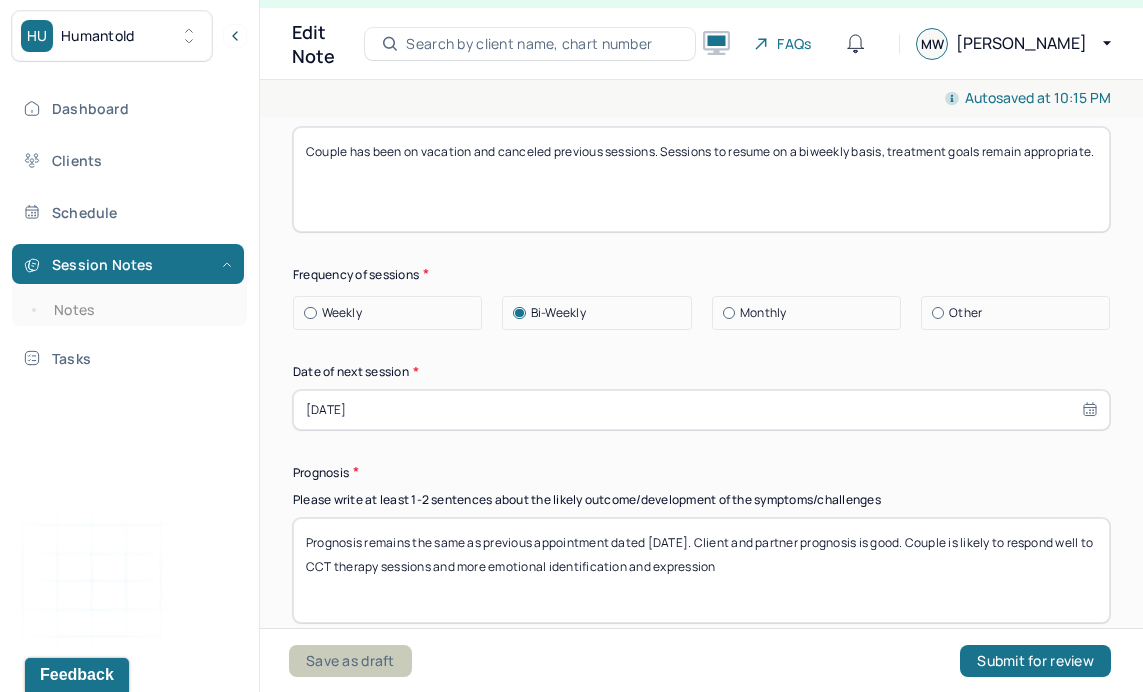 click on "Save as draft" at bounding box center (350, 661) 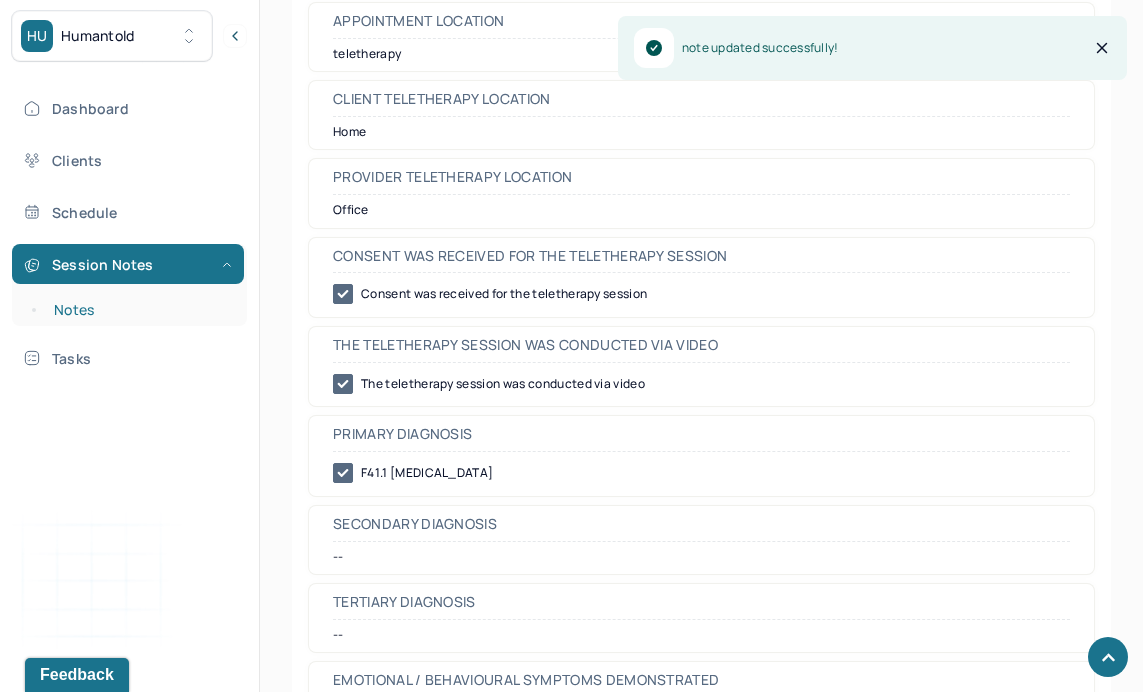 click on "Notes" at bounding box center [139, 310] 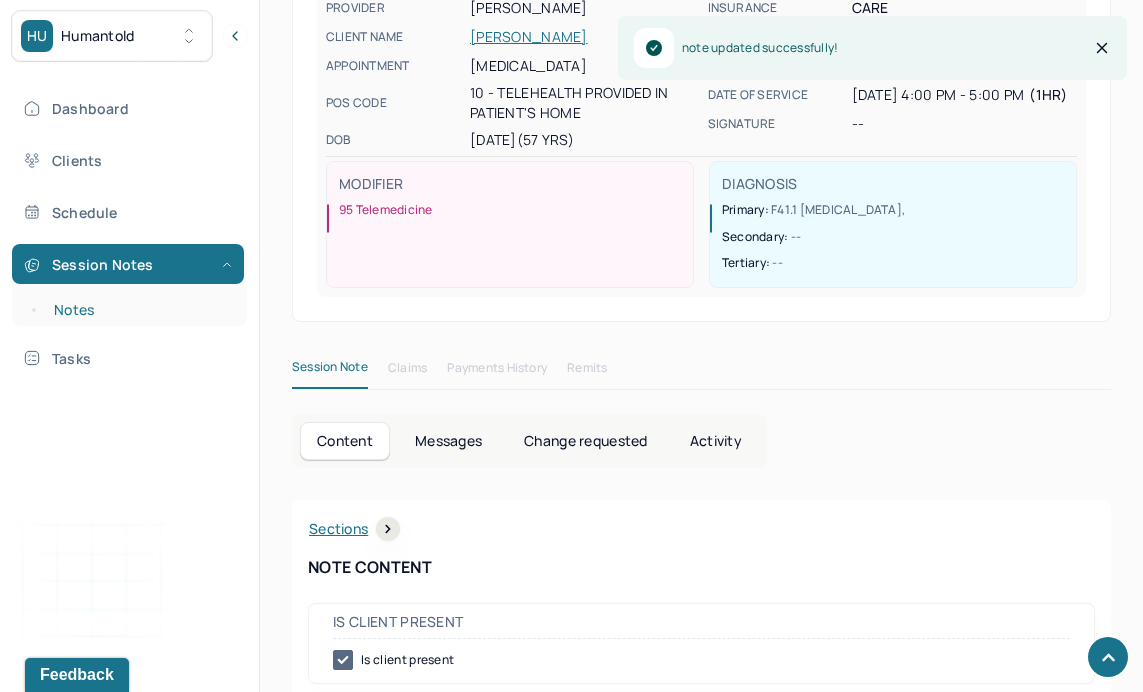 scroll, scrollTop: 280, scrollLeft: 0, axis: vertical 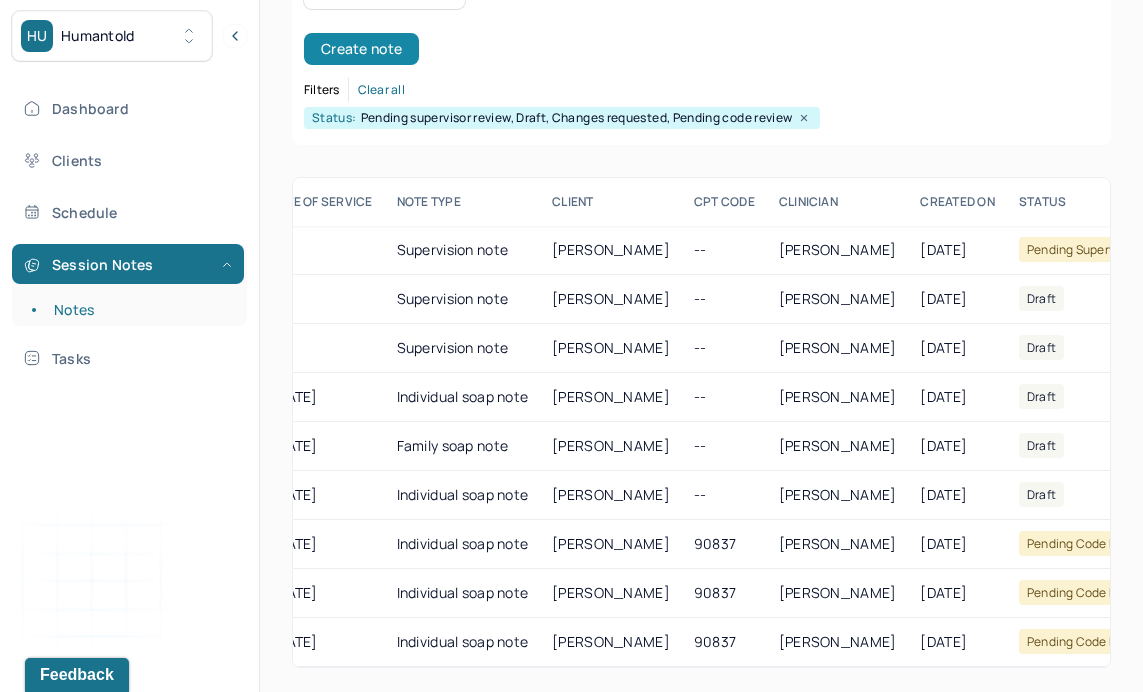 click on "Create note" at bounding box center [361, 49] 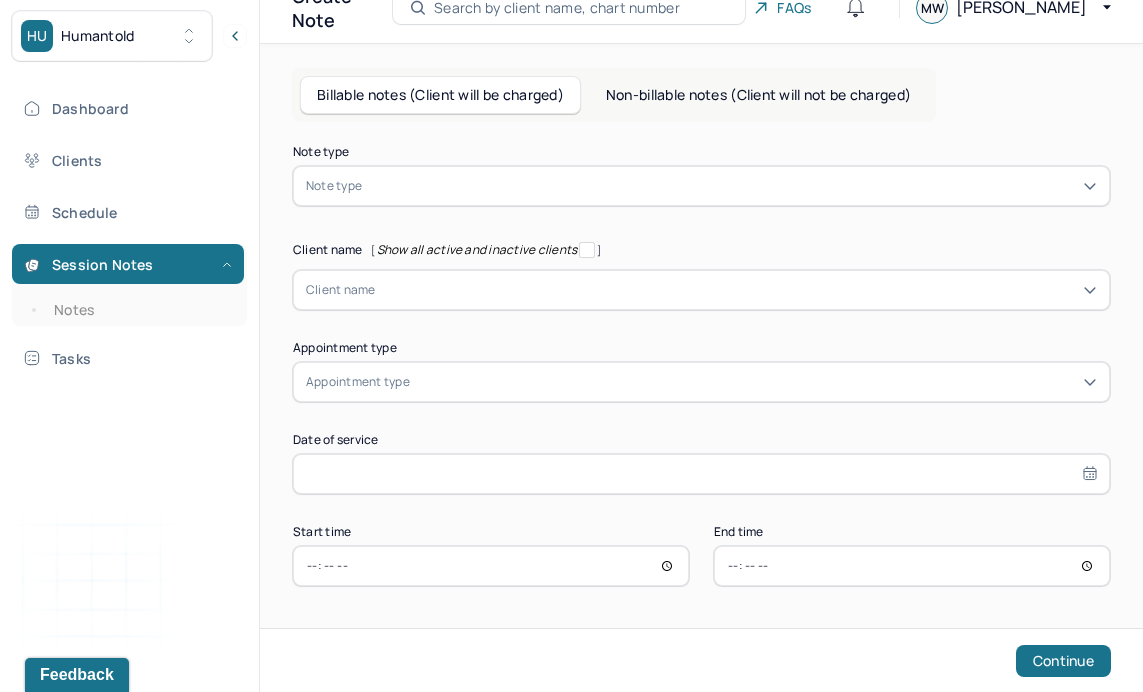scroll, scrollTop: 73, scrollLeft: 0, axis: vertical 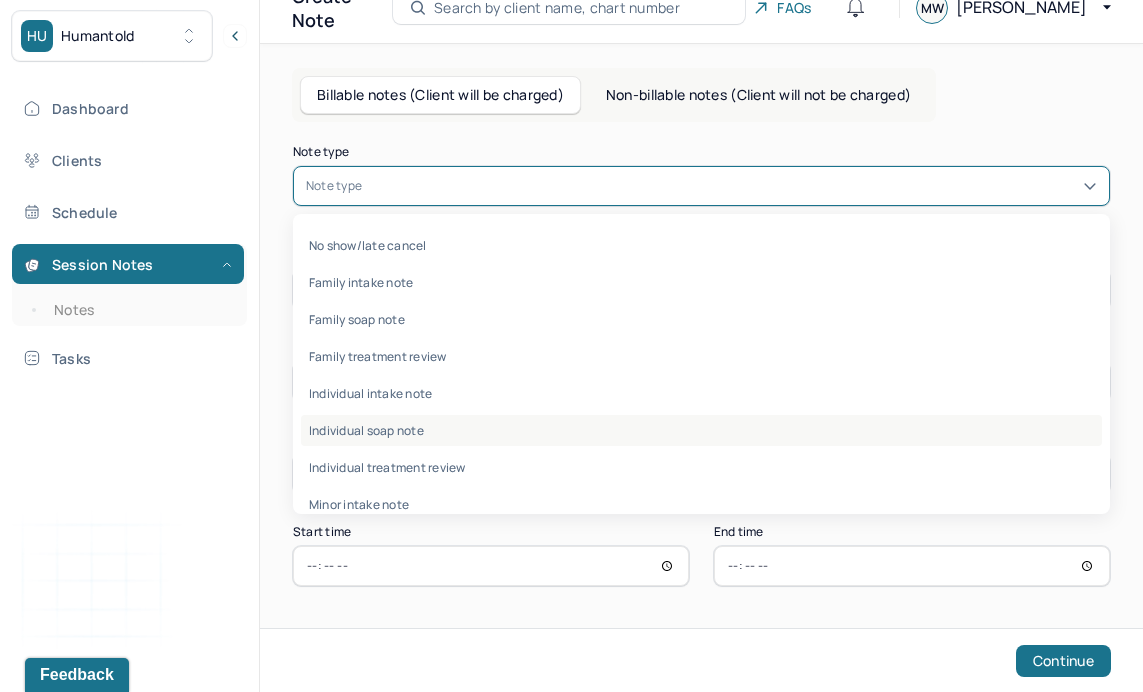 click on "Individual soap note" at bounding box center (701, 430) 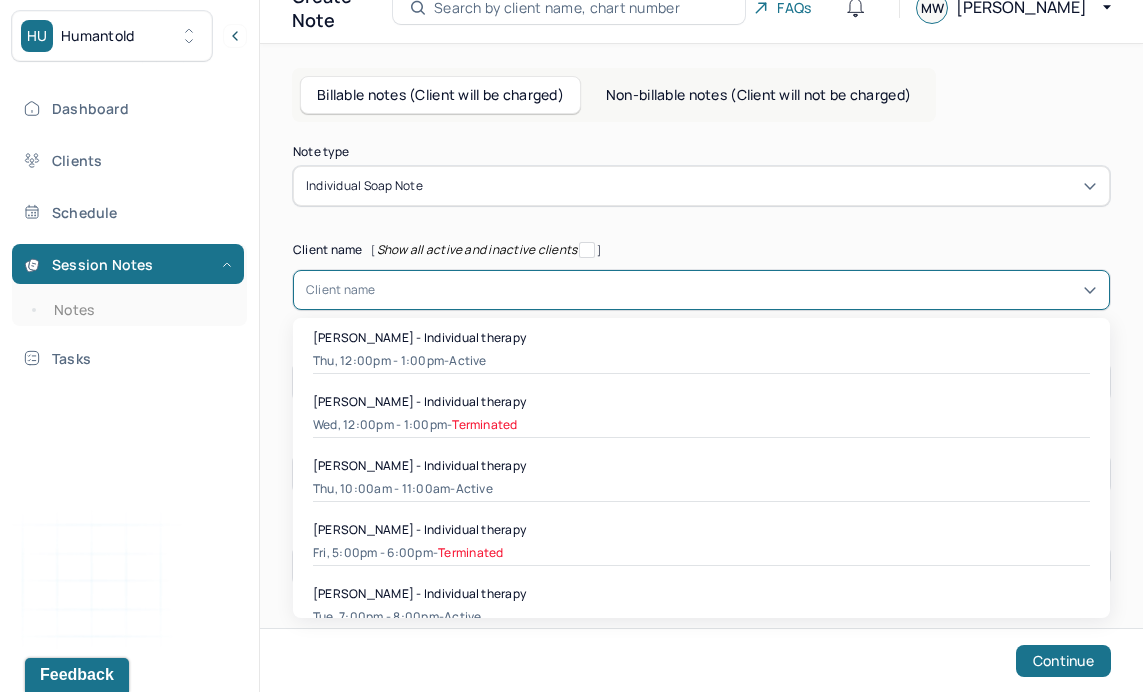 click on "Client name" at bounding box center (341, 290) 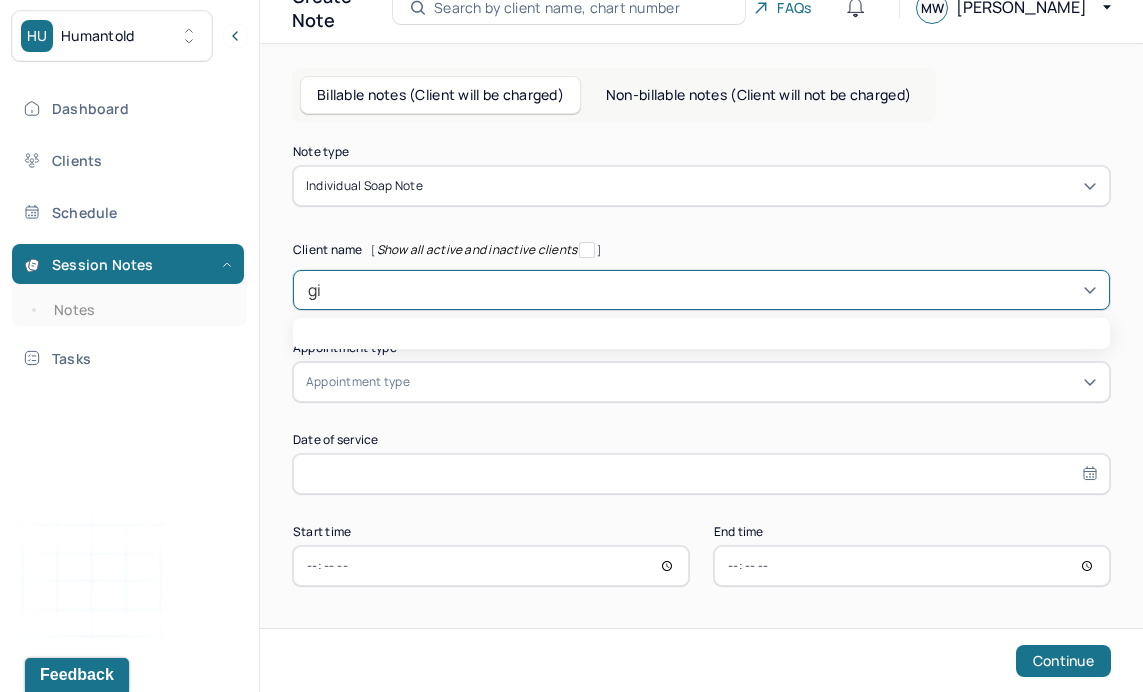 type on "gia" 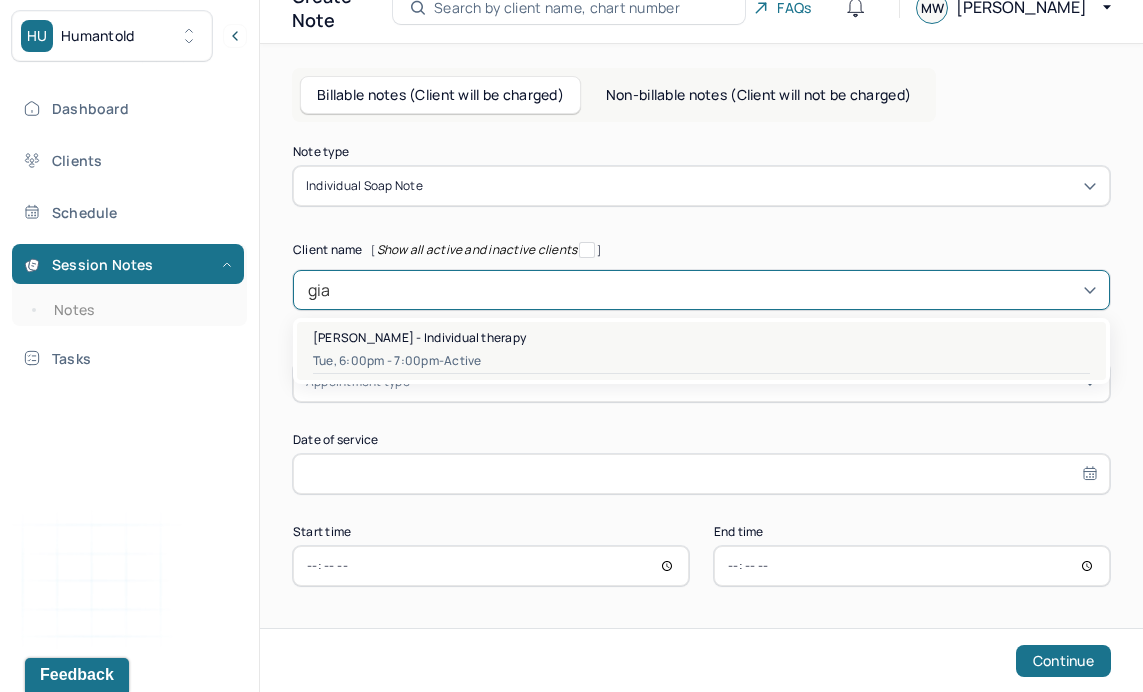 click on "[PERSON_NAME] - Individual therapy" at bounding box center (419, 337) 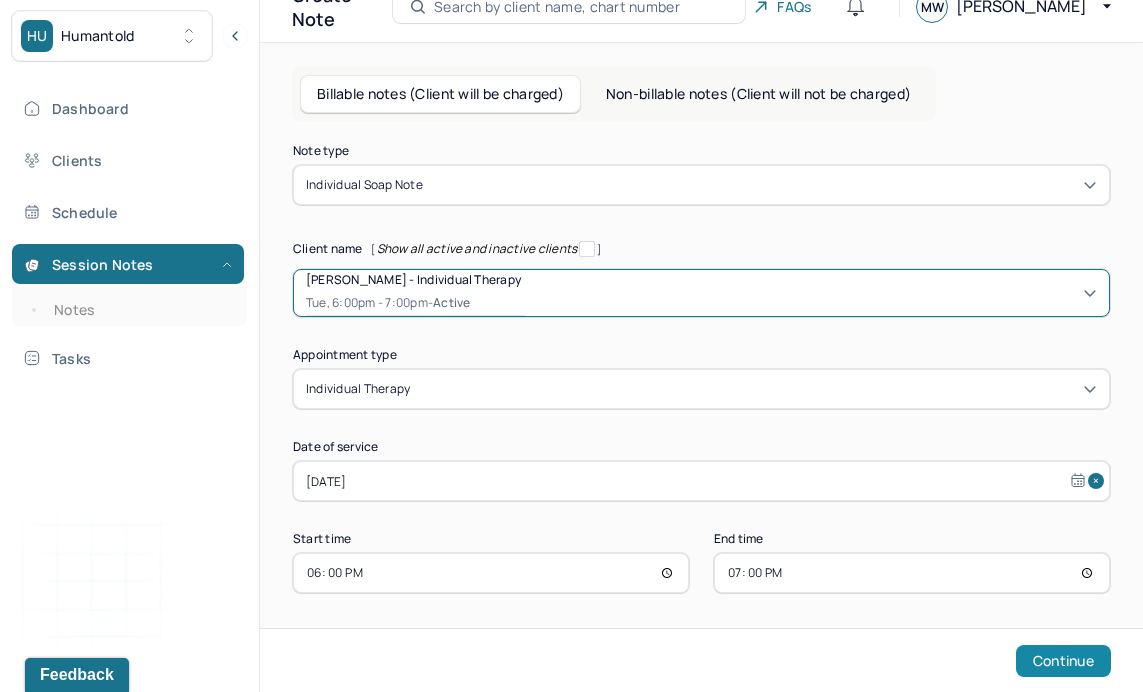 click on "Continue" at bounding box center (1063, 661) 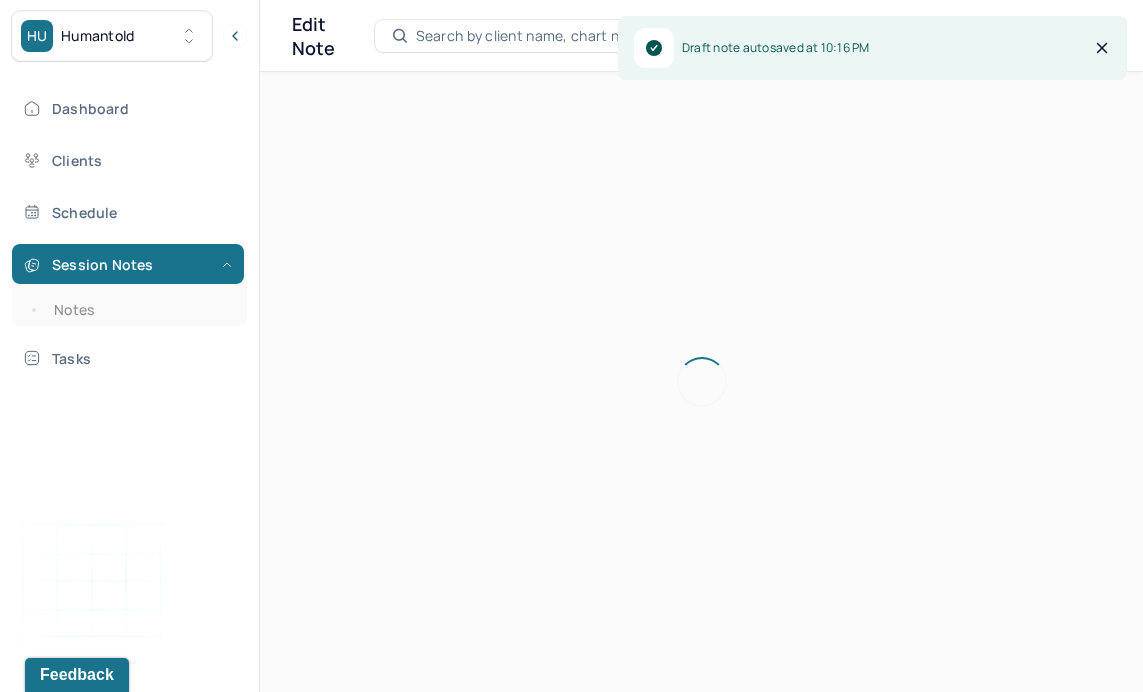 scroll, scrollTop: 36, scrollLeft: 0, axis: vertical 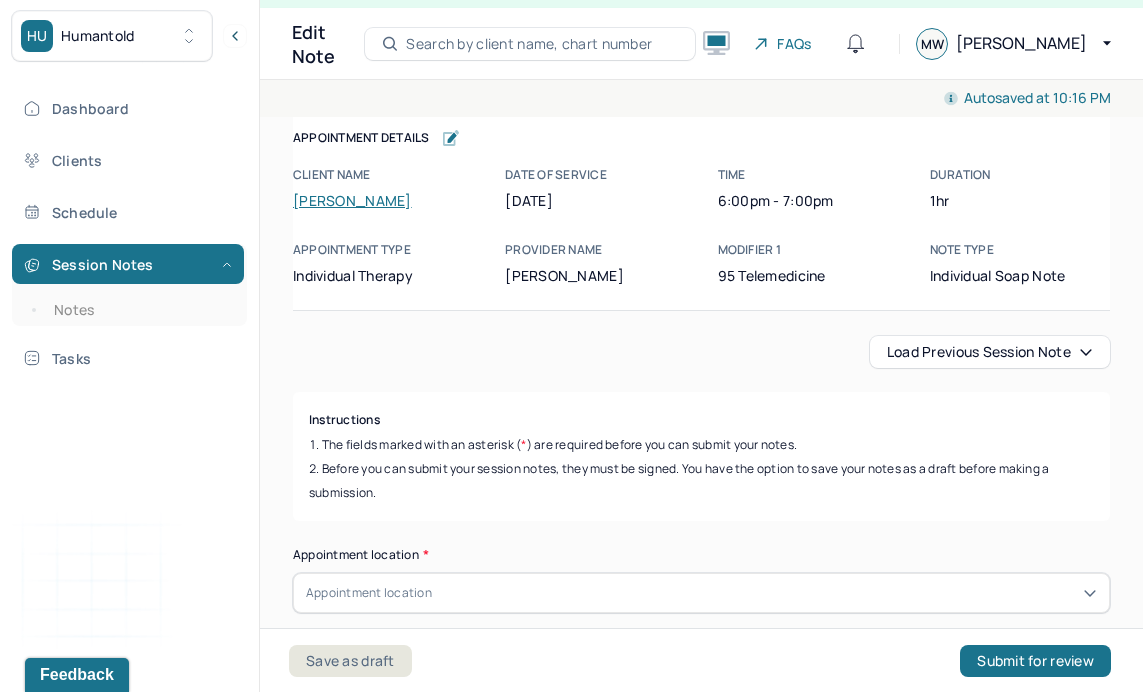 click on "Load previous session note" at bounding box center [990, 352] 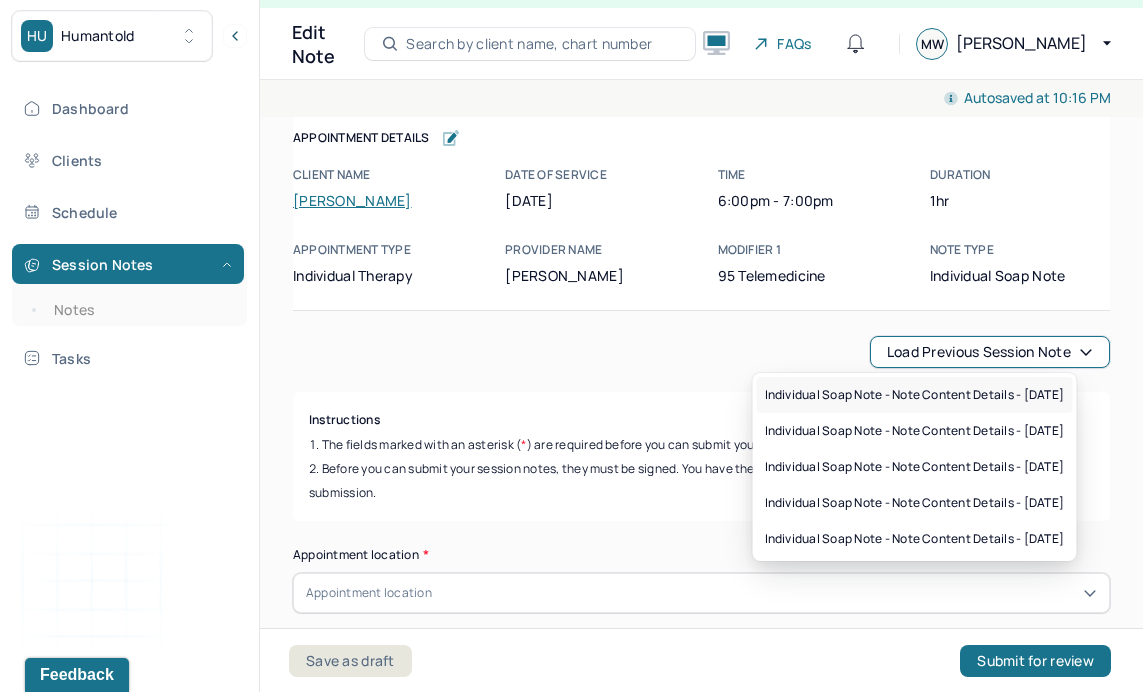 click on "Individual soap note   - Note content Details -   [DATE]" at bounding box center [915, 395] 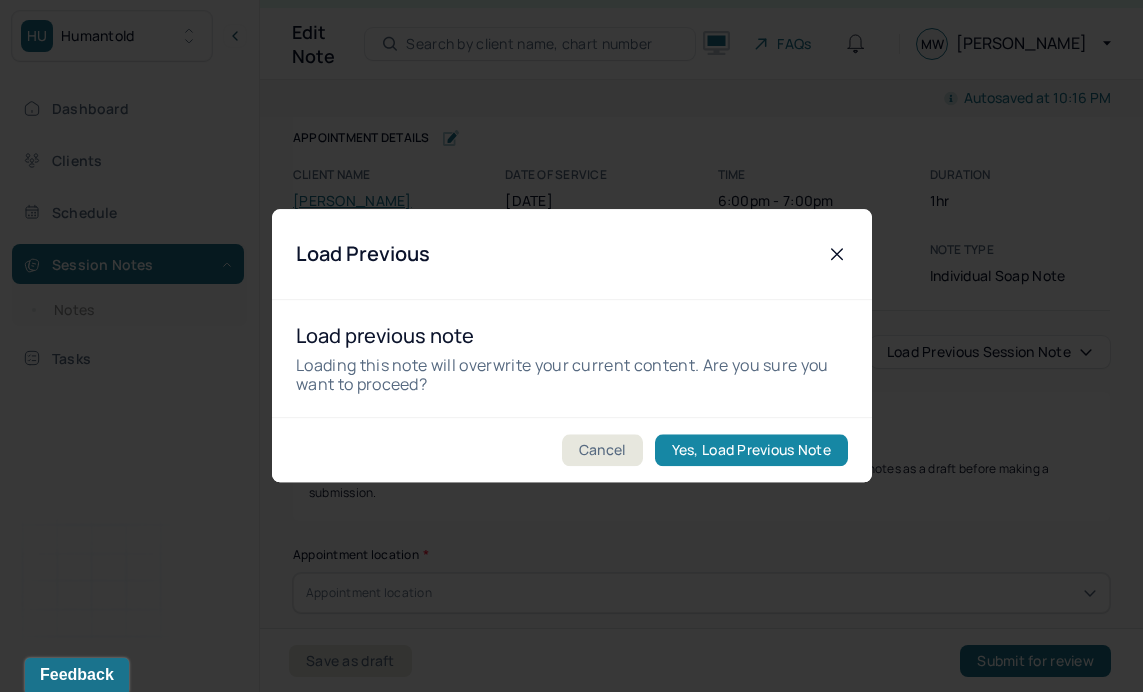 click on "Yes, Load Previous Note" at bounding box center (750, 451) 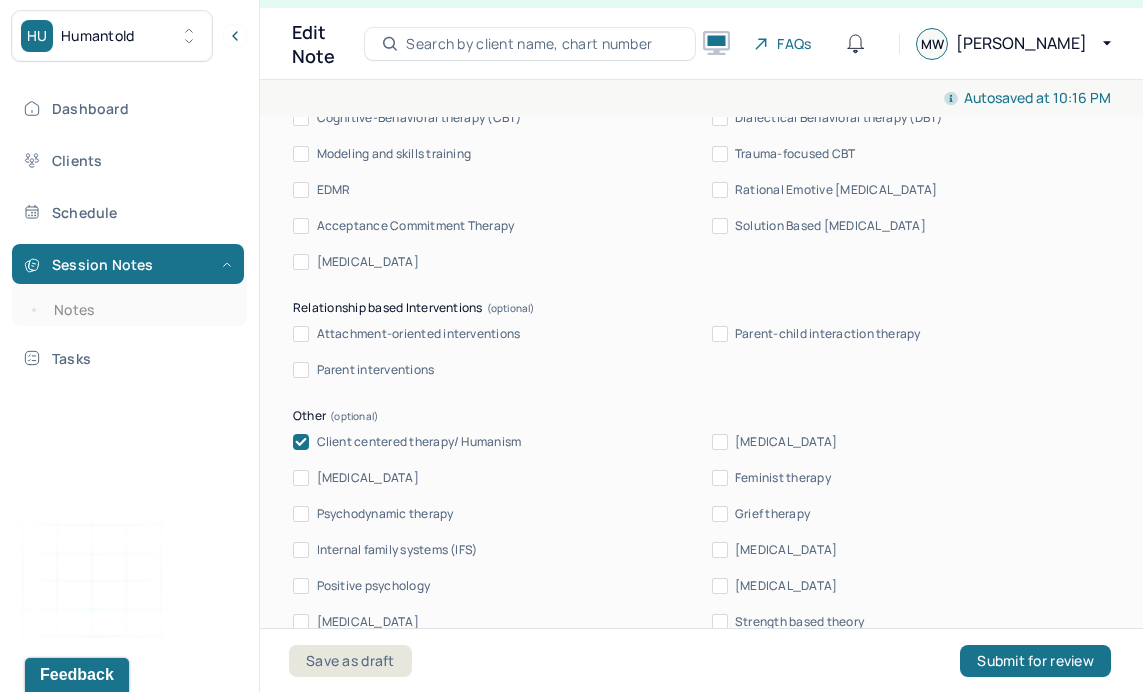 scroll, scrollTop: 2326, scrollLeft: 0, axis: vertical 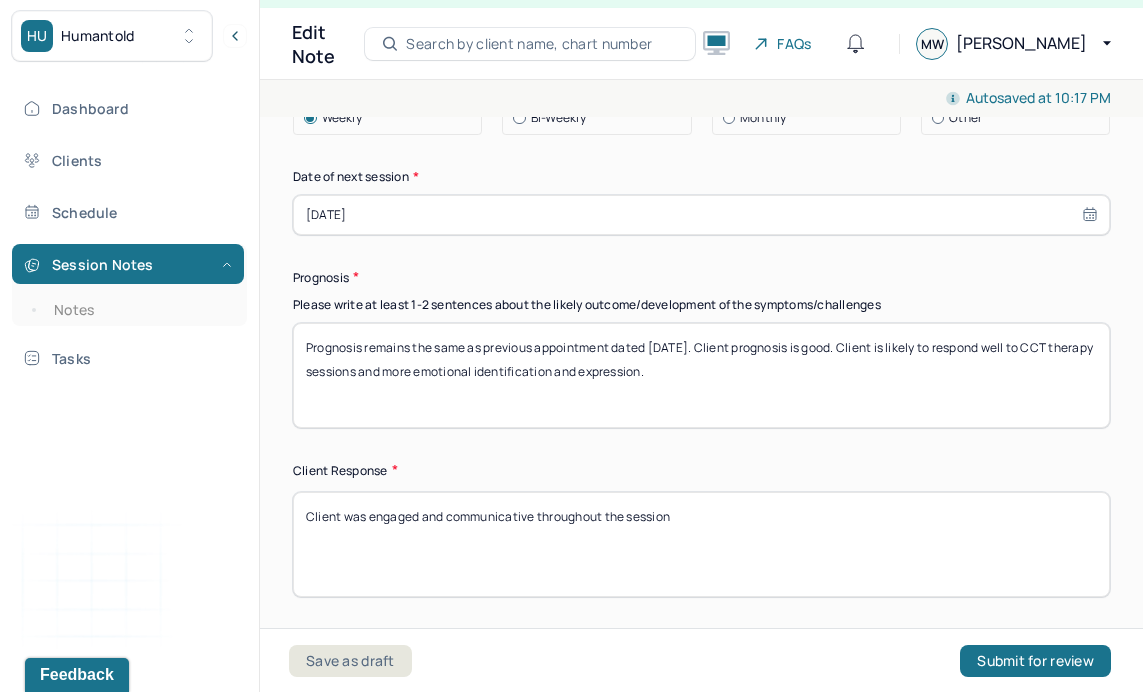 click on "Prognosis remains the same as previous appointment dated [DATE]. Client prognosis is good. Client is likely to respond well to CCT therapy sessions and more emotional identification and expression." at bounding box center [701, 375] 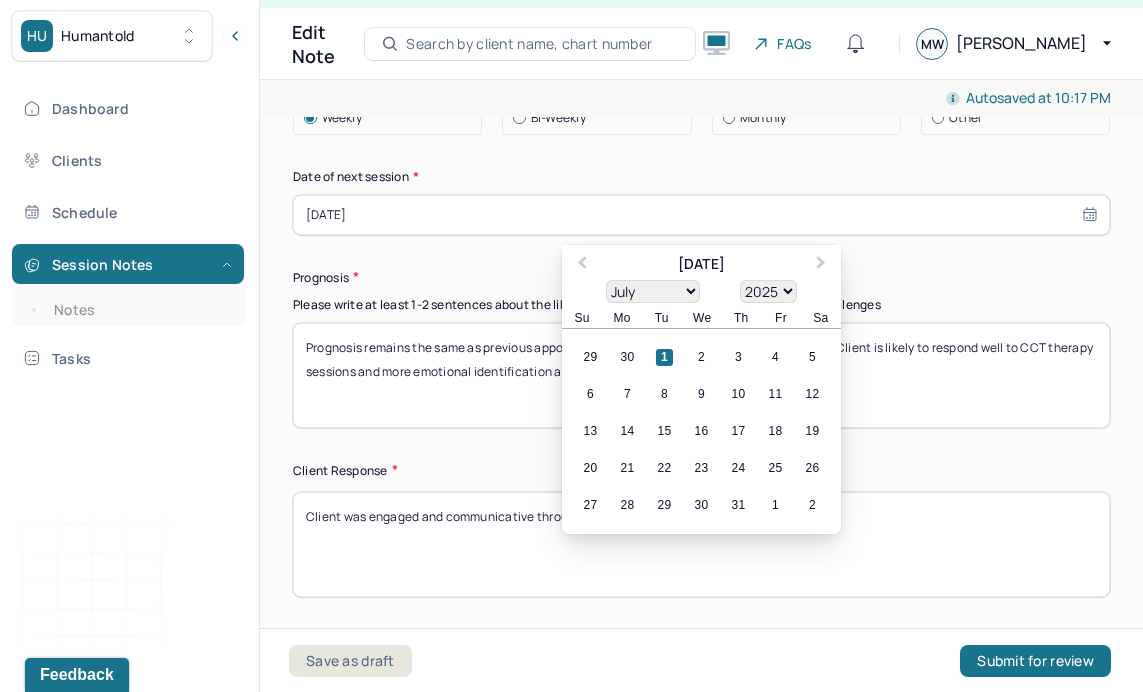 click on "[DATE]" at bounding box center [701, 215] 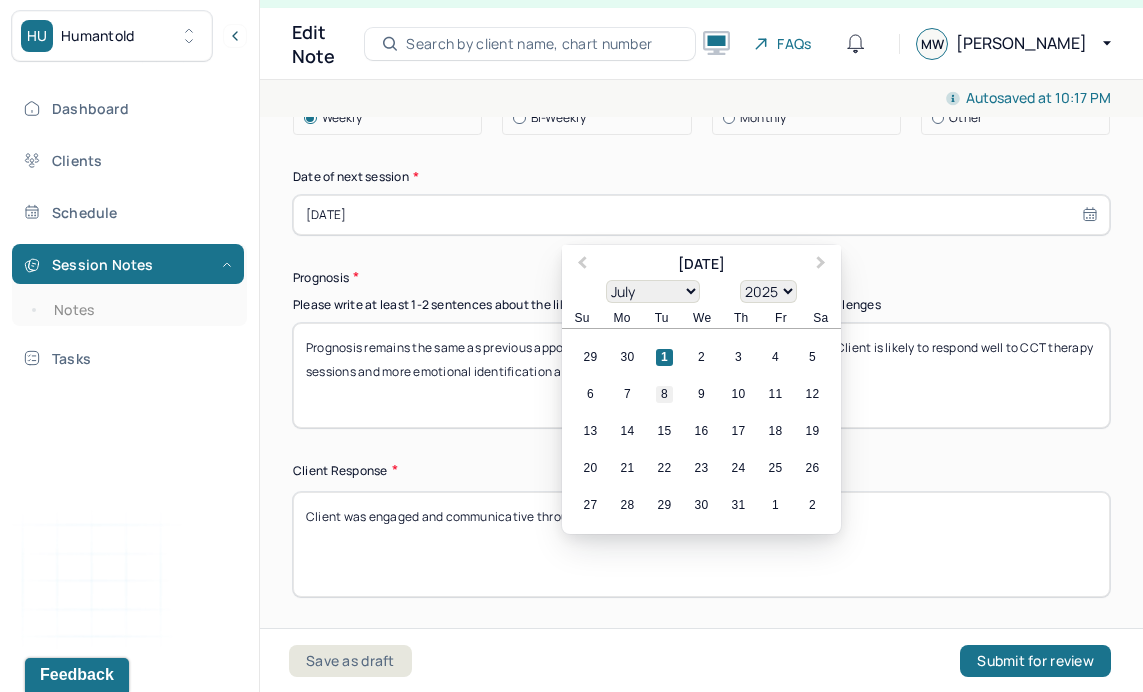 click on "8" at bounding box center (664, 394) 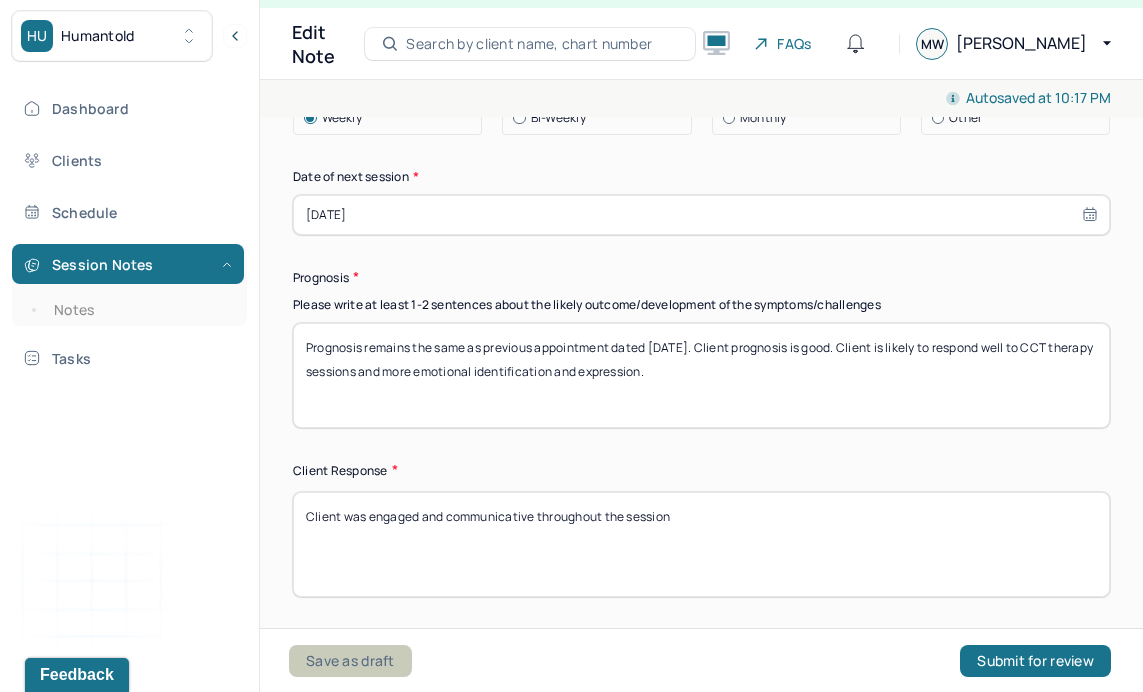 click on "Save as draft" at bounding box center [350, 661] 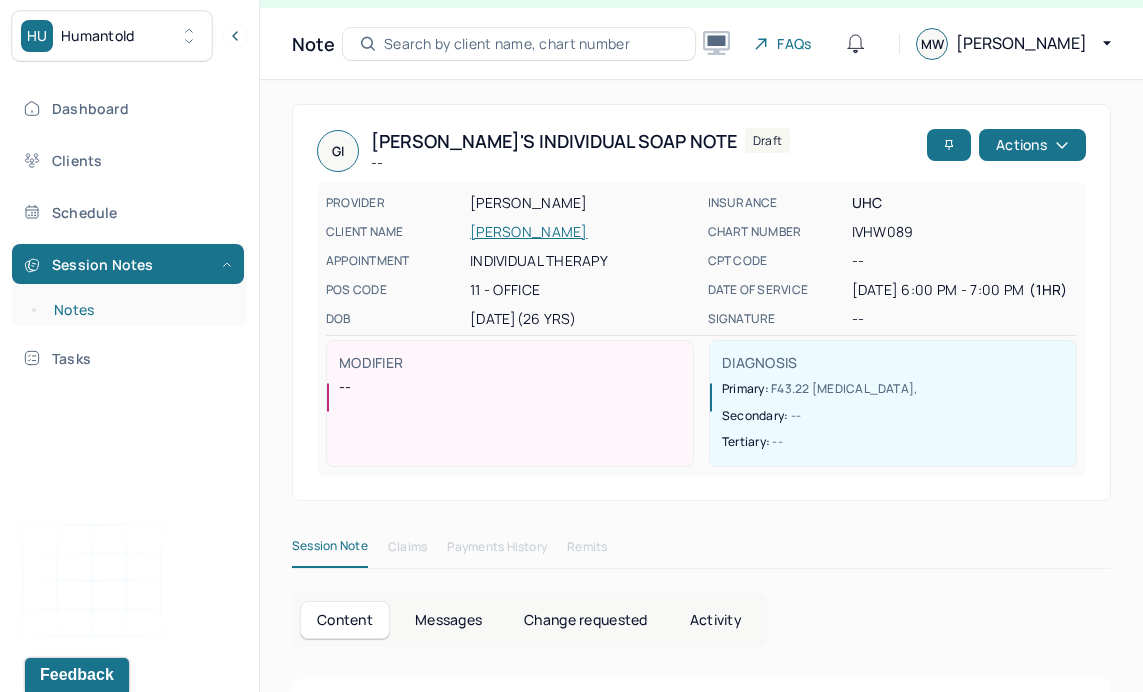 click on "Notes" at bounding box center [139, 310] 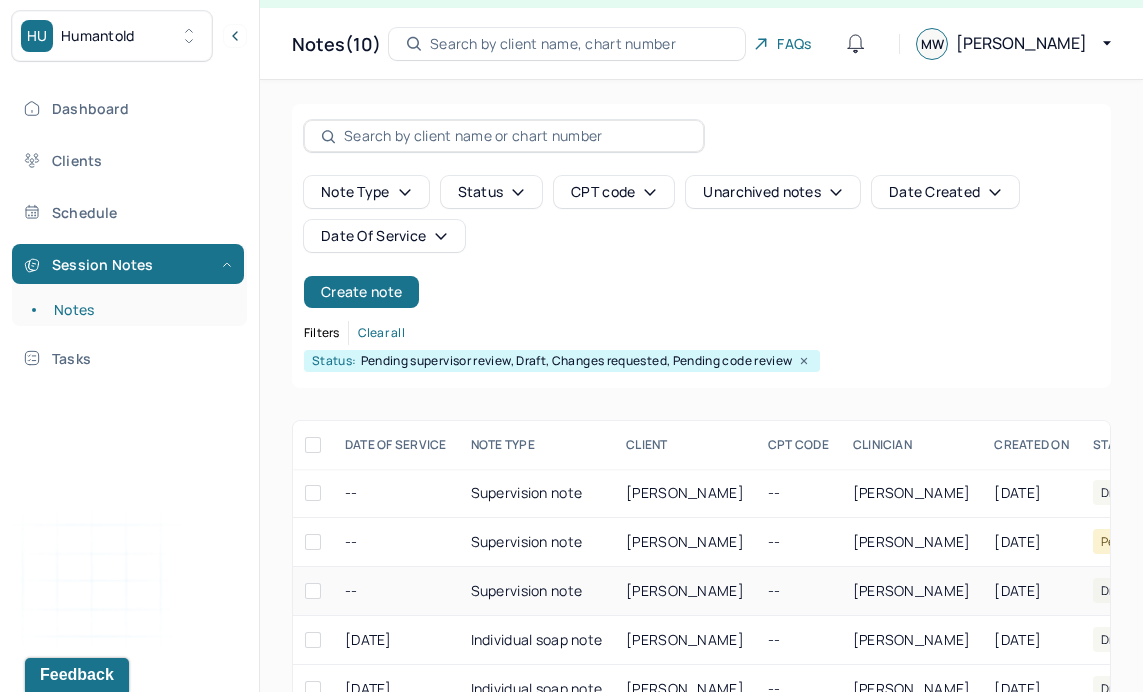 scroll, scrollTop: 134, scrollLeft: 0, axis: vertical 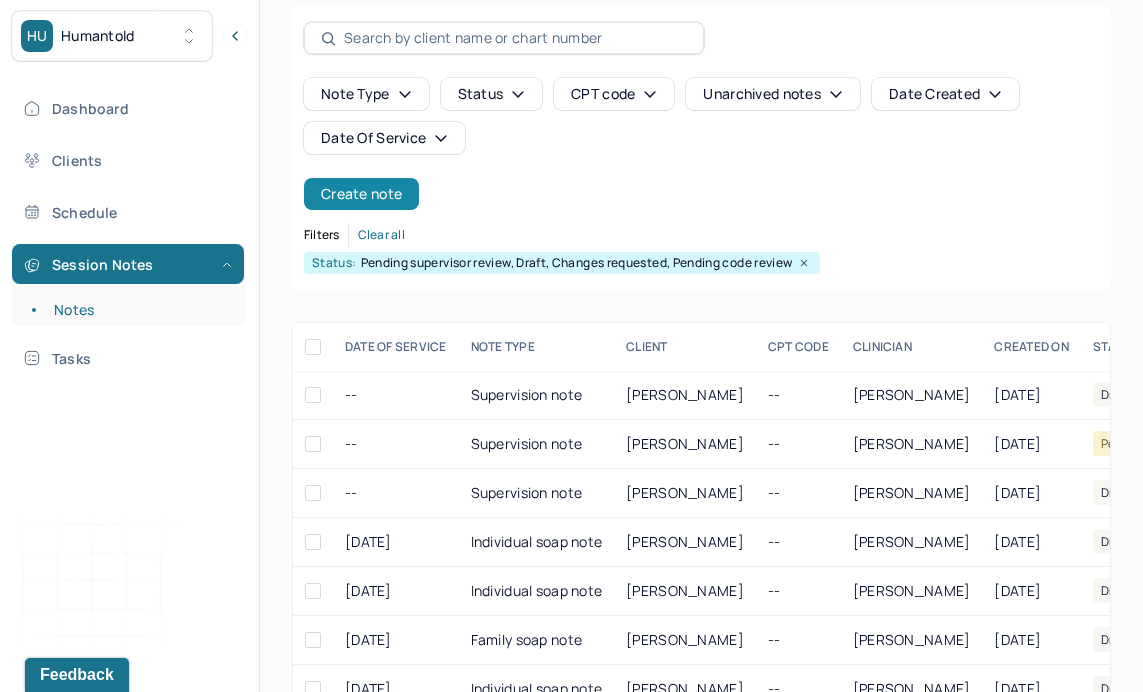 click on "Create note" at bounding box center (361, 194) 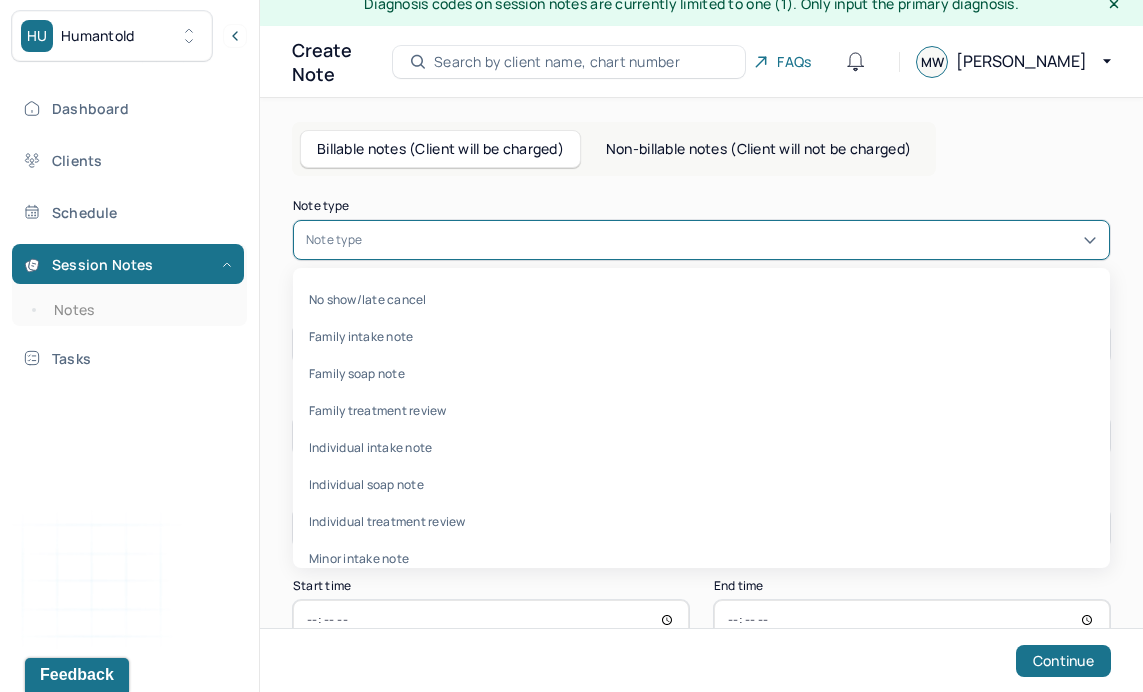 click on "Note type" at bounding box center [334, 240] 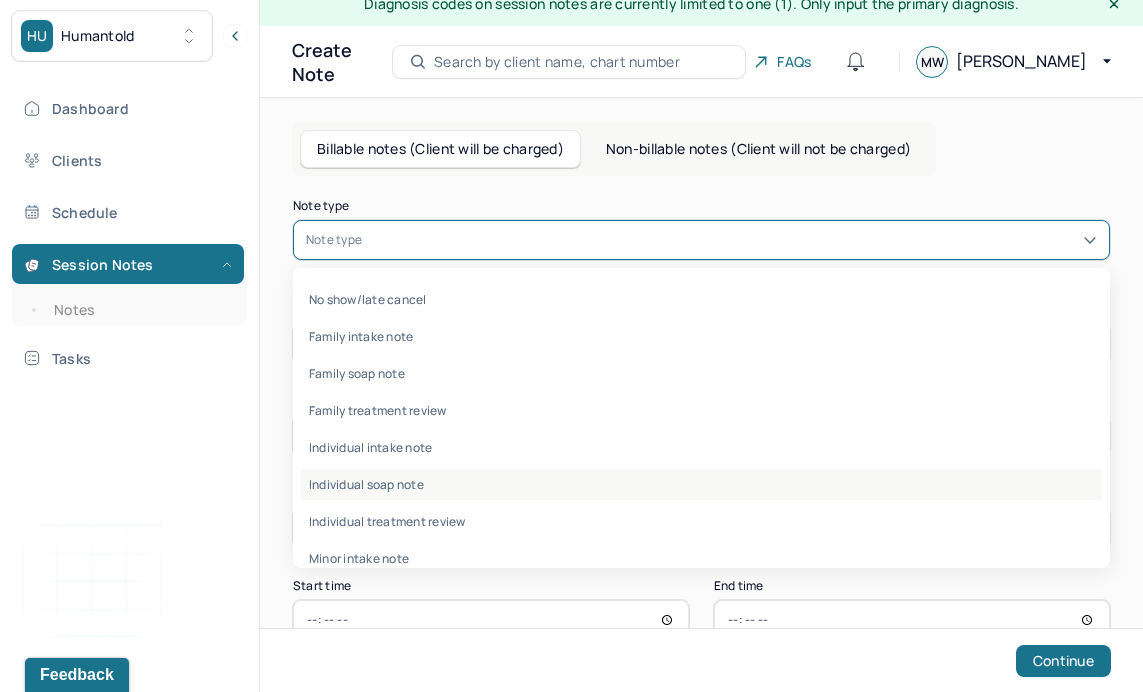 click on "Individual soap note" at bounding box center [701, 484] 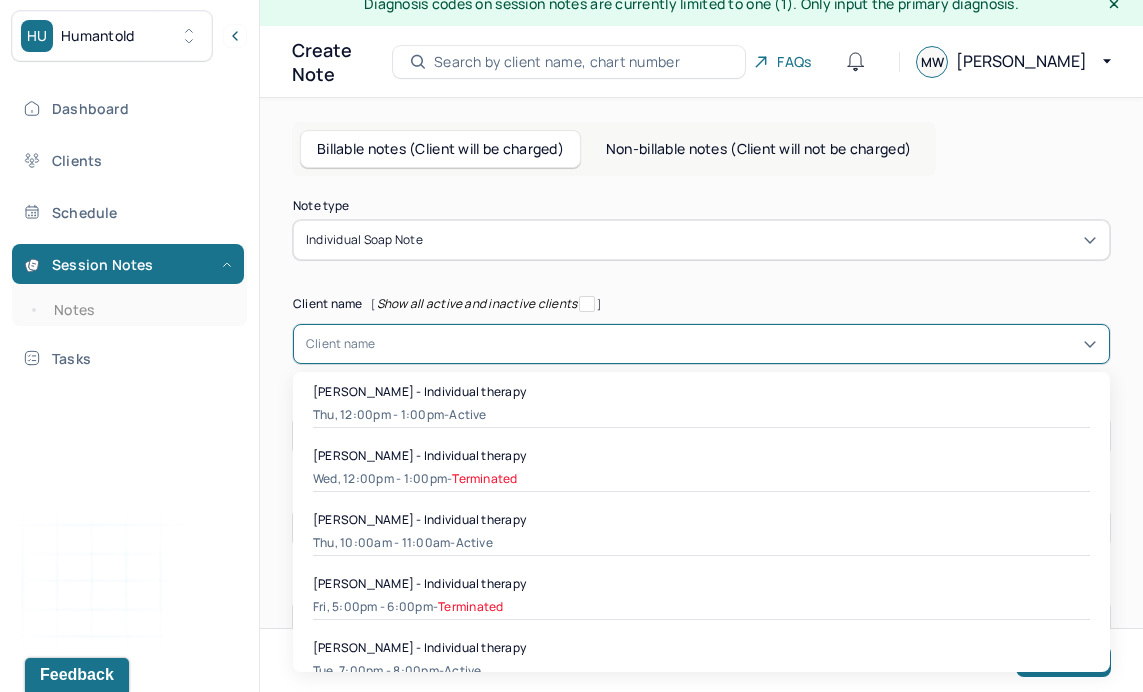 click on "Client name" at bounding box center (341, 344) 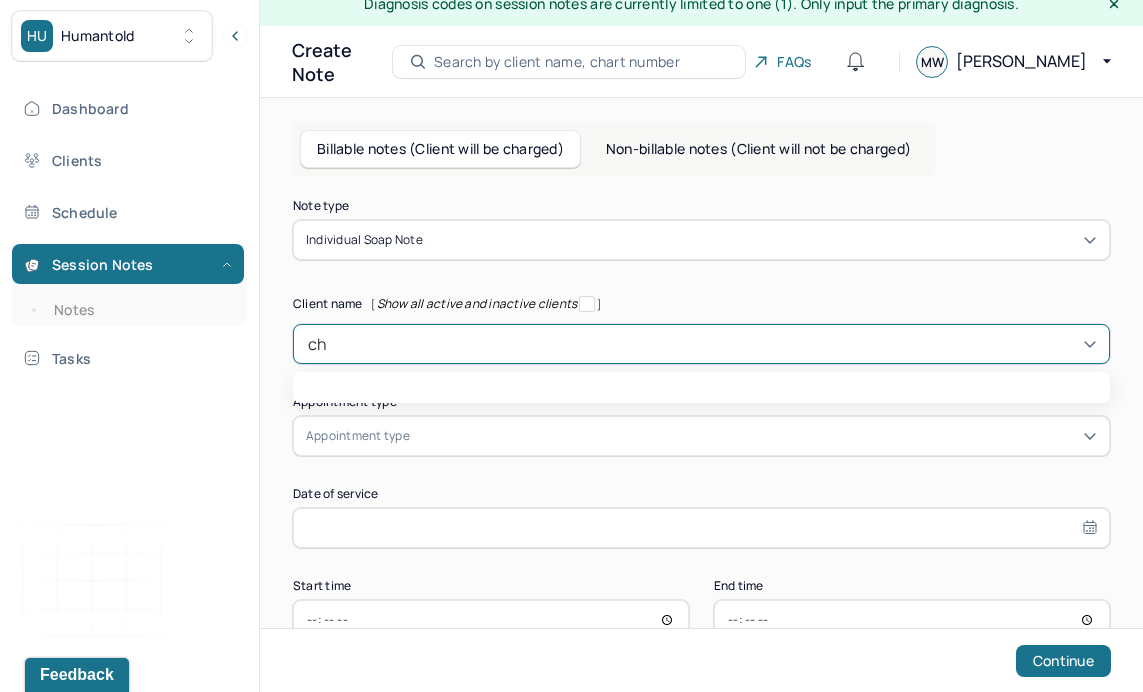type on "chi" 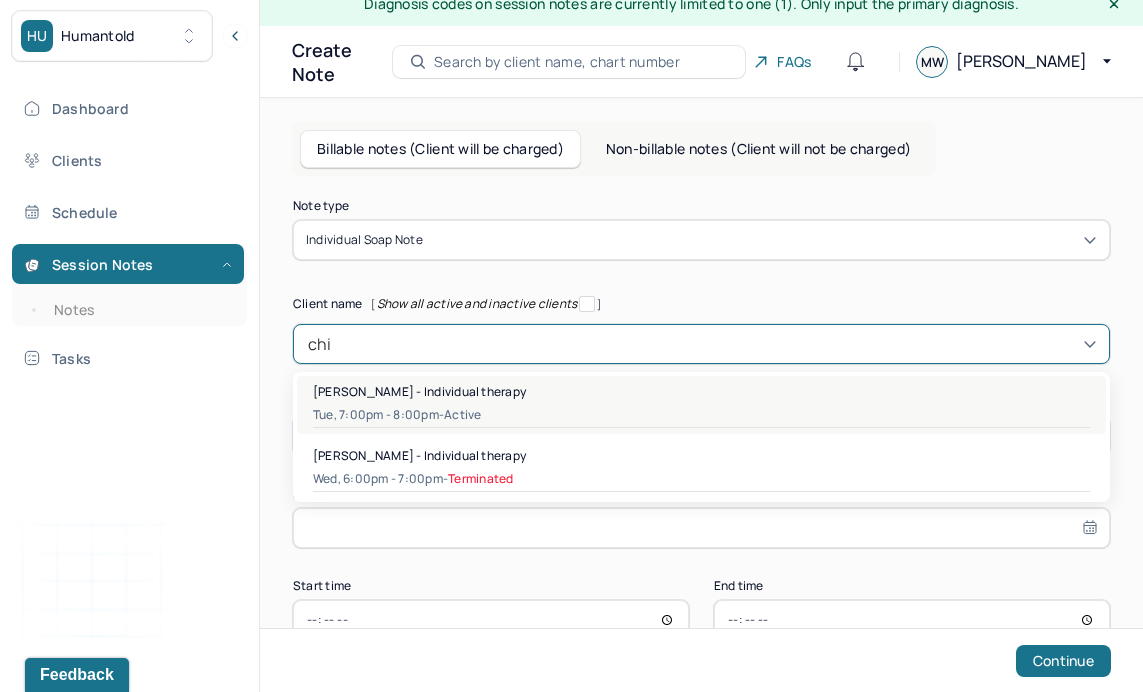 click on "Tue, 7:00pm - 8:00pm  -  active" at bounding box center [701, 415] 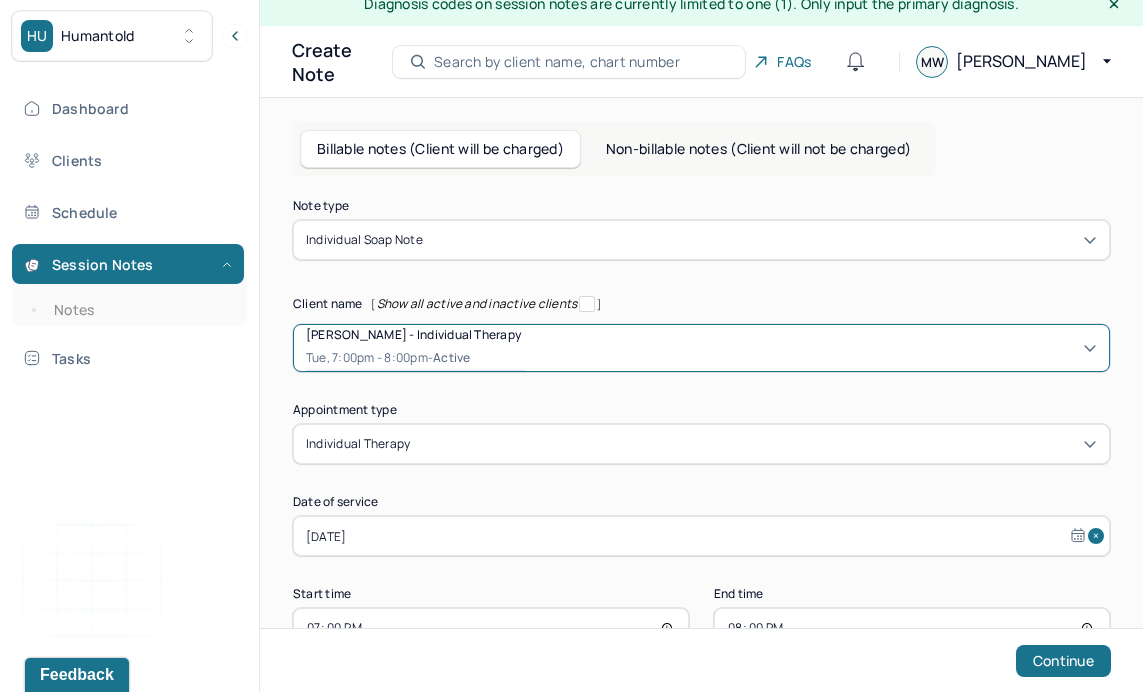 scroll, scrollTop: 79, scrollLeft: 0, axis: vertical 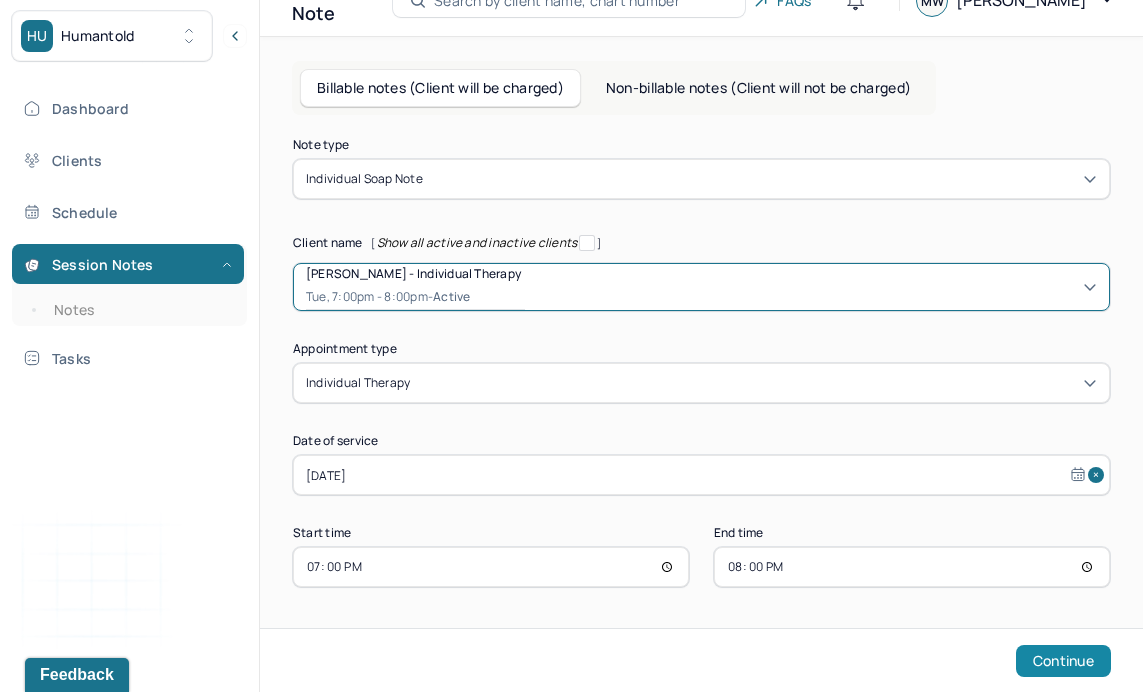 click on "Continue" at bounding box center (1063, 661) 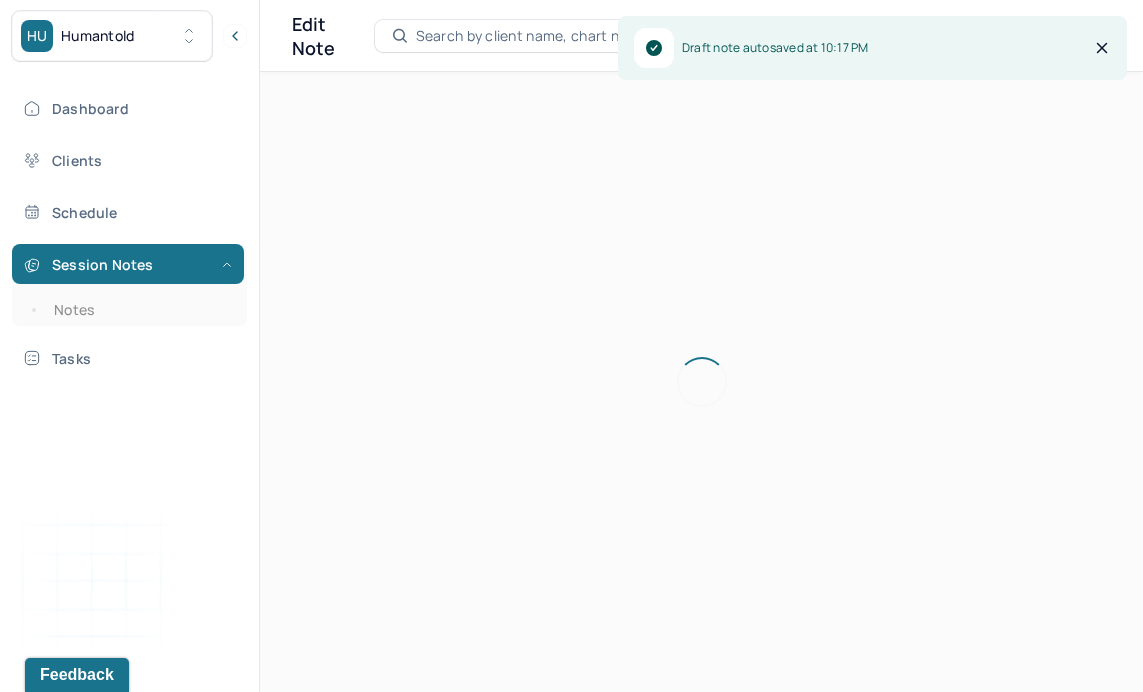 scroll, scrollTop: 36, scrollLeft: 0, axis: vertical 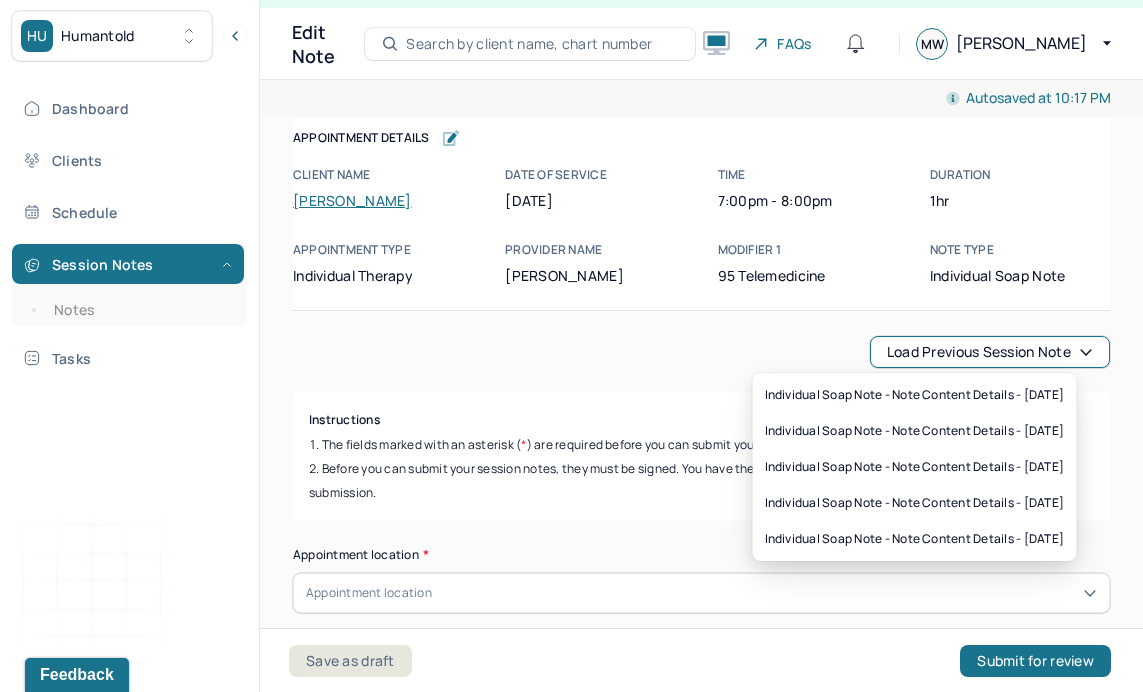 click on "Load previous session note" at bounding box center [990, 352] 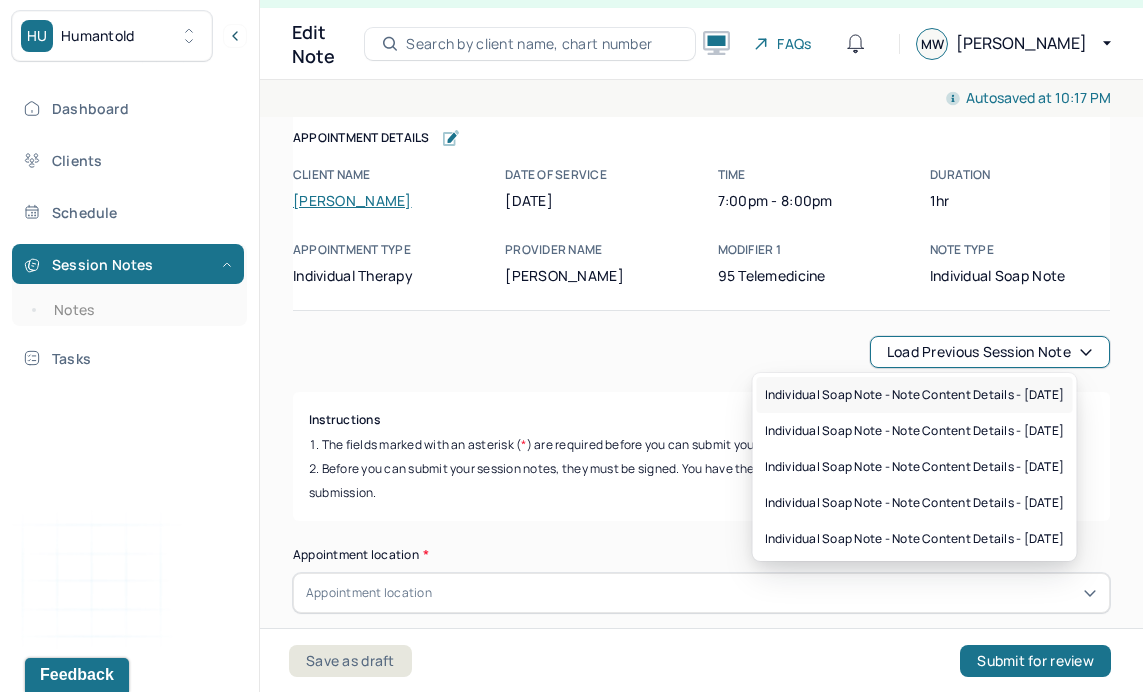 click on "Individual soap note   - Note content Details -   [DATE]" at bounding box center (915, 395) 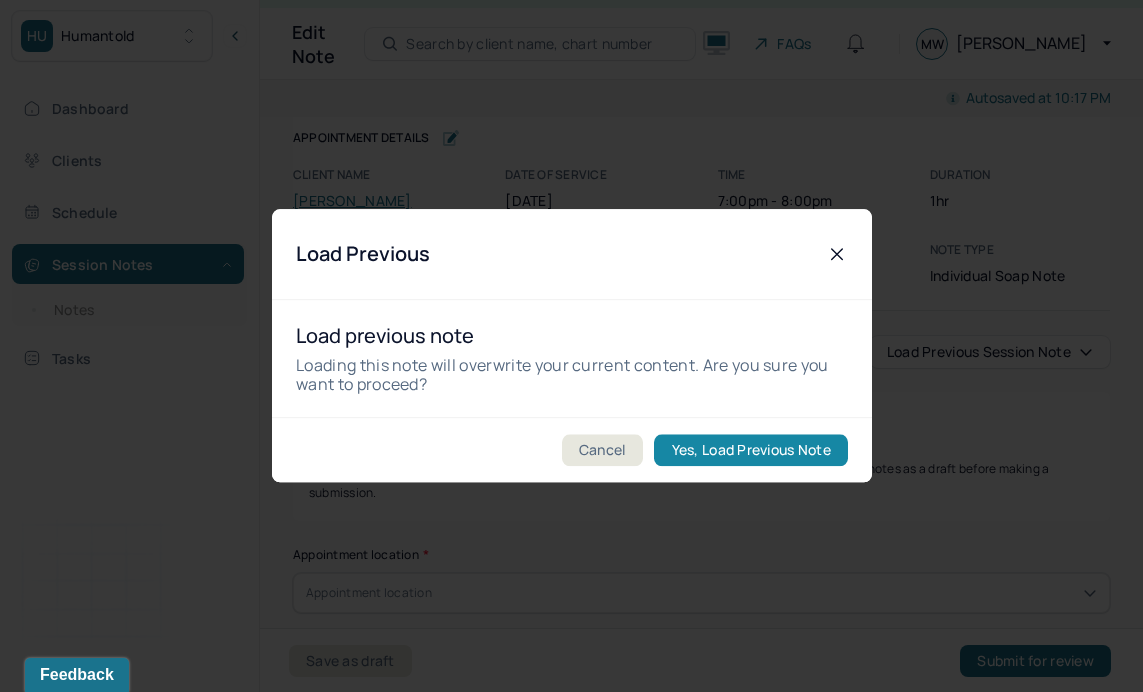click on "Yes, Load Previous Note" at bounding box center [750, 451] 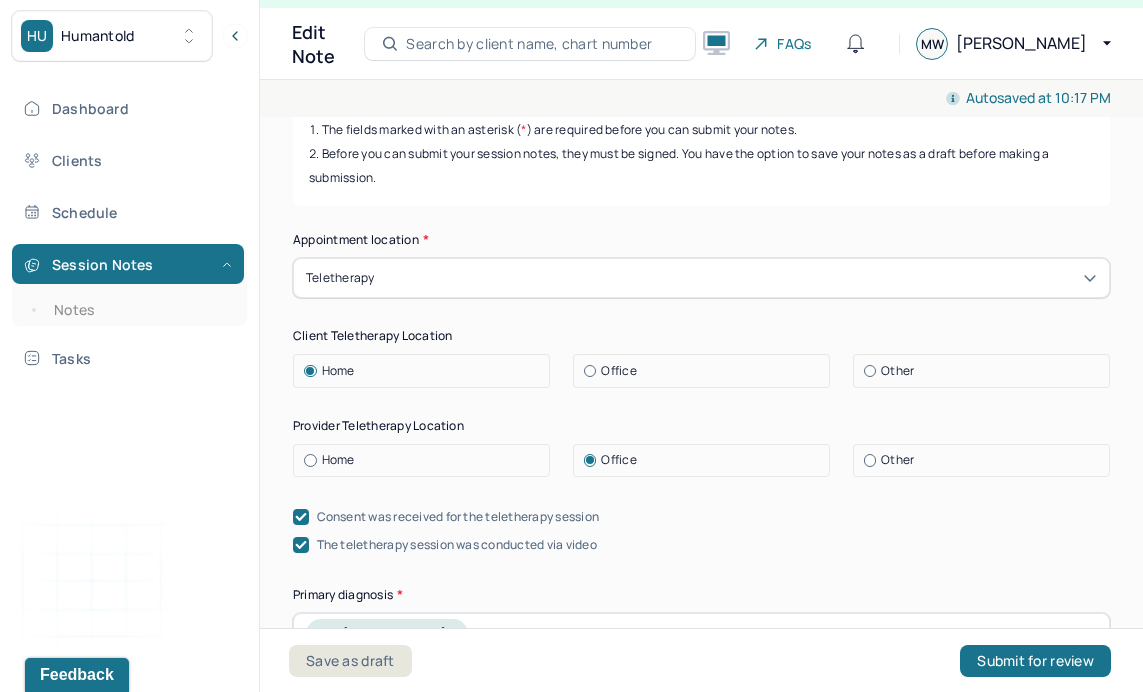 scroll, scrollTop: 61, scrollLeft: 0, axis: vertical 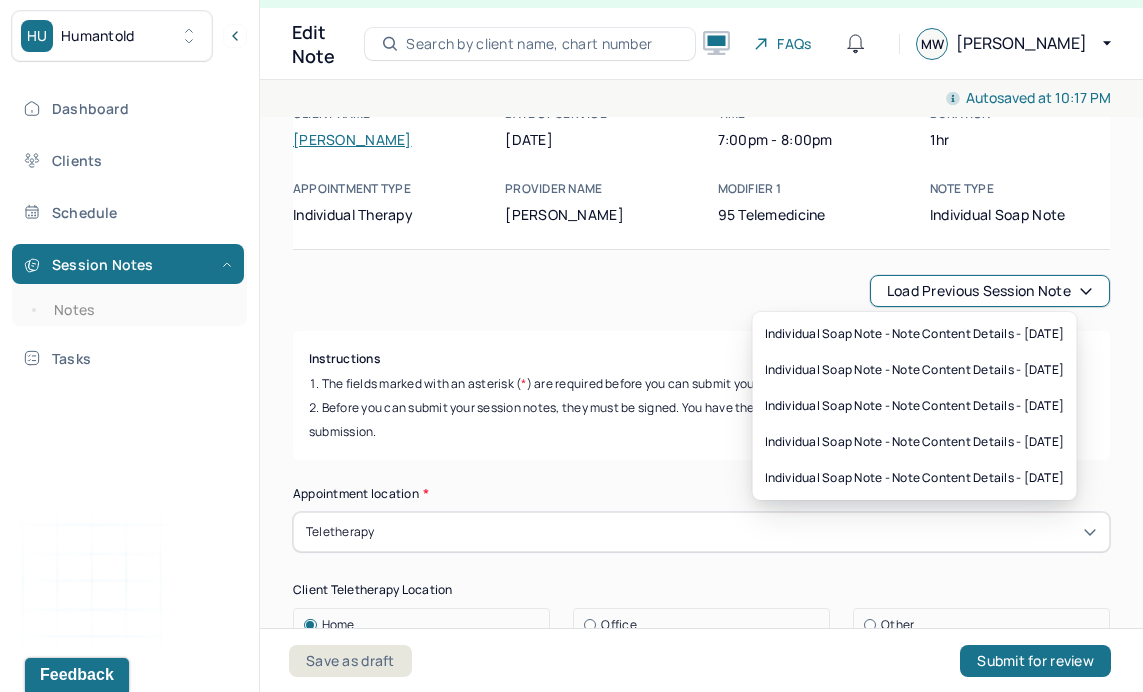 click on "Load previous session note" at bounding box center (990, 291) 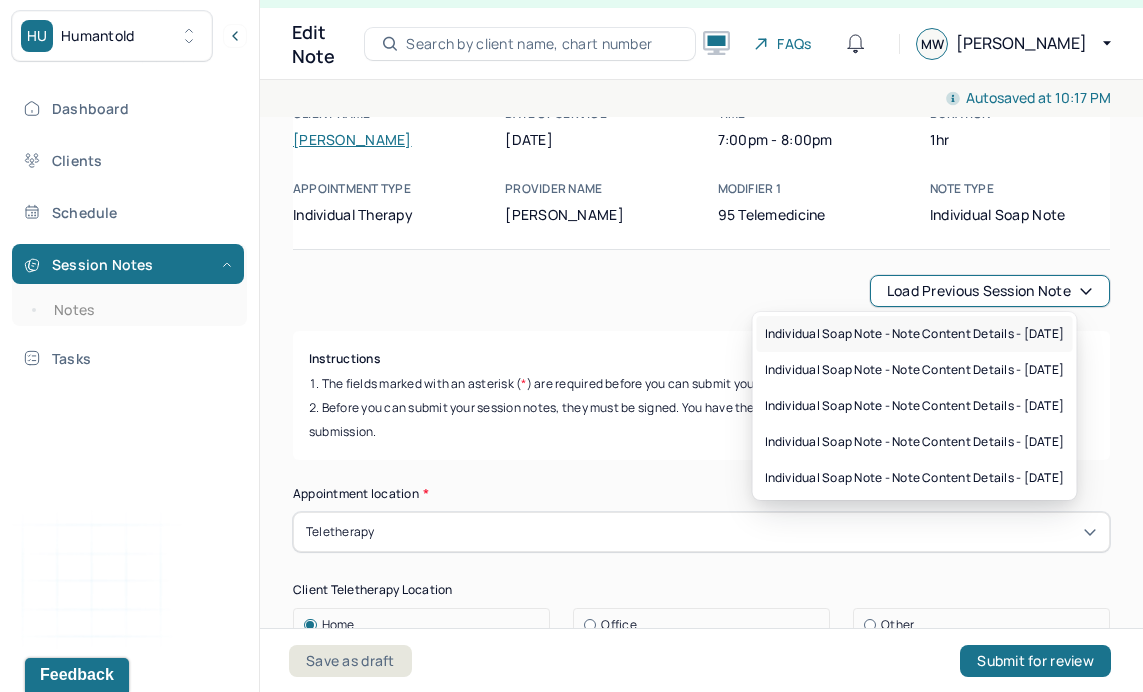 click on "Individual soap note   - Note content Details -   [DATE]" at bounding box center [915, 334] 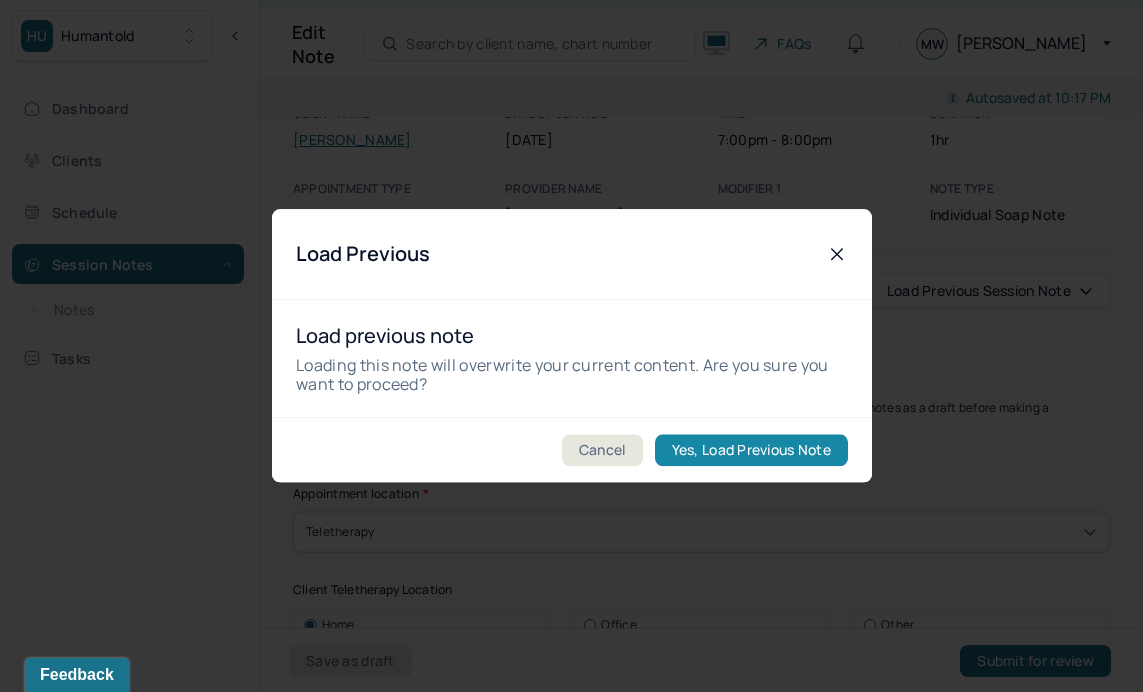 click on "Yes, Load Previous Note" at bounding box center (750, 451) 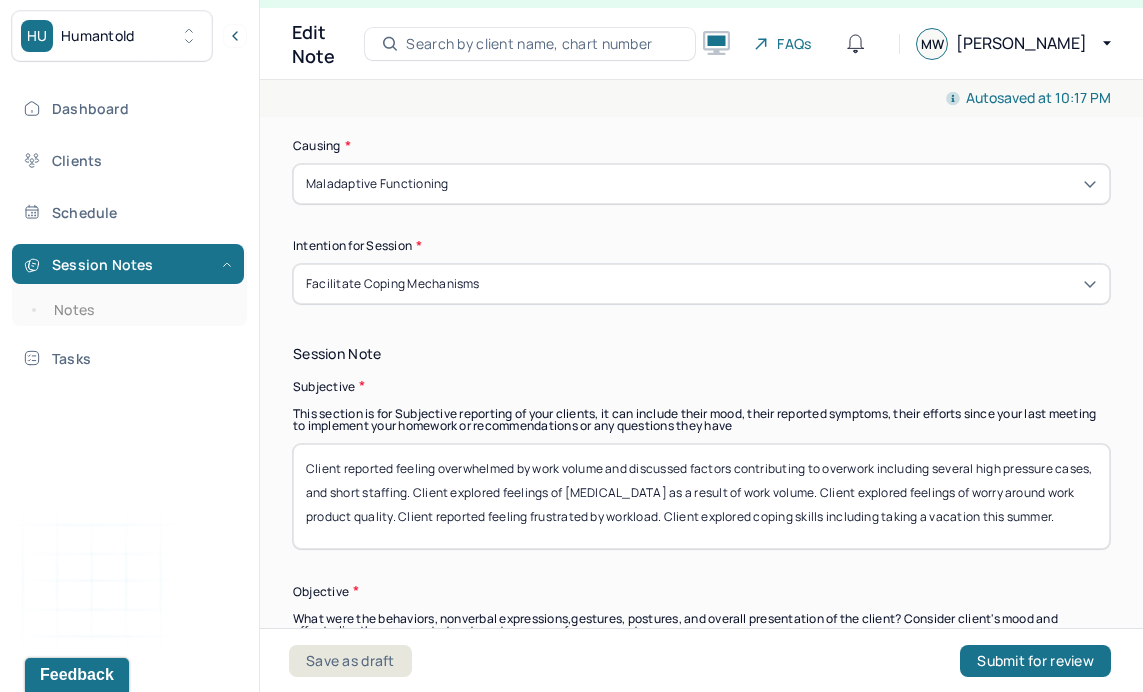 scroll, scrollTop: 1266, scrollLeft: 0, axis: vertical 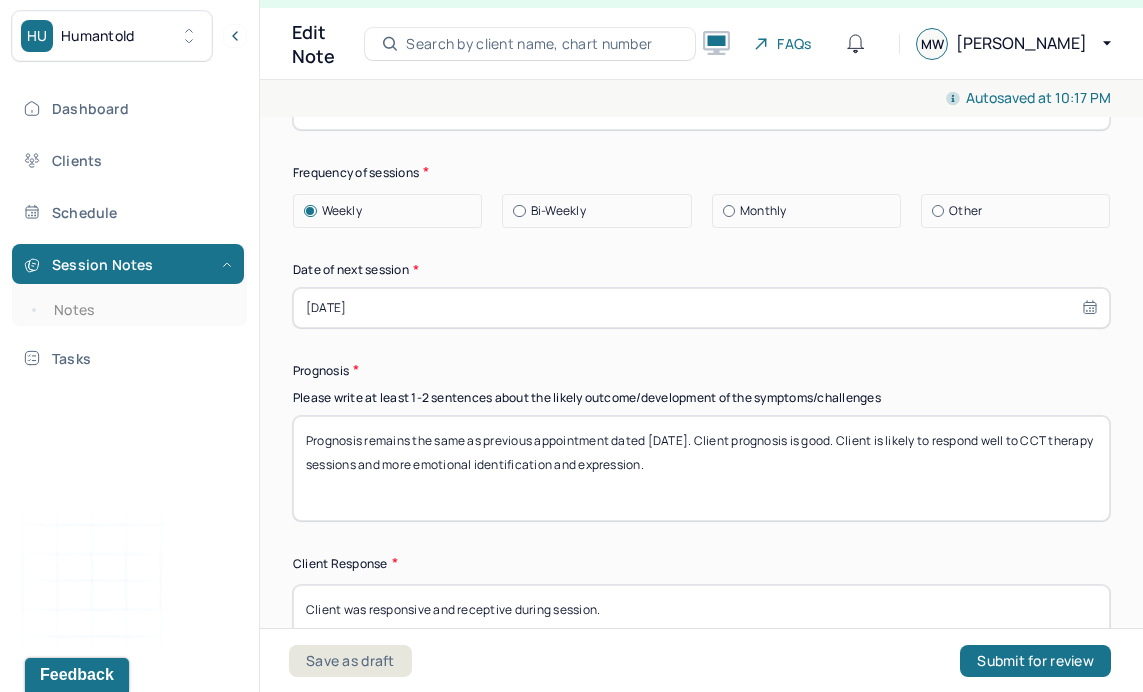 drag, startPoint x: 675, startPoint y: 435, endPoint x: 651, endPoint y: 435, distance: 24 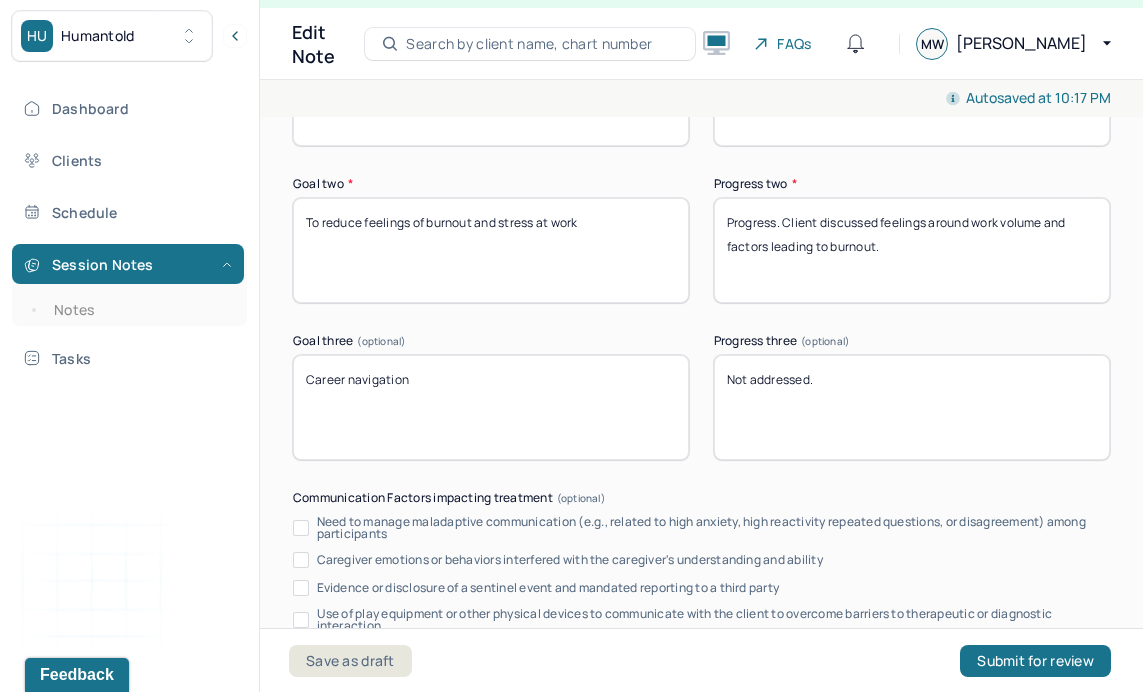 scroll, scrollTop: 3348, scrollLeft: 0, axis: vertical 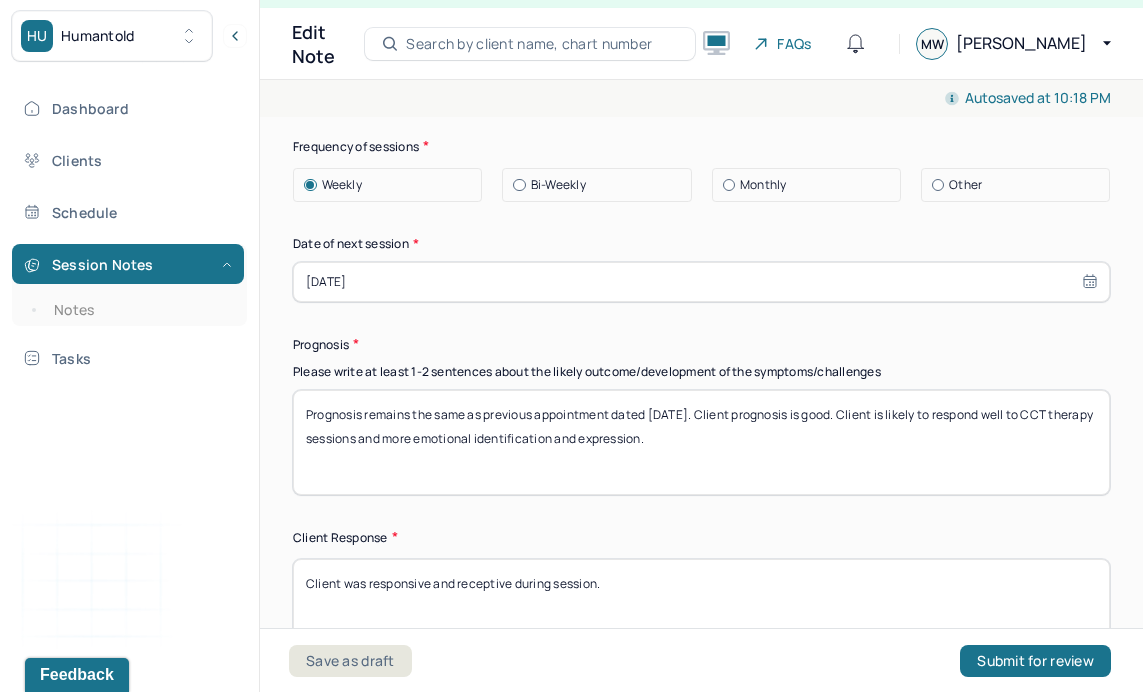 type on "Prognosis remains the same as previous appointment dated [DATE]. Client prognosis is good. Client is likely to respond well to CCT therapy sessions and more emotional identification and expression." 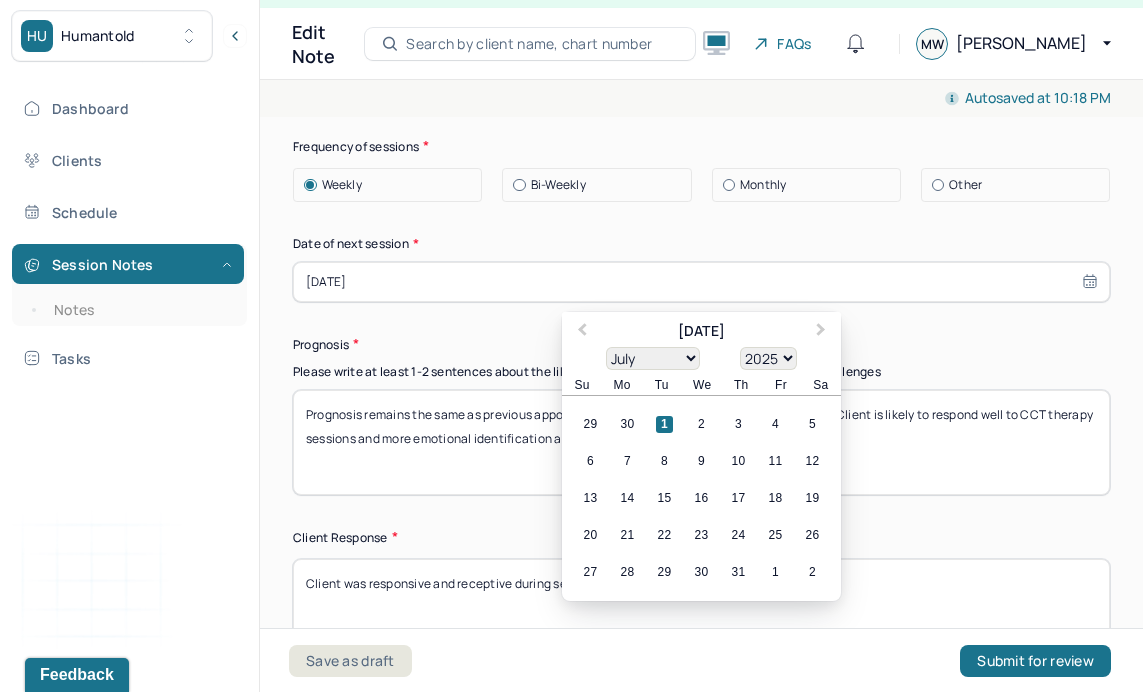 click on "[DATE]" at bounding box center (701, 282) 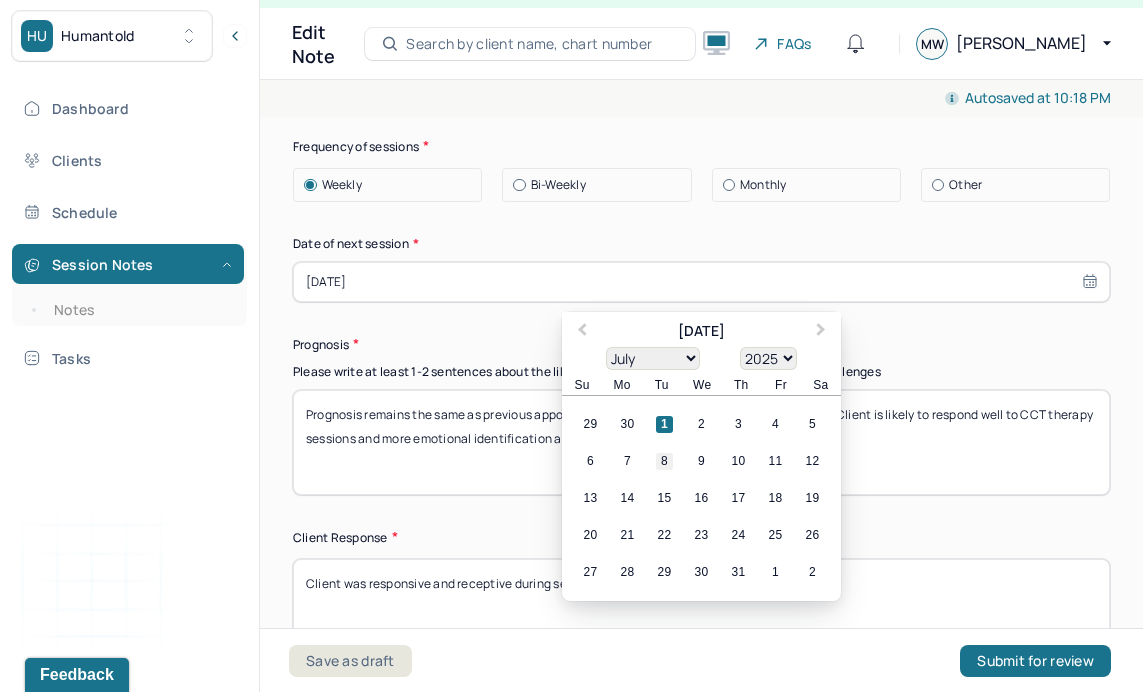 click on "8" at bounding box center [664, 461] 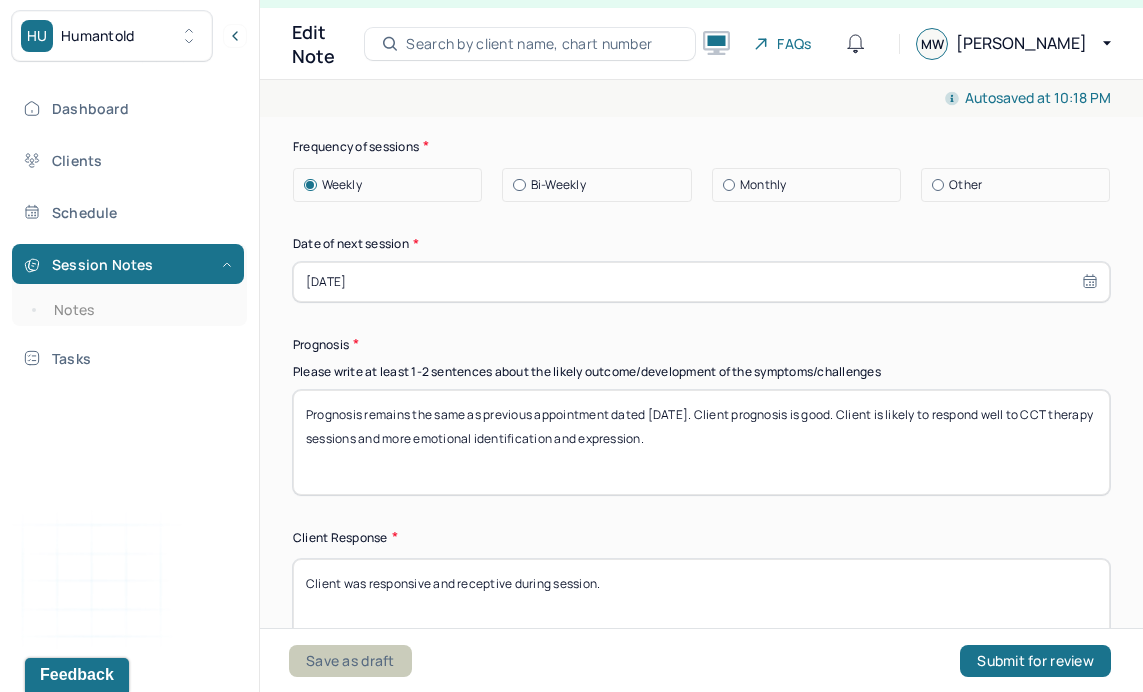 click on "Save as draft" at bounding box center [350, 661] 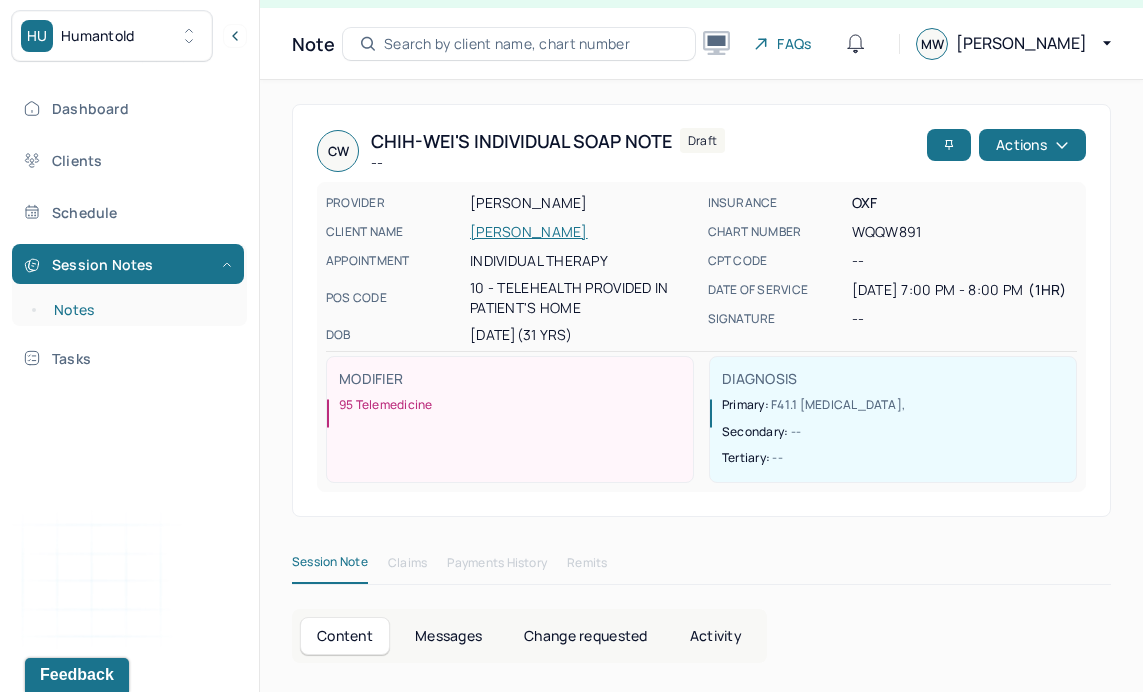 click on "Notes" at bounding box center (139, 310) 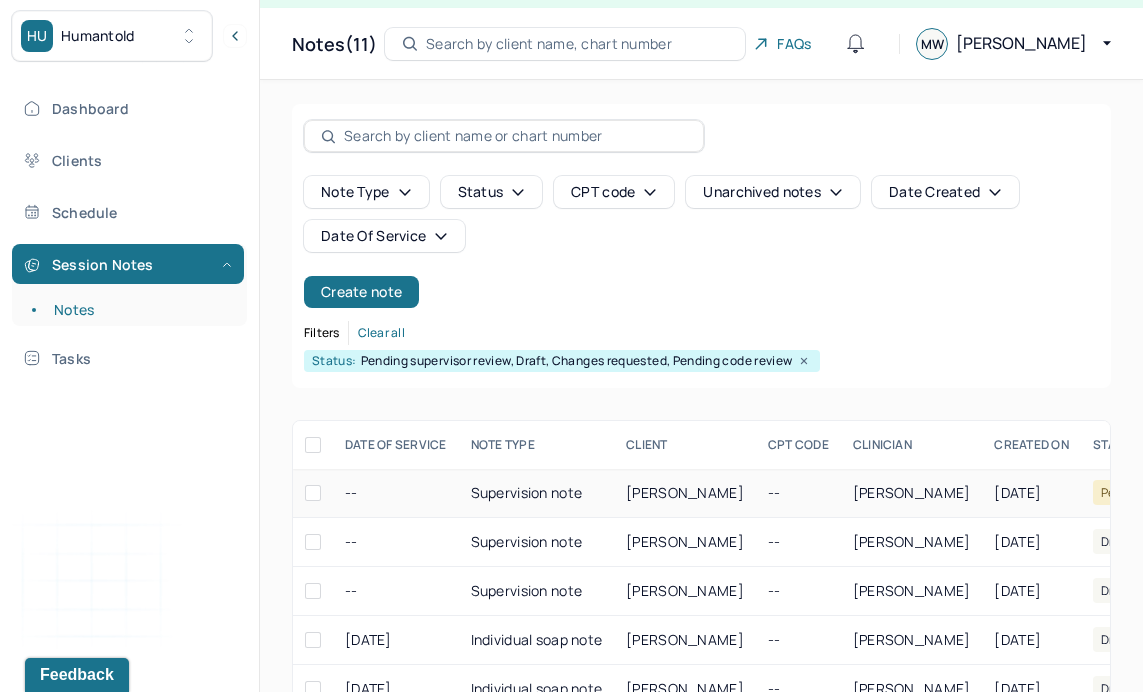 scroll, scrollTop: 35, scrollLeft: 0, axis: vertical 